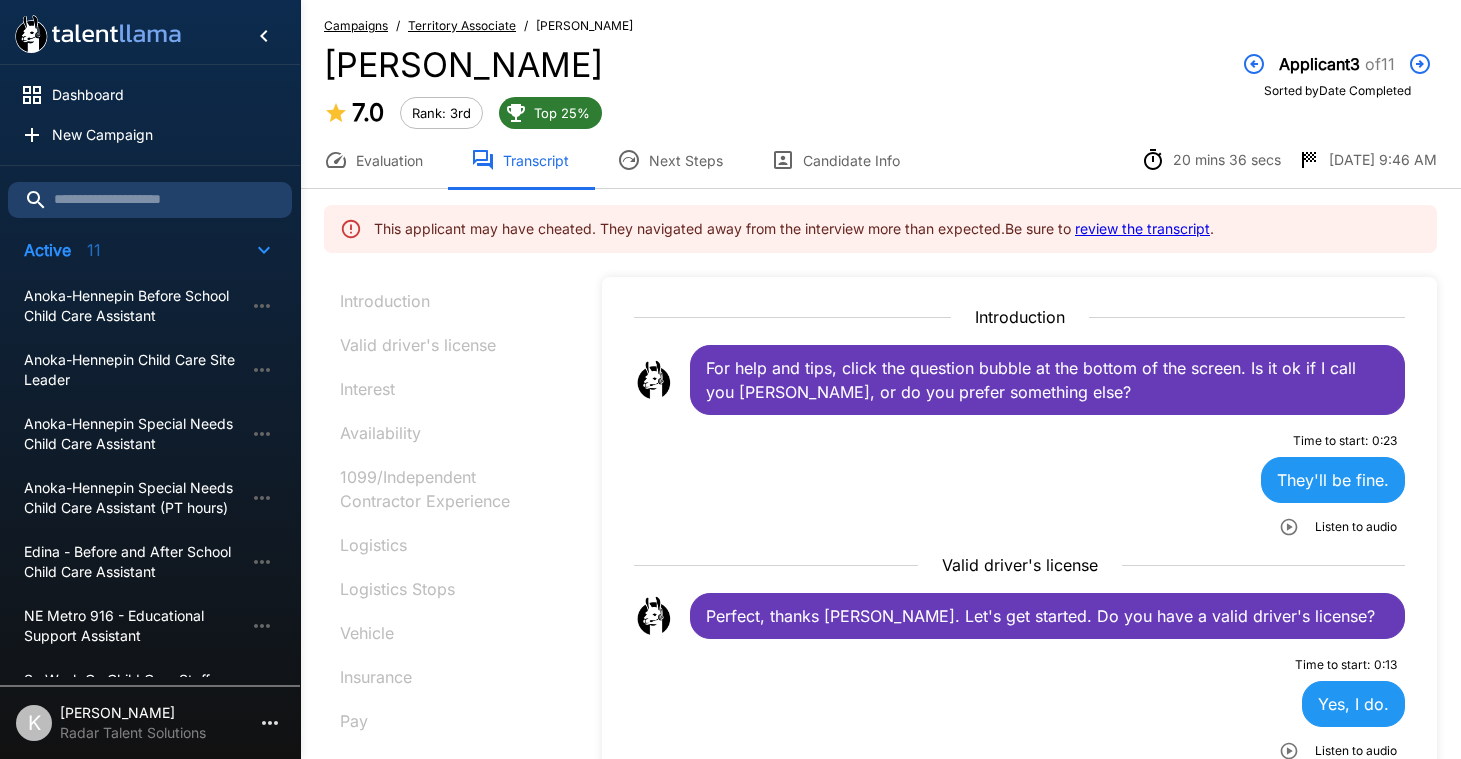 scroll, scrollTop: 0, scrollLeft: 0, axis: both 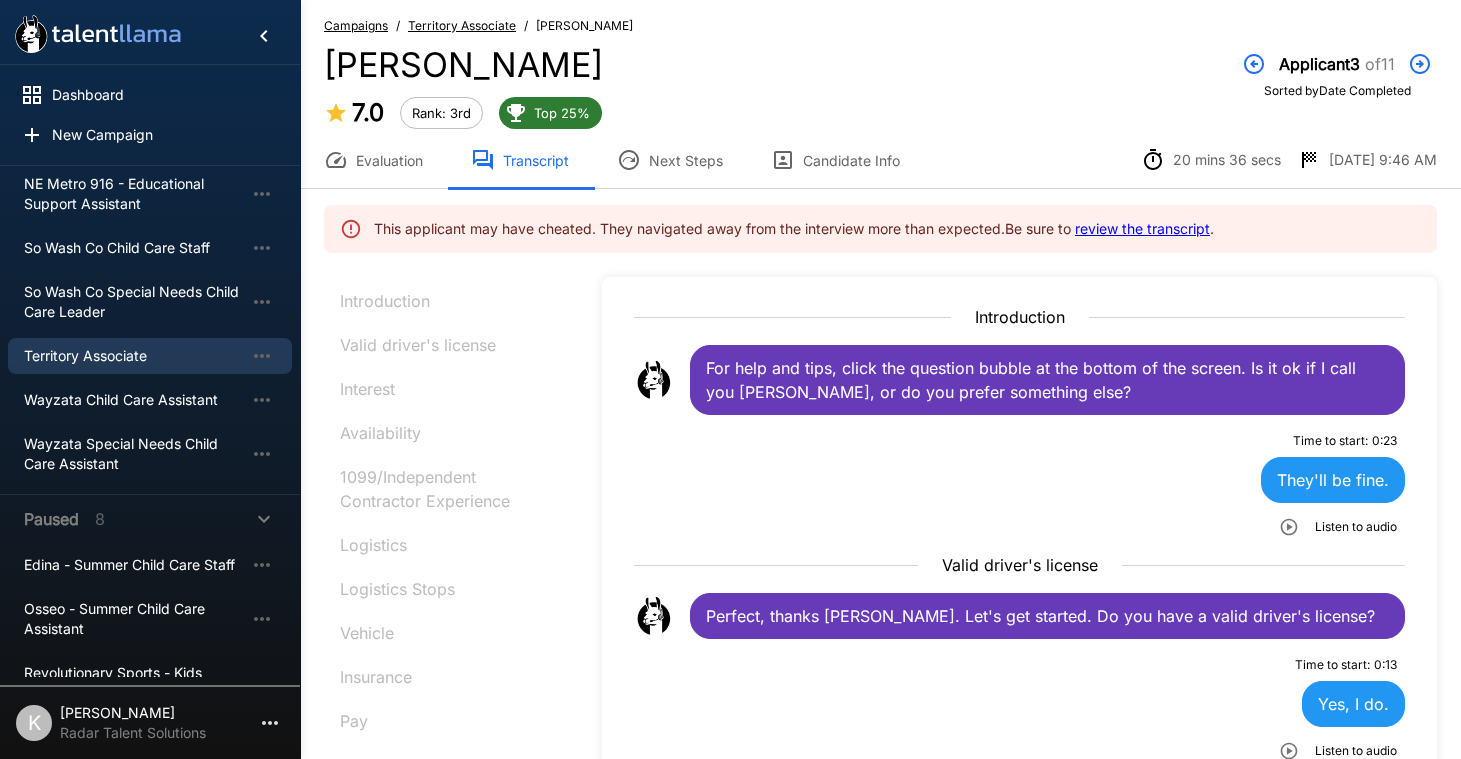 click on "Territory Associate" at bounding box center (462, 26) 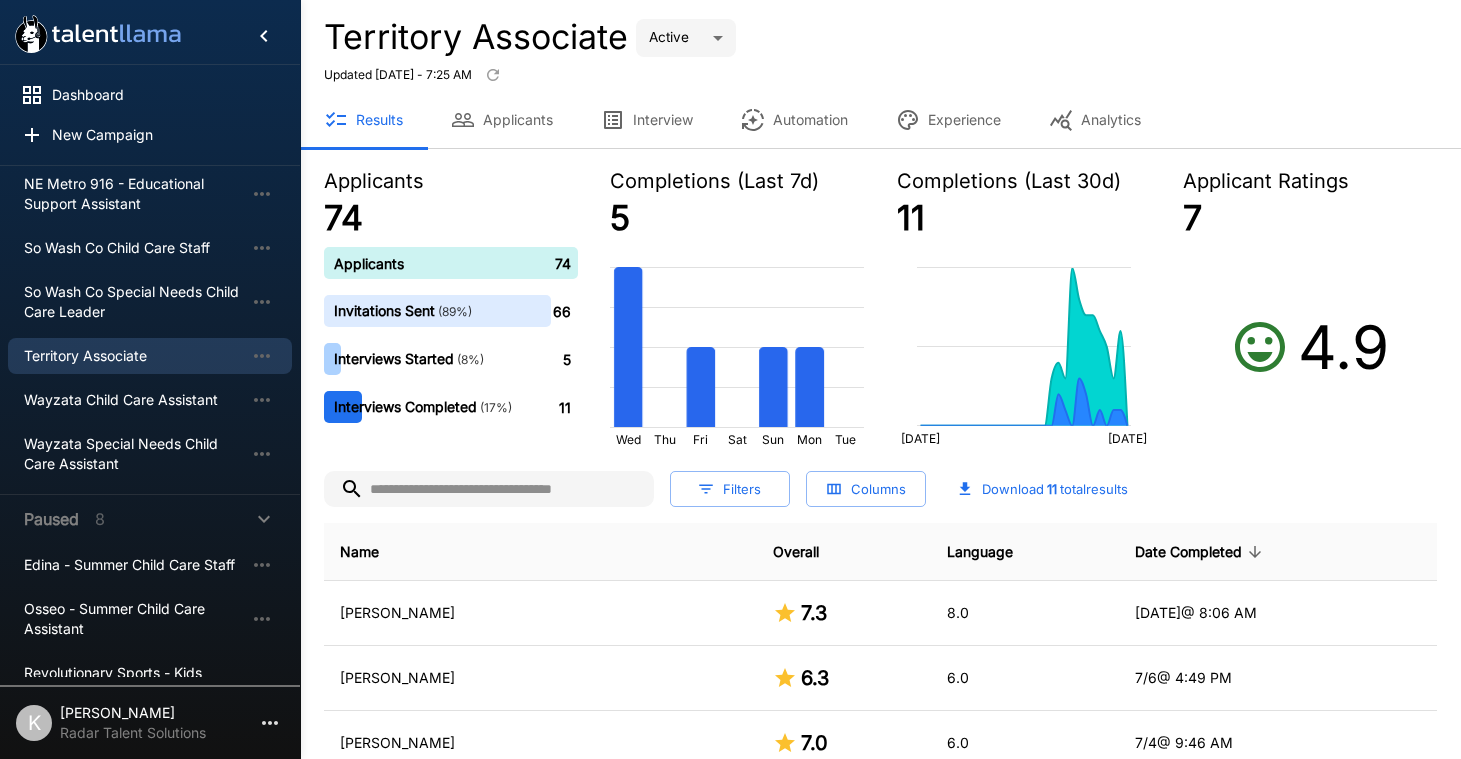 scroll, scrollTop: 199, scrollLeft: 0, axis: vertical 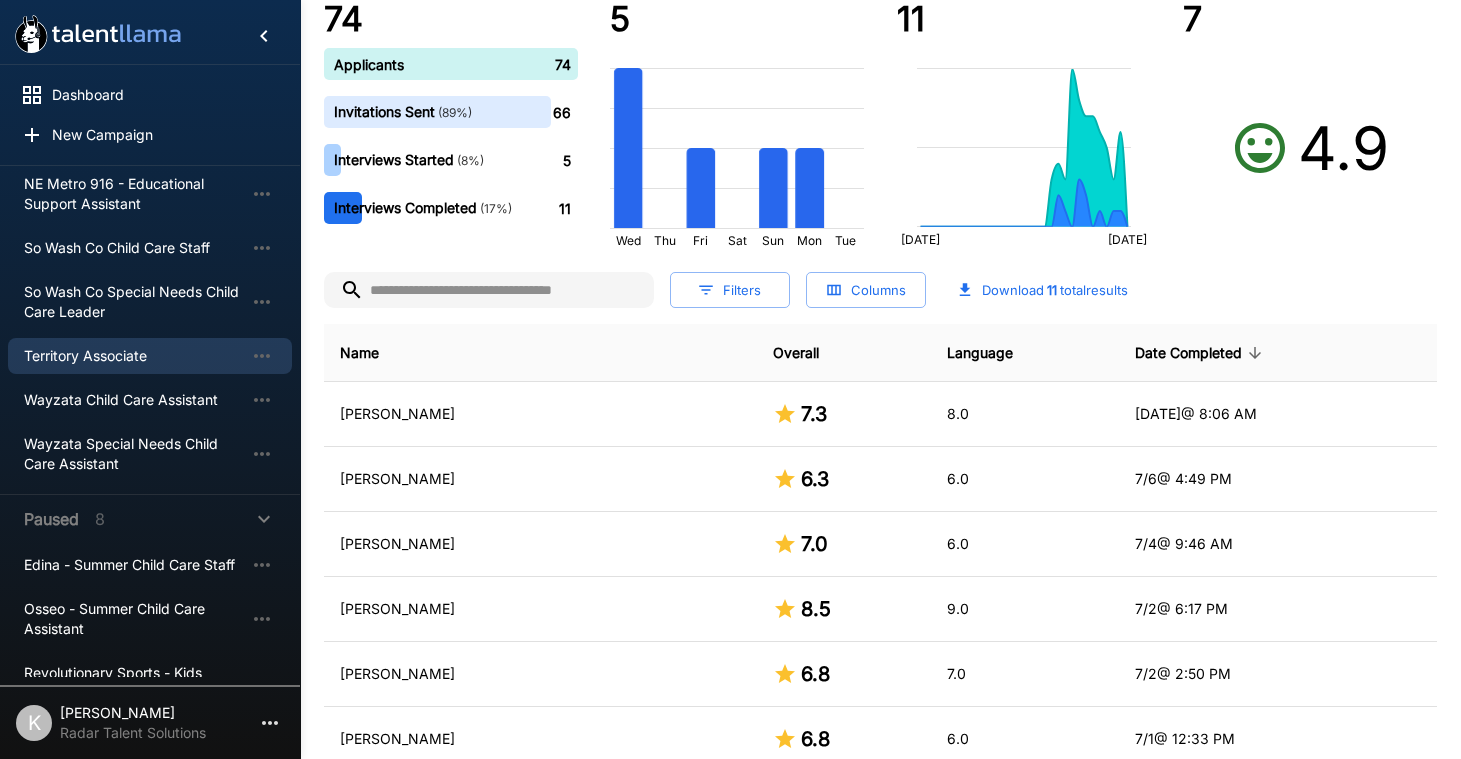 click on "Date Completed" at bounding box center [1201, 353] 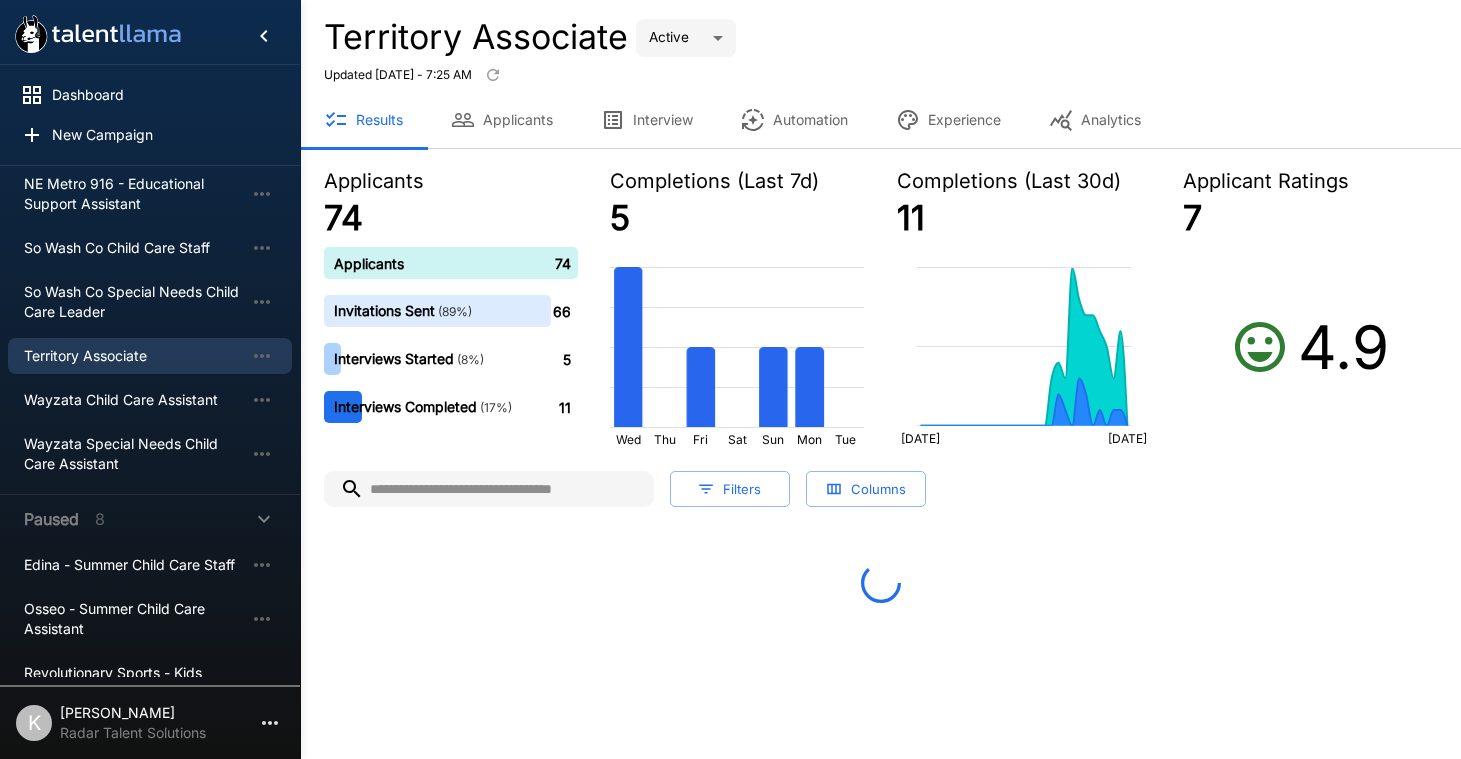 scroll, scrollTop: 0, scrollLeft: 0, axis: both 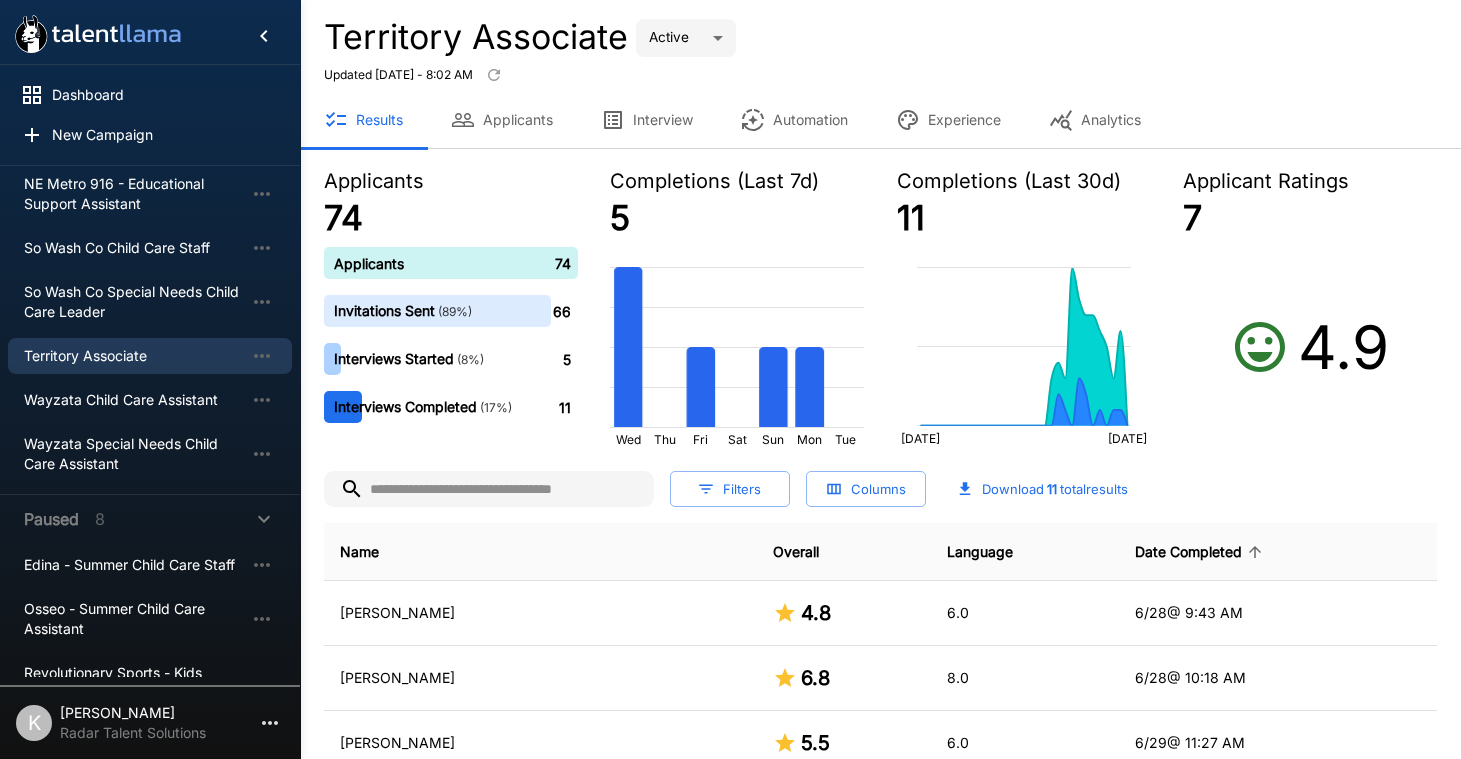 click on "Date Completed" at bounding box center [1201, 552] 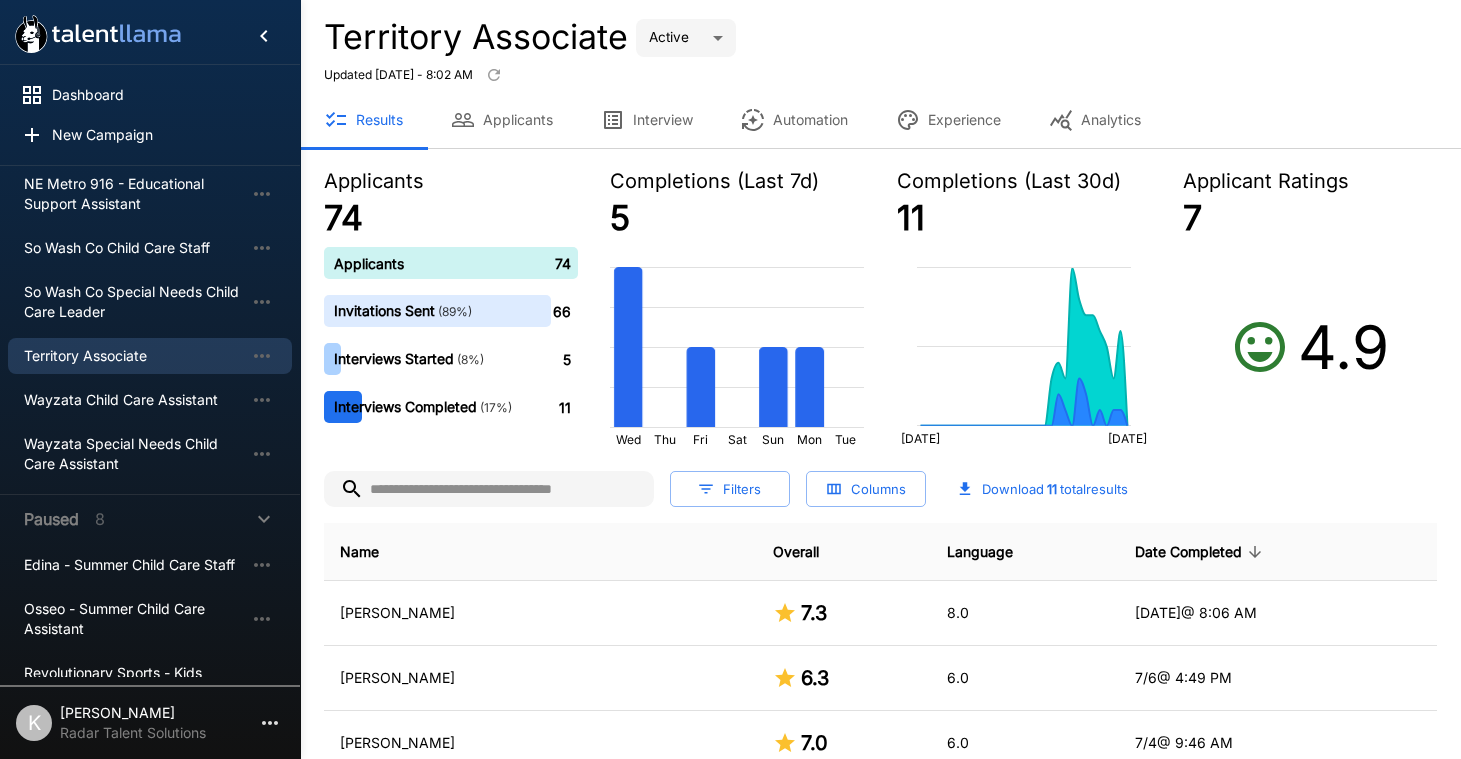 scroll, scrollTop: 187, scrollLeft: 0, axis: vertical 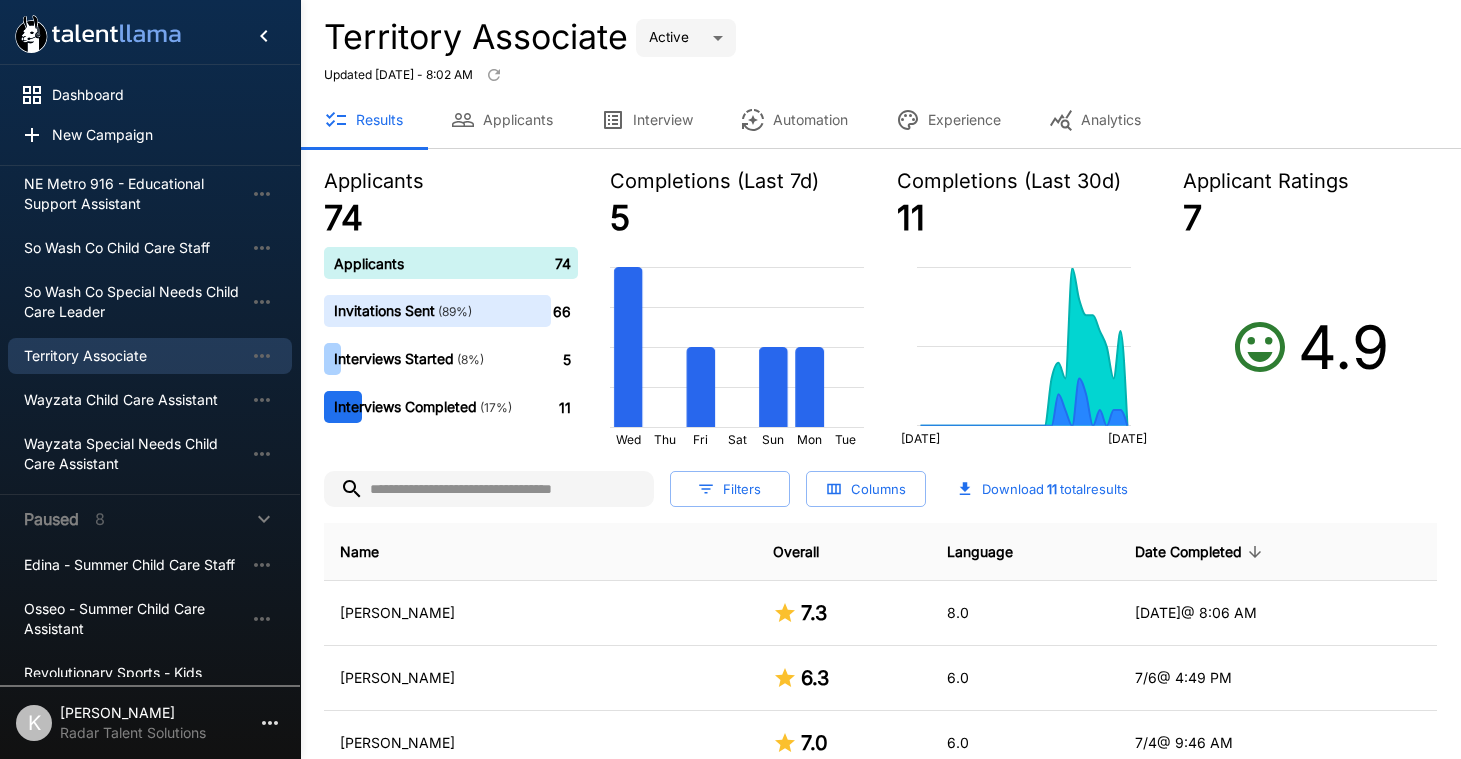 click on "Interview" at bounding box center [647, 120] 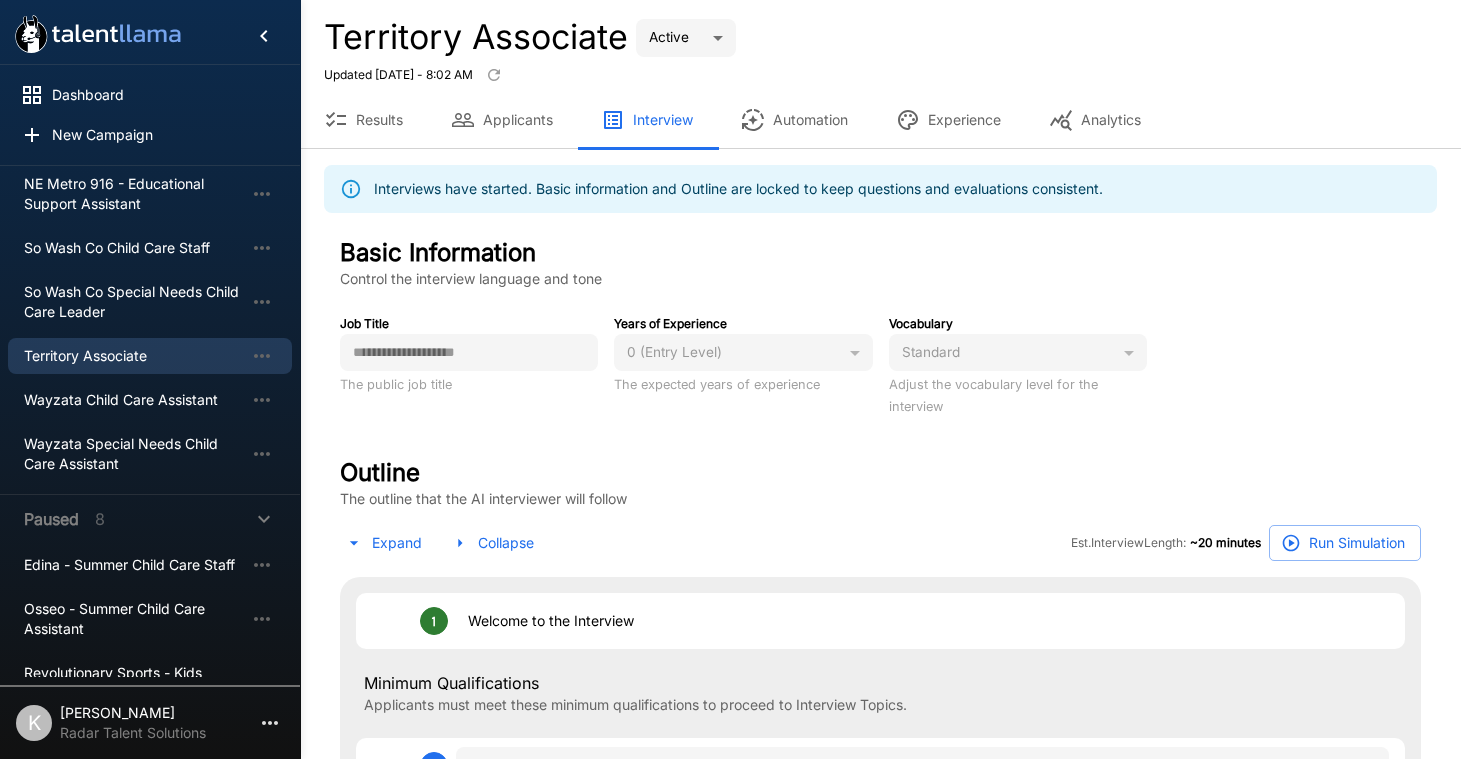 type on "*" 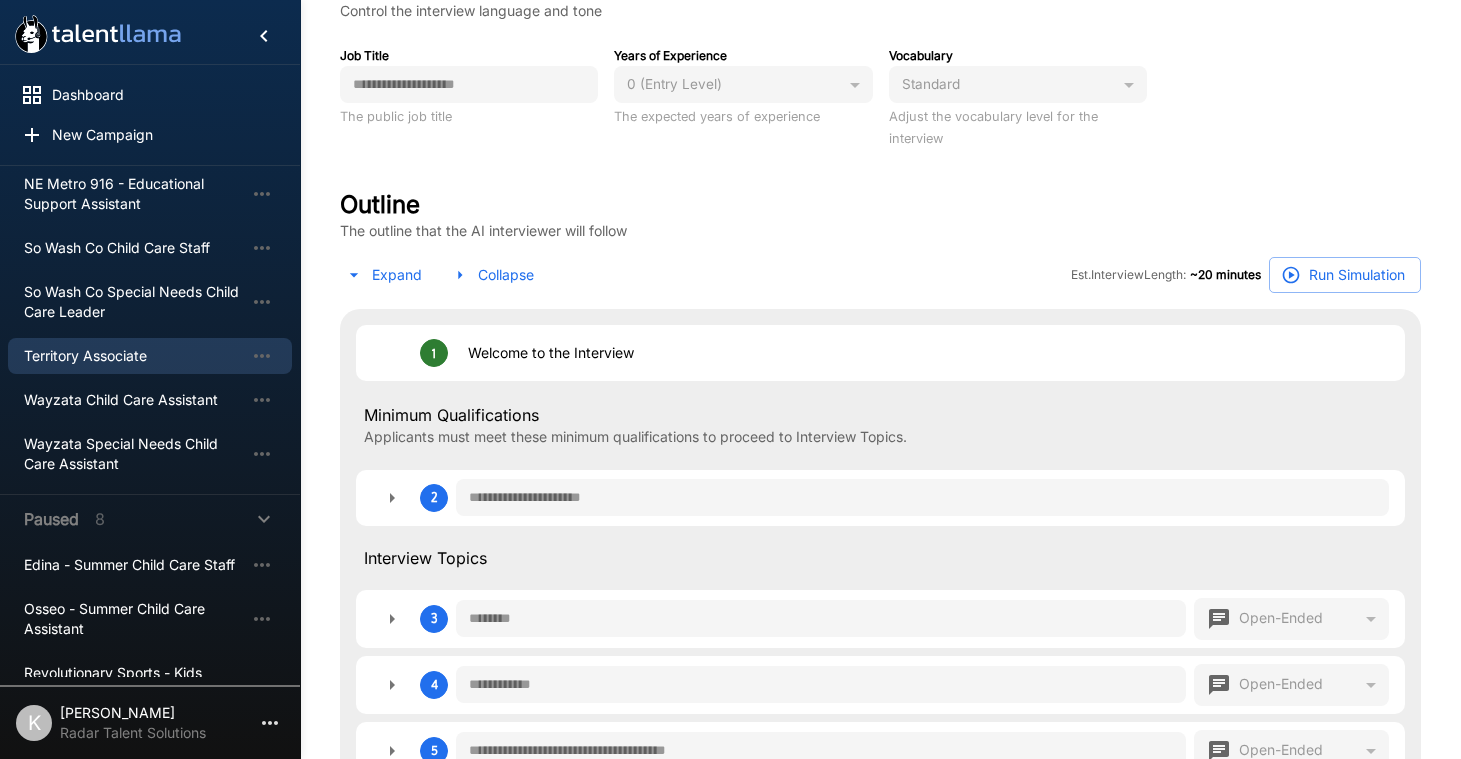 type on "*" 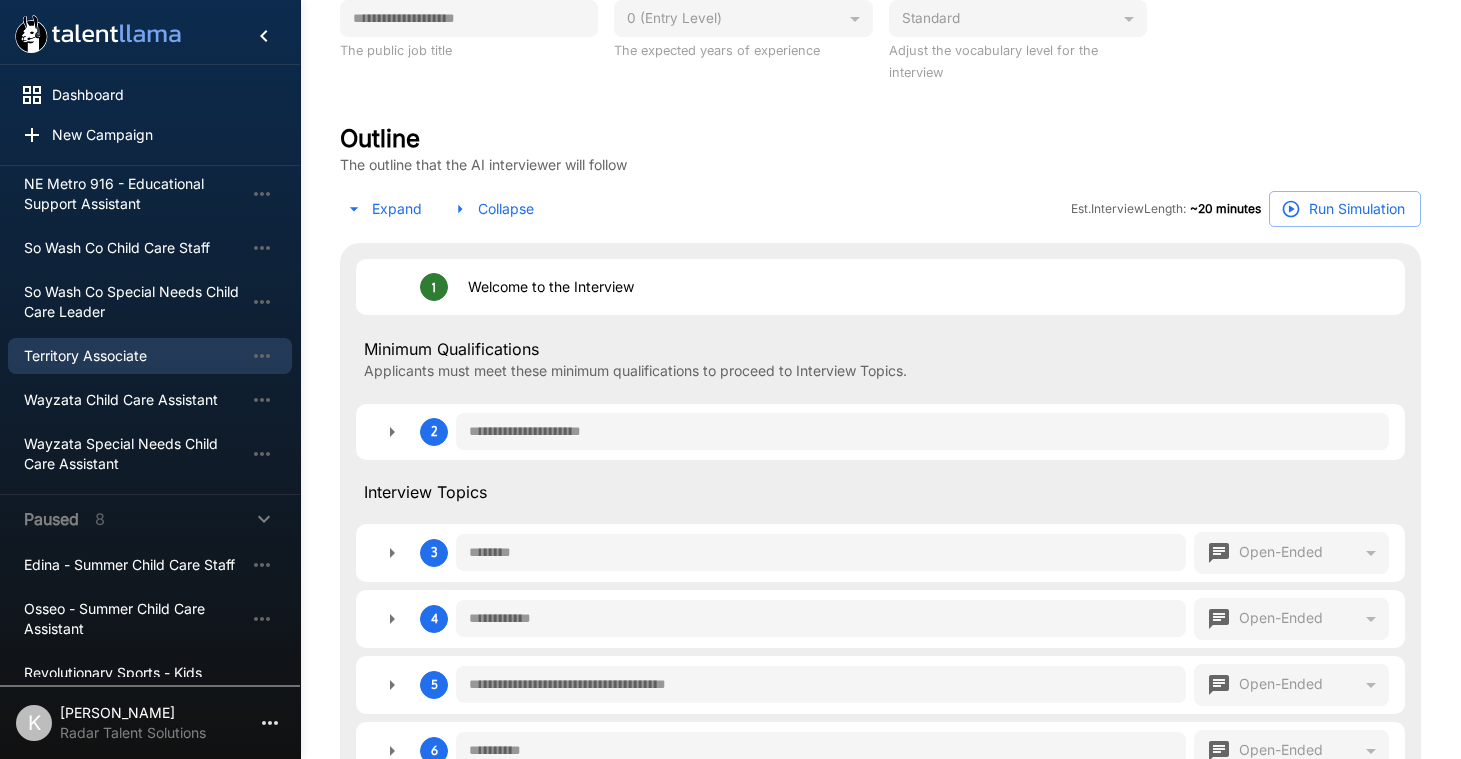 type on "*" 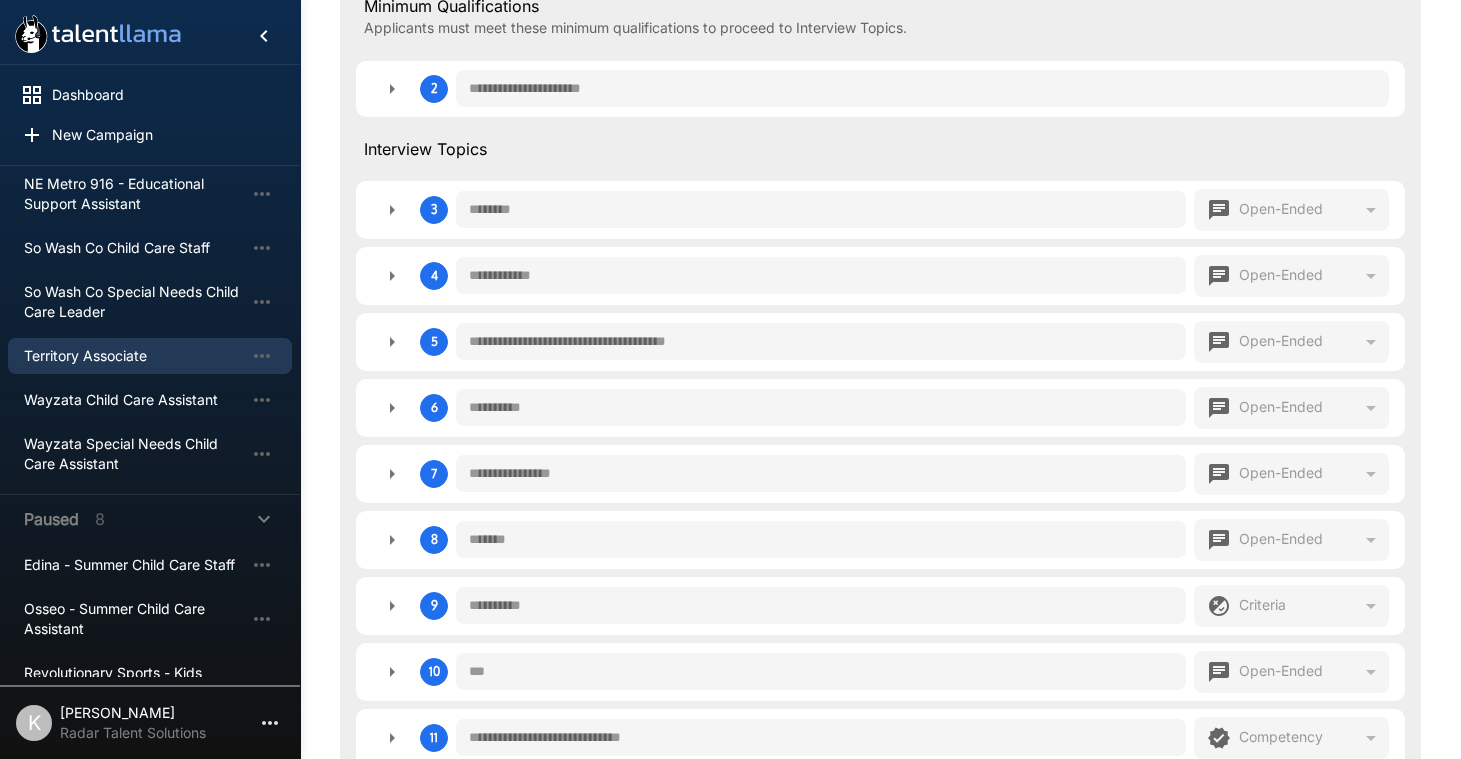 scroll, scrollTop: 716, scrollLeft: 0, axis: vertical 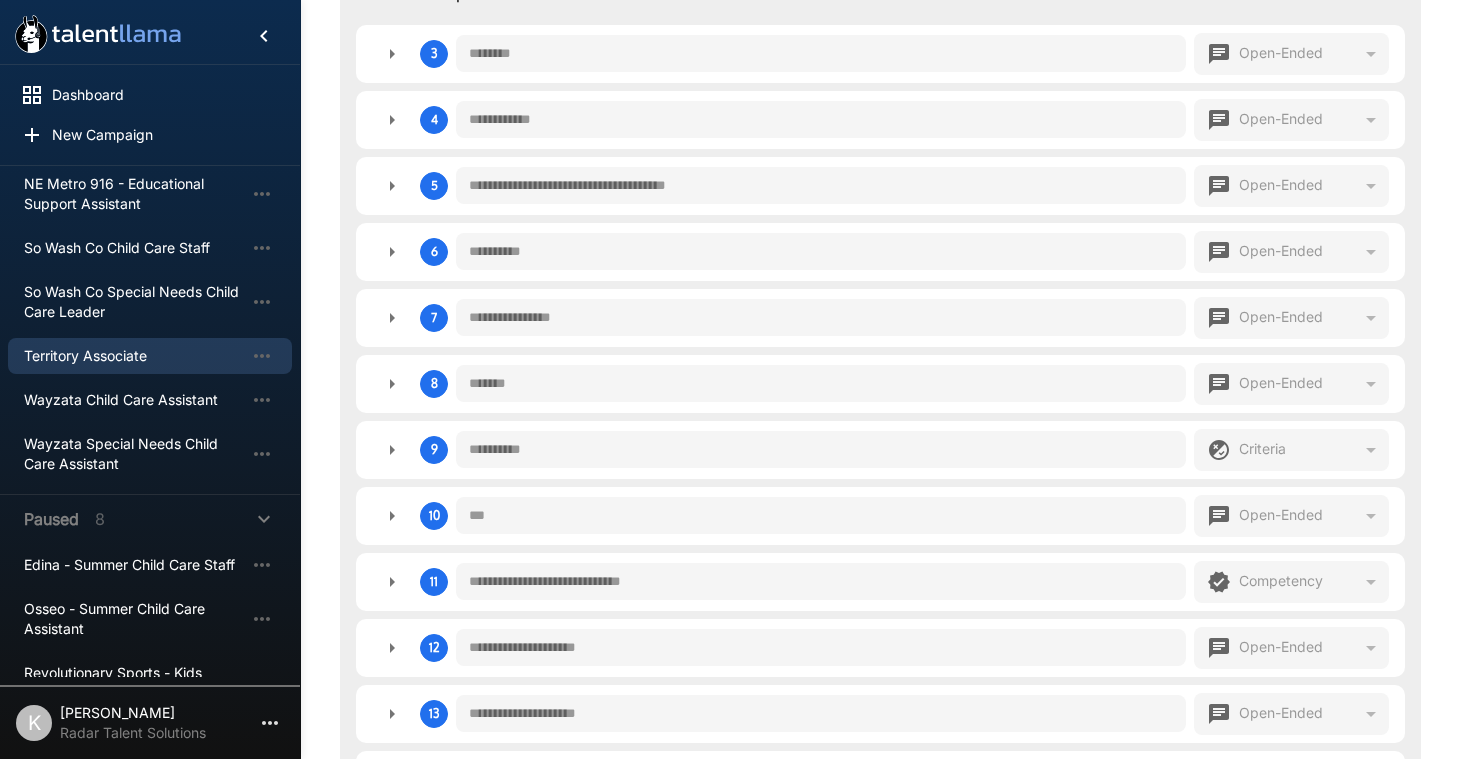type on "*" 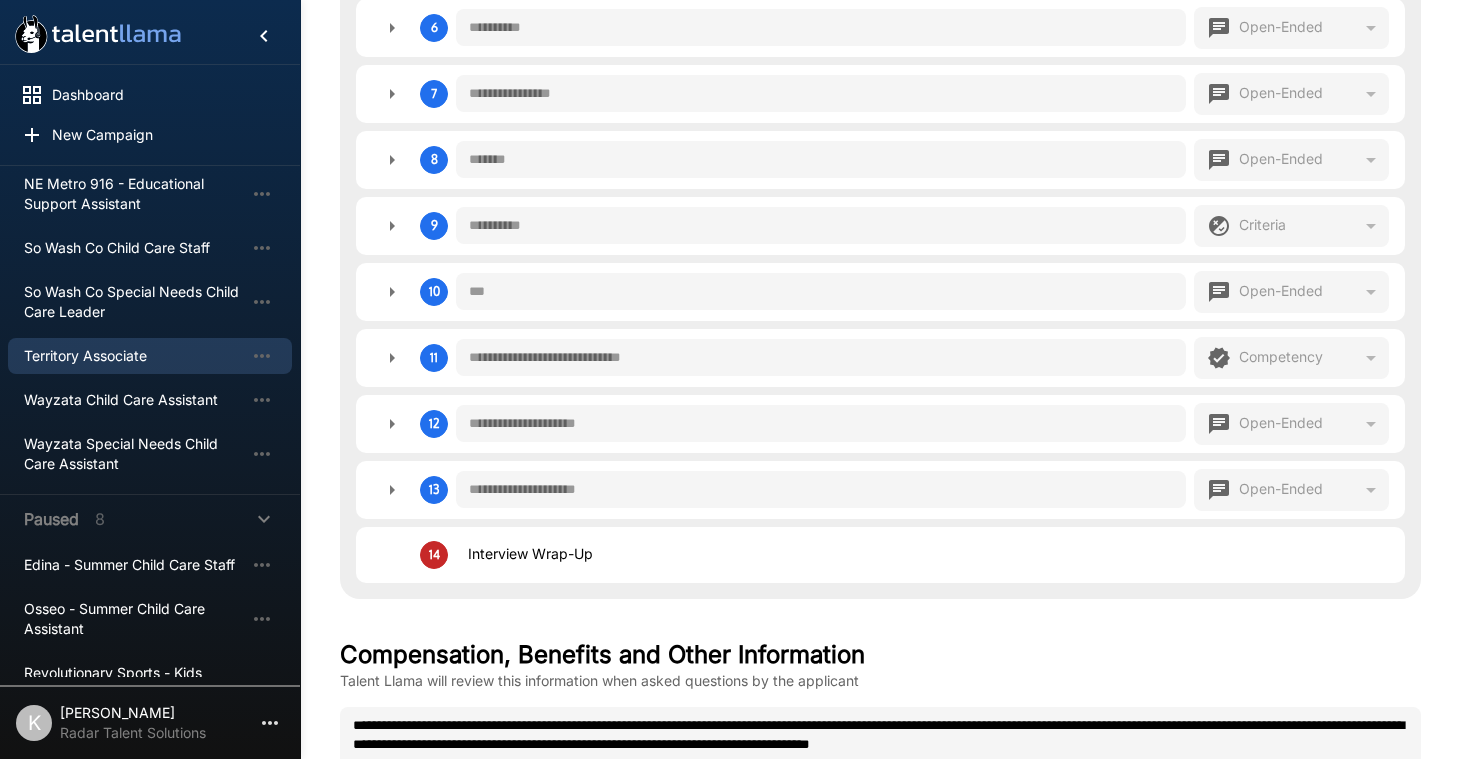 type on "*" 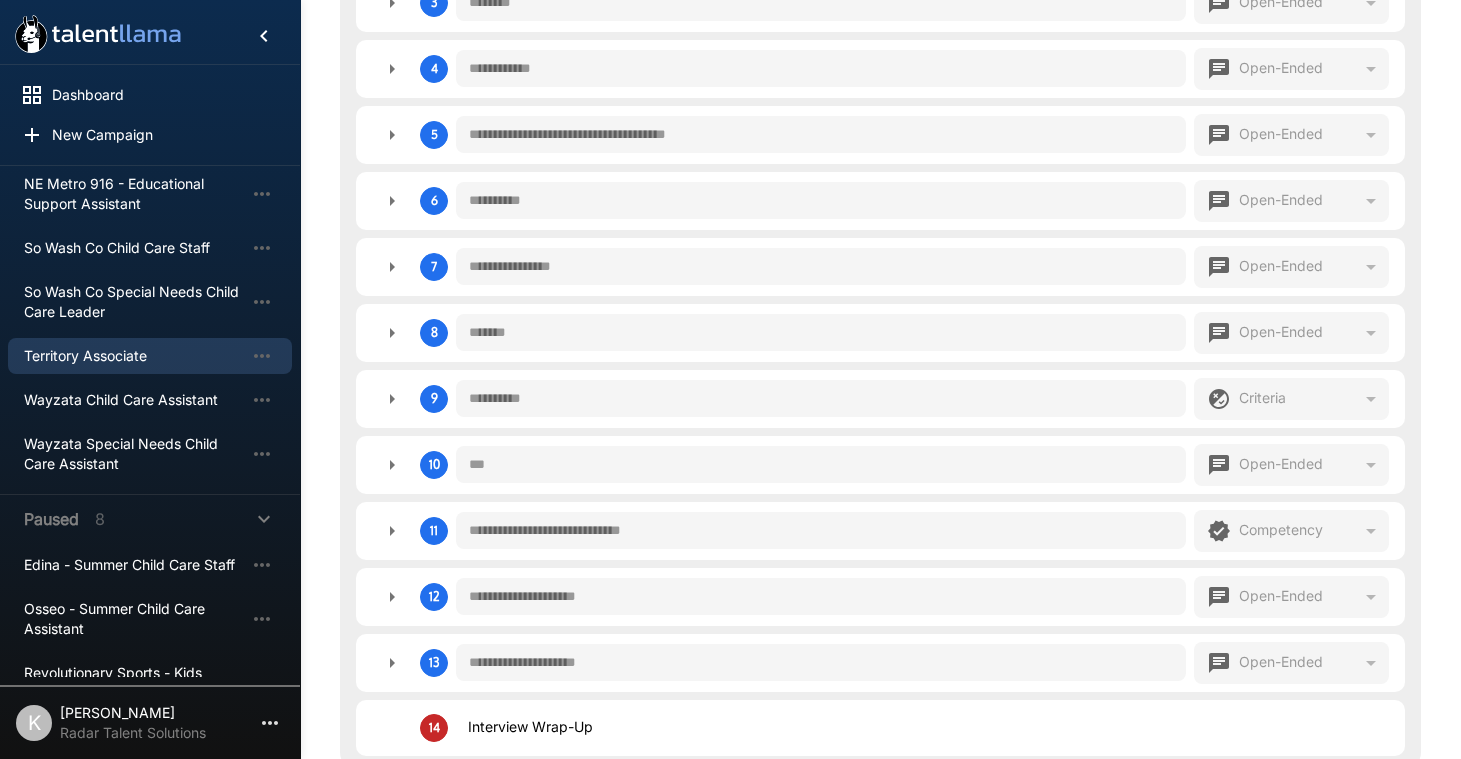 scroll, scrollTop: 801, scrollLeft: 0, axis: vertical 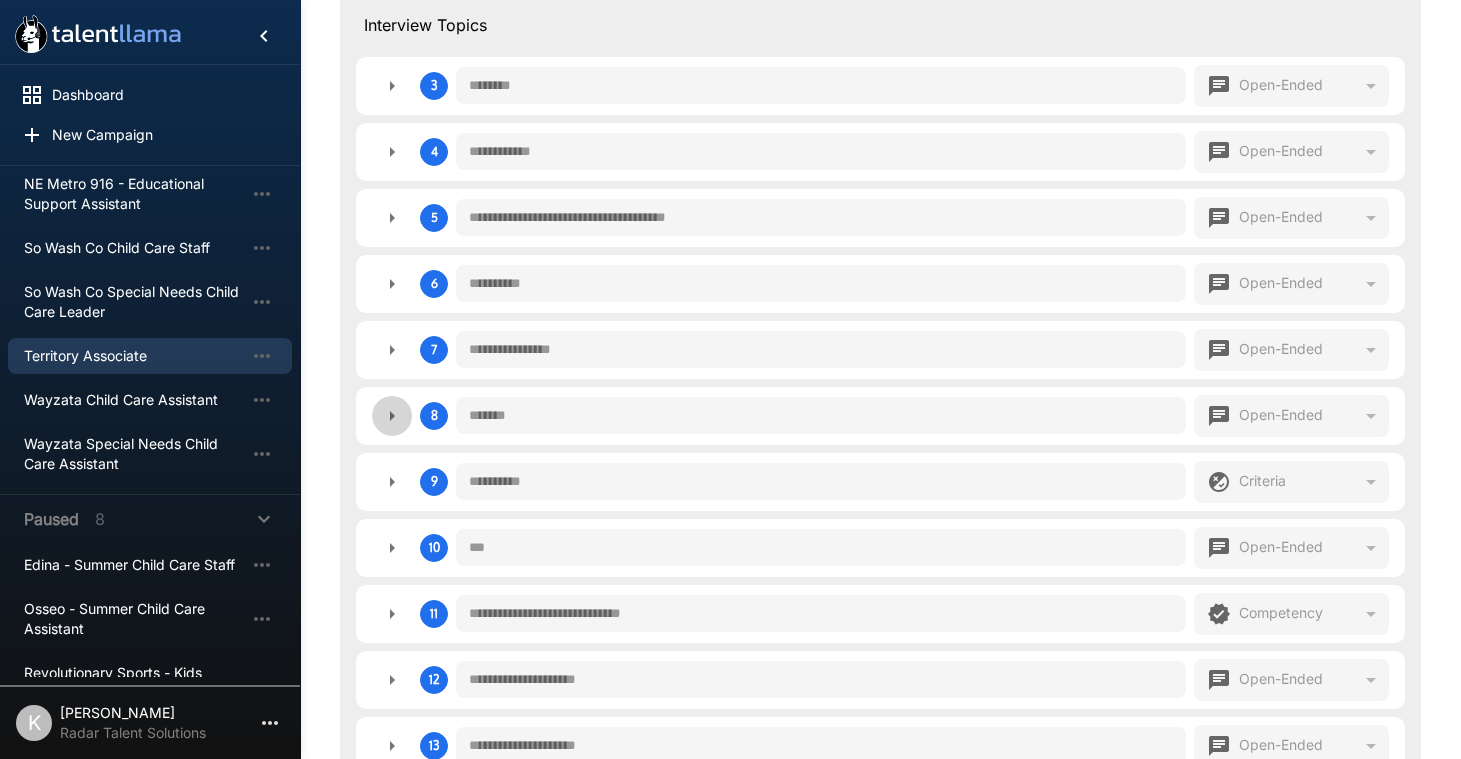 click 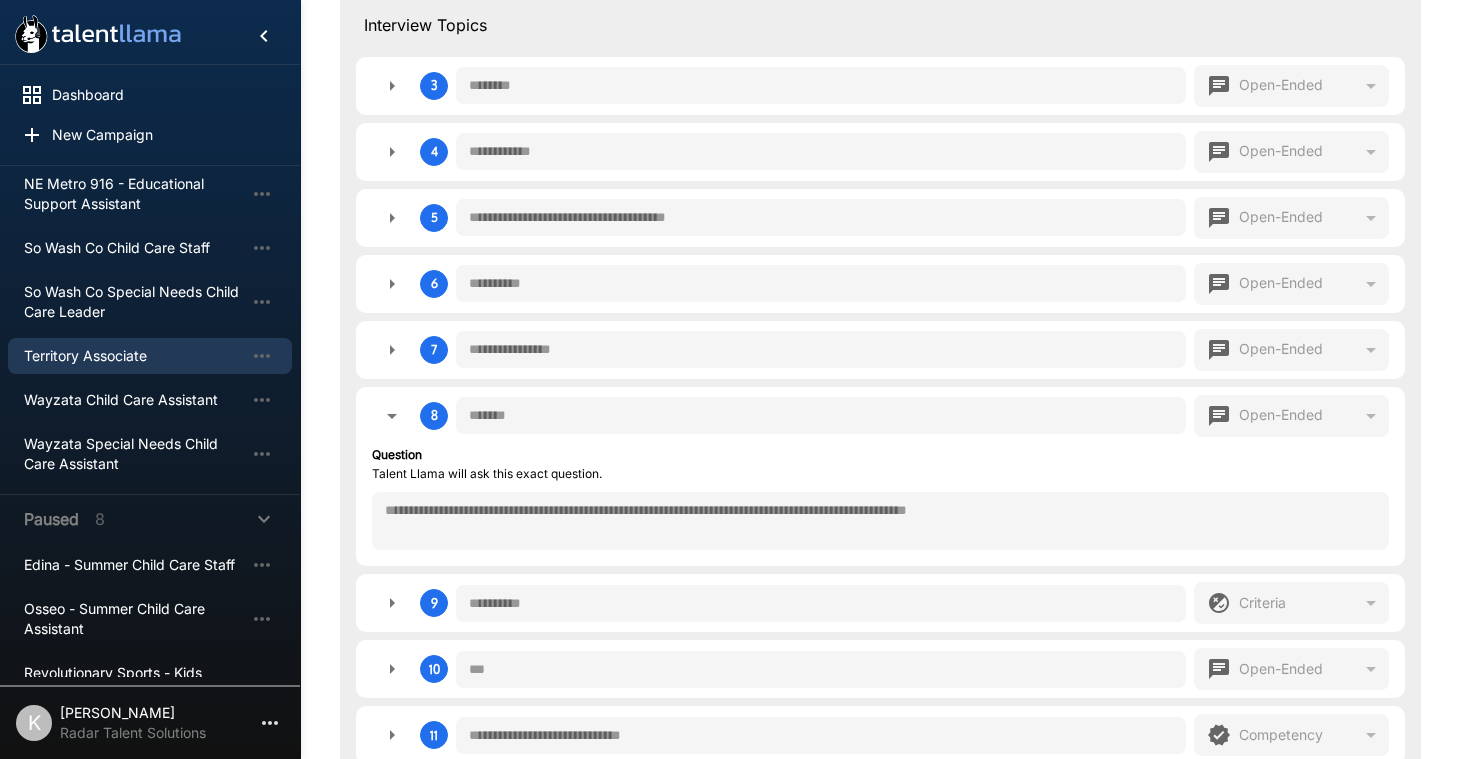 click 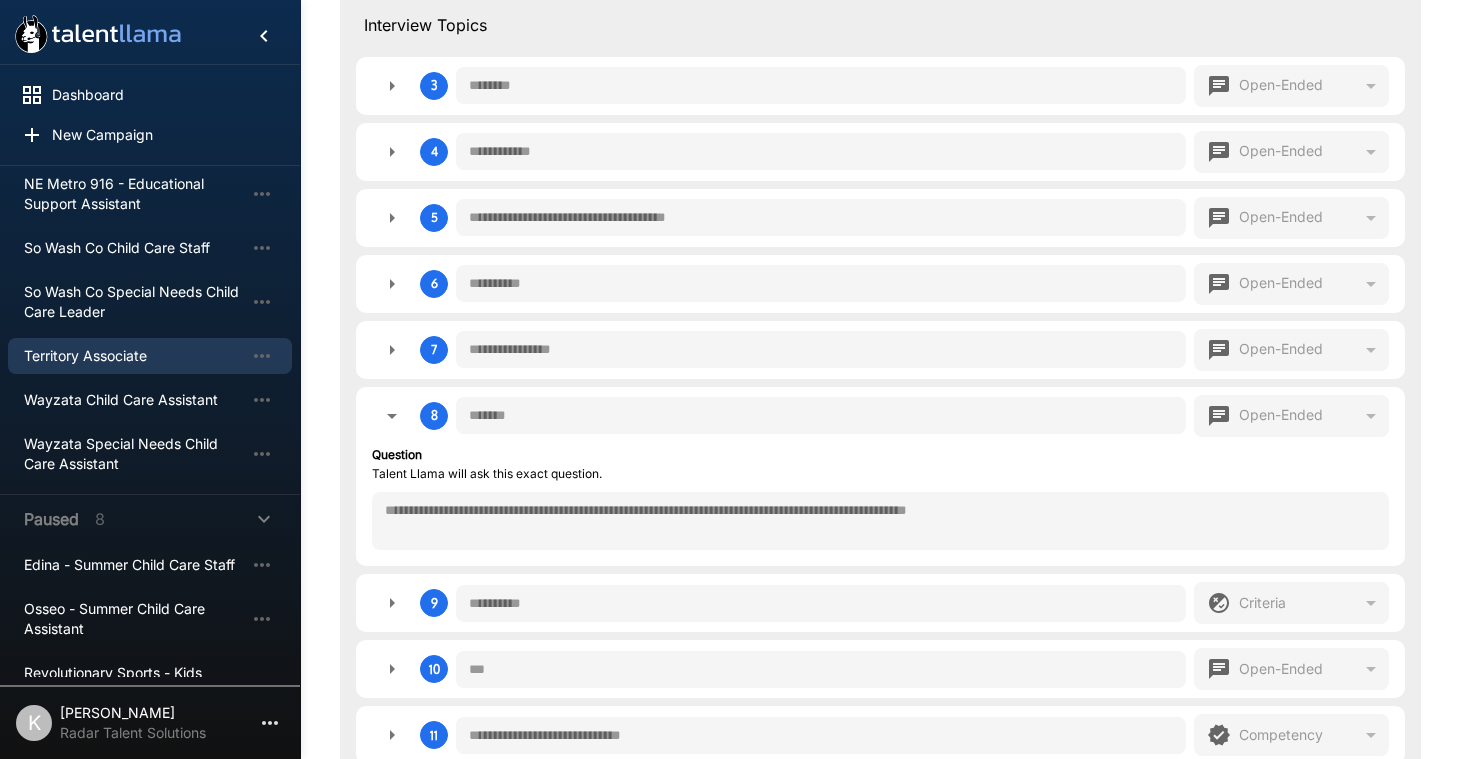 type on "*" 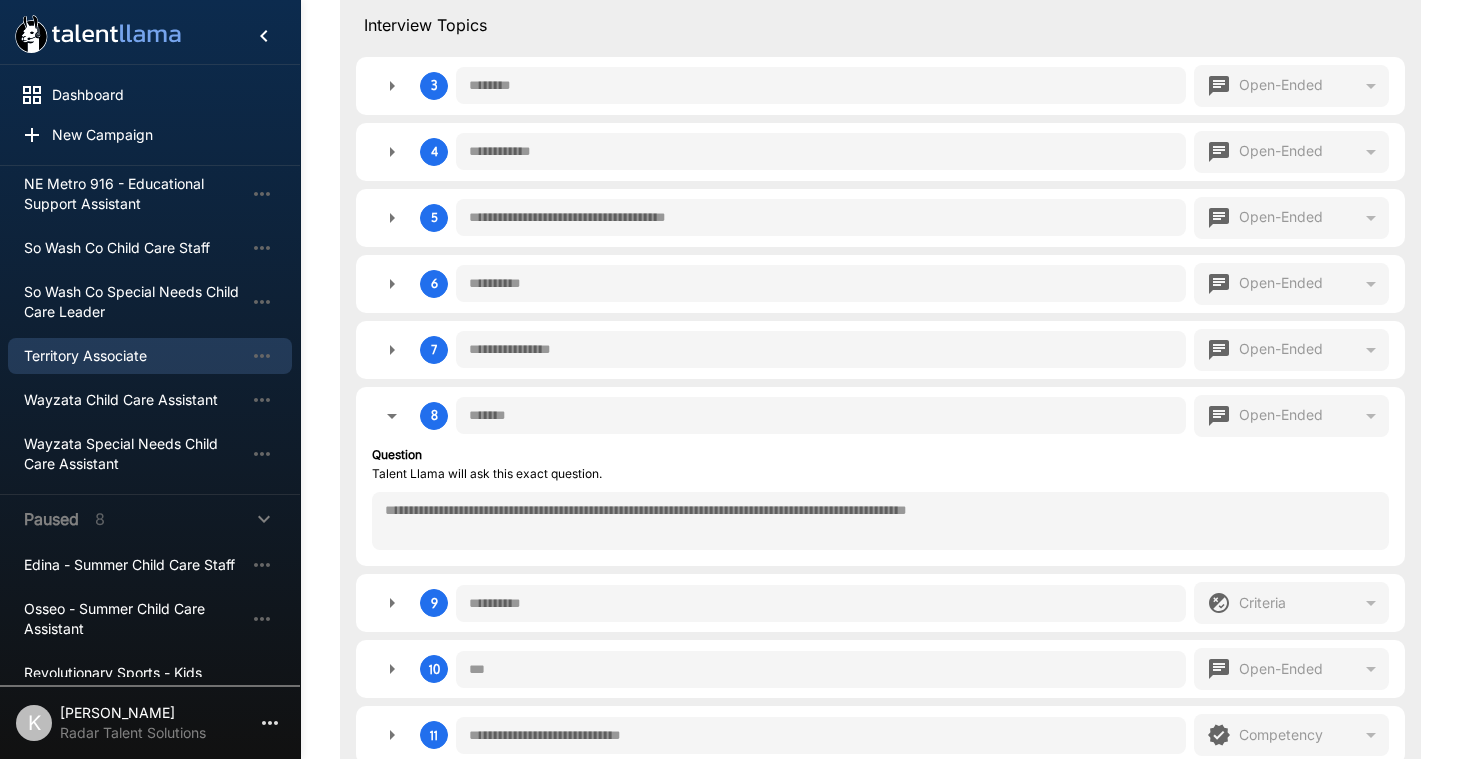type on "*" 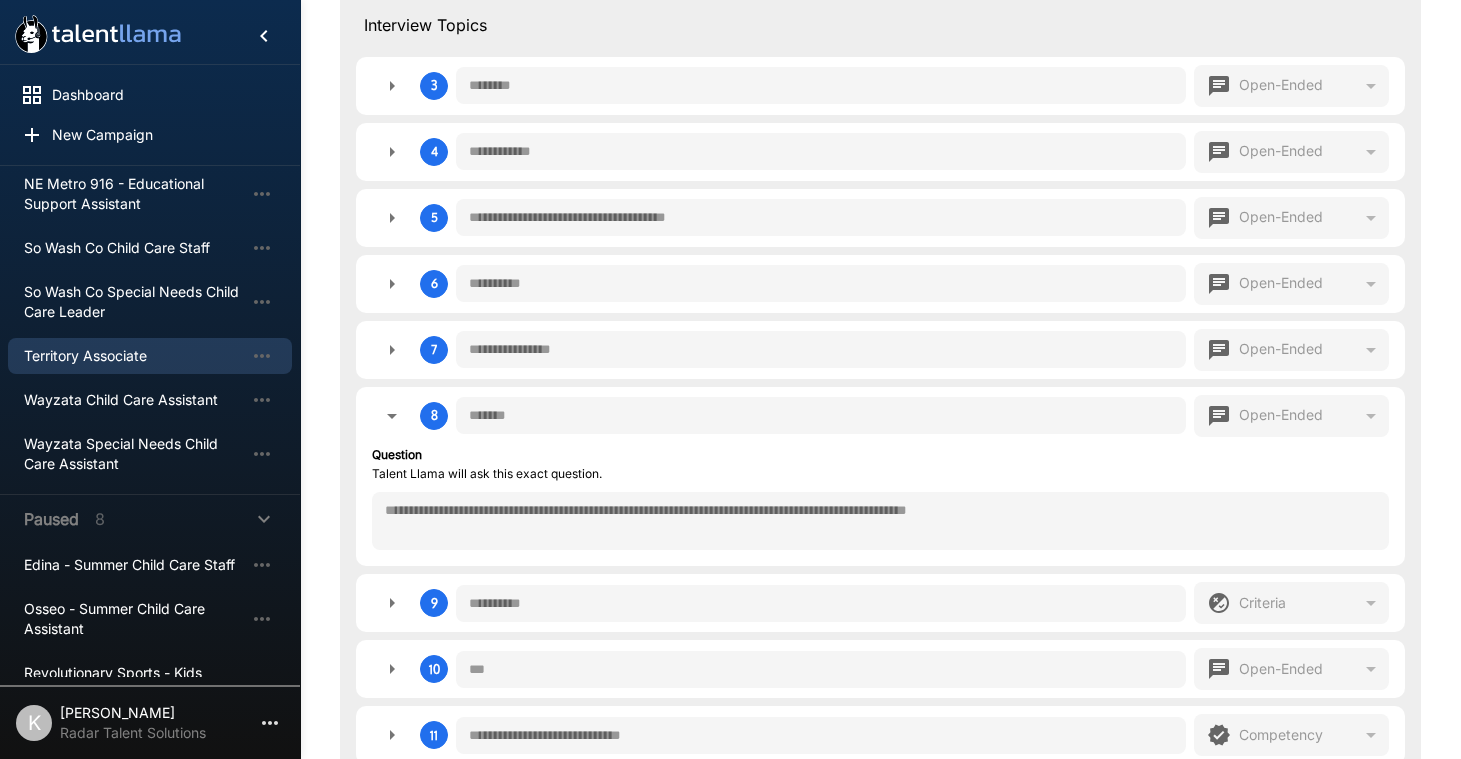 type on "*" 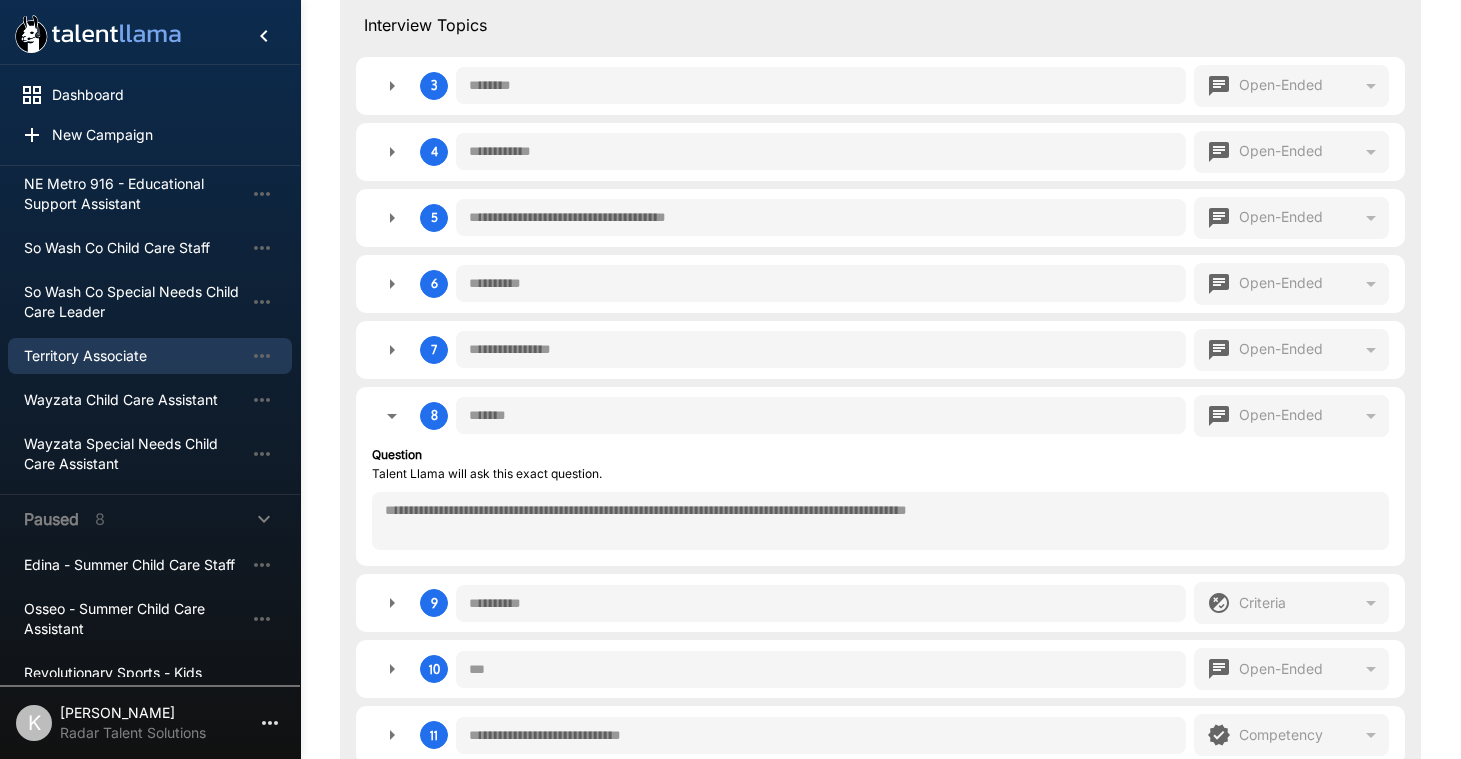 type on "*" 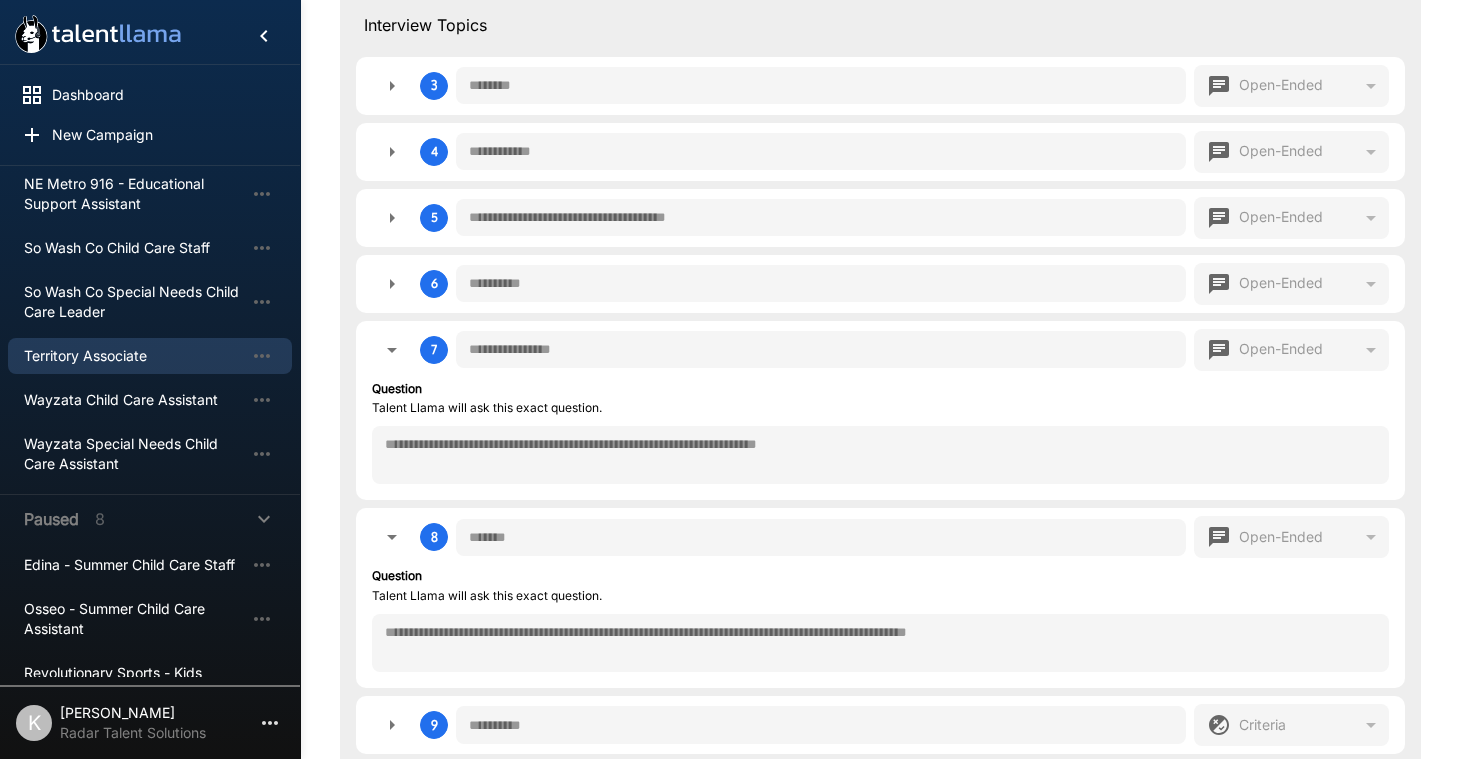 type on "*" 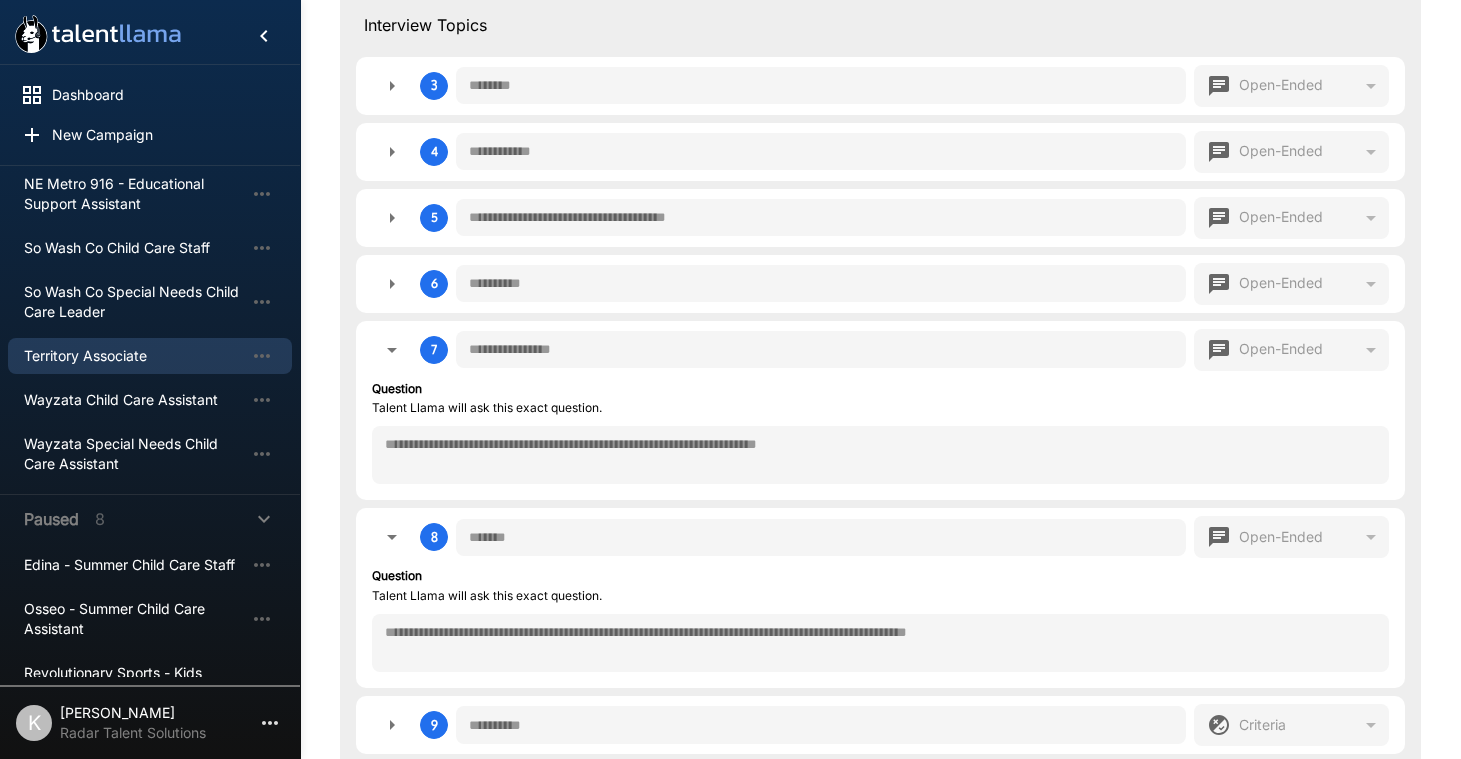 type on "*" 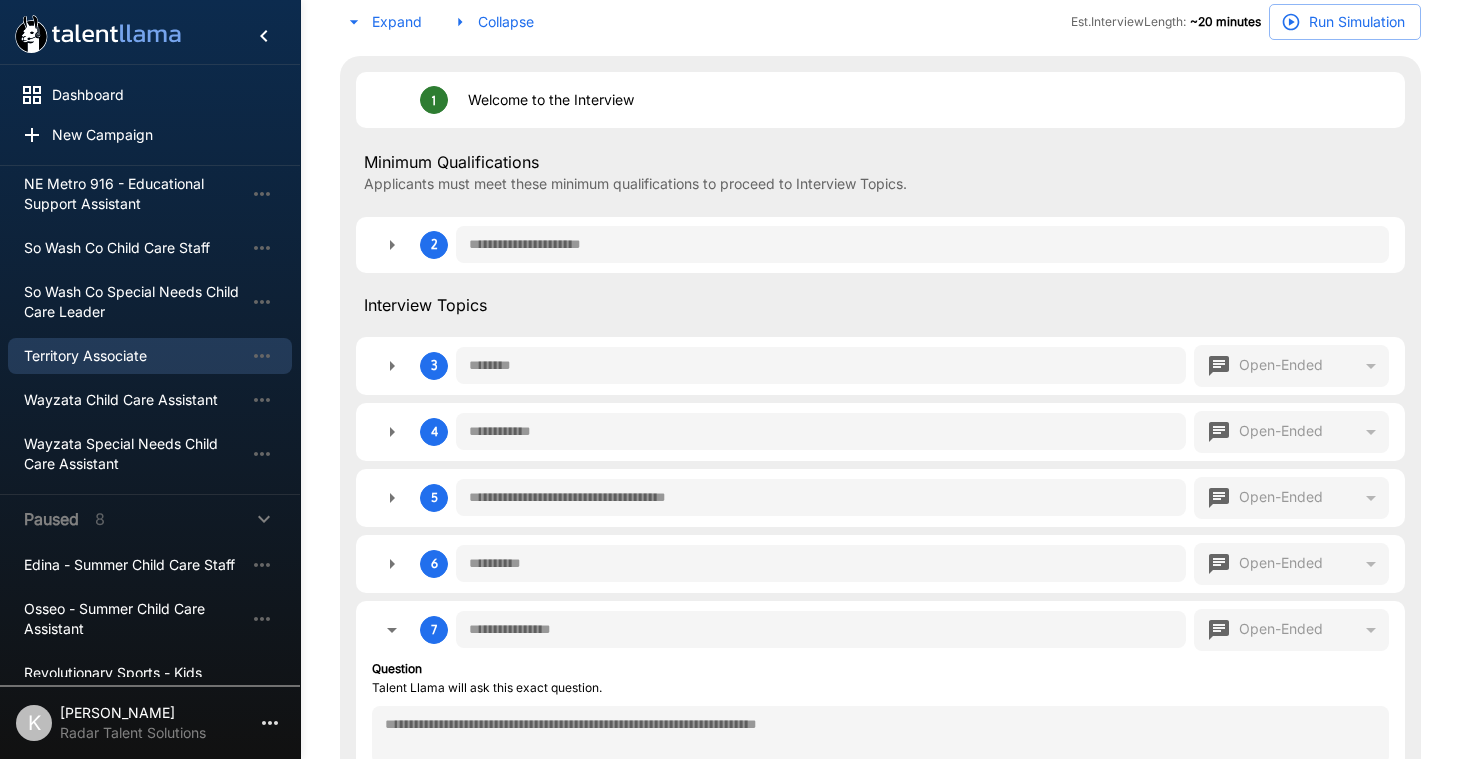 scroll, scrollTop: 485, scrollLeft: 0, axis: vertical 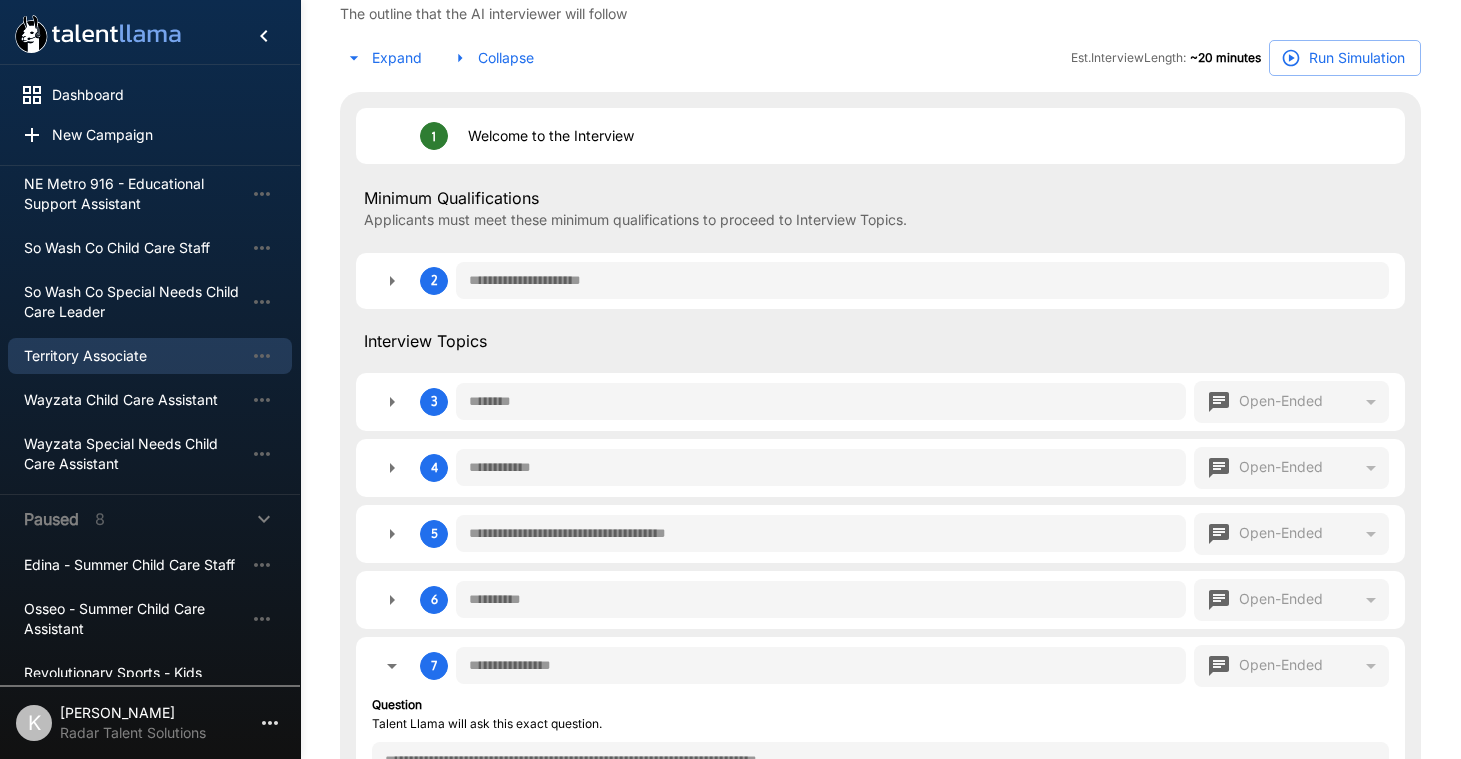 type on "*" 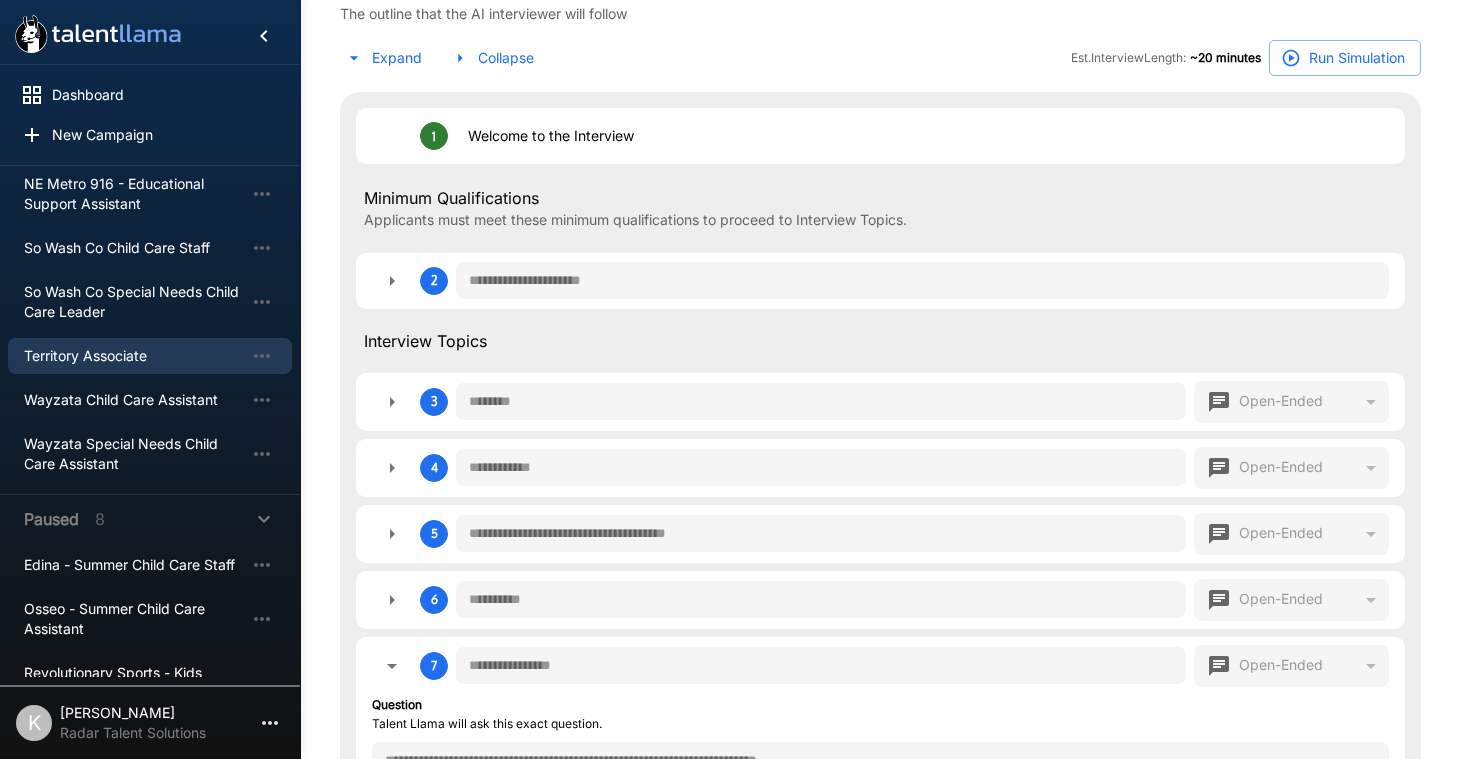 type on "*" 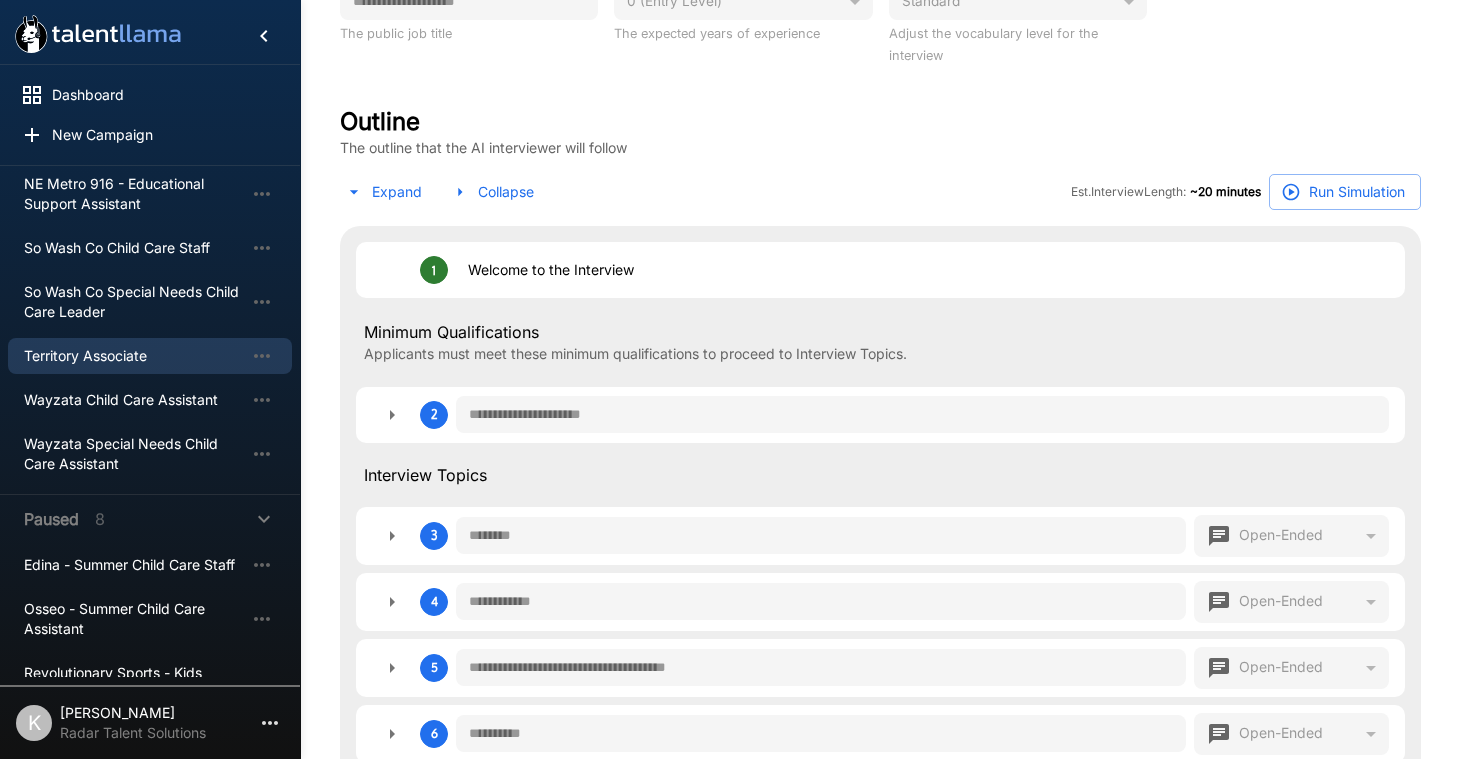type on "*" 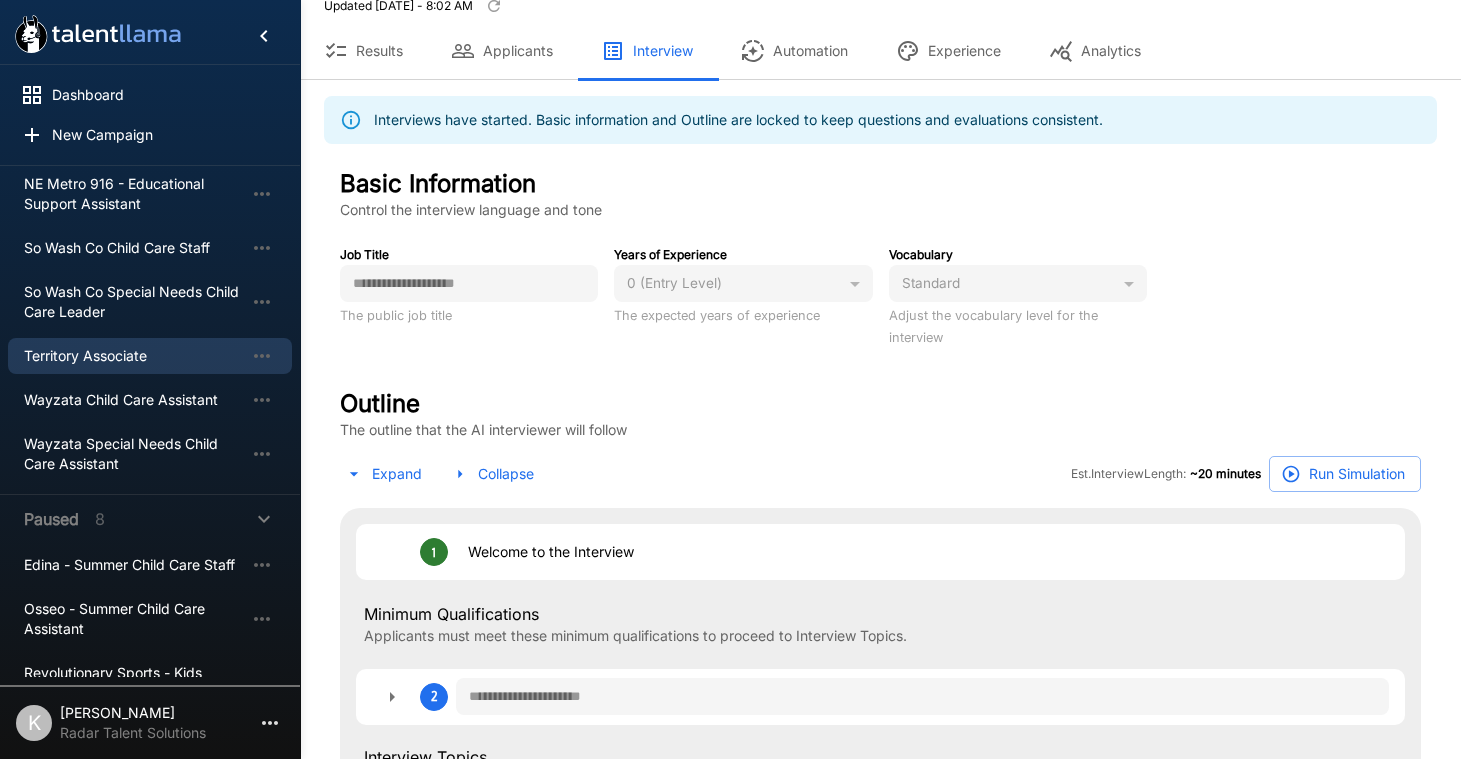 scroll, scrollTop: 0, scrollLeft: 0, axis: both 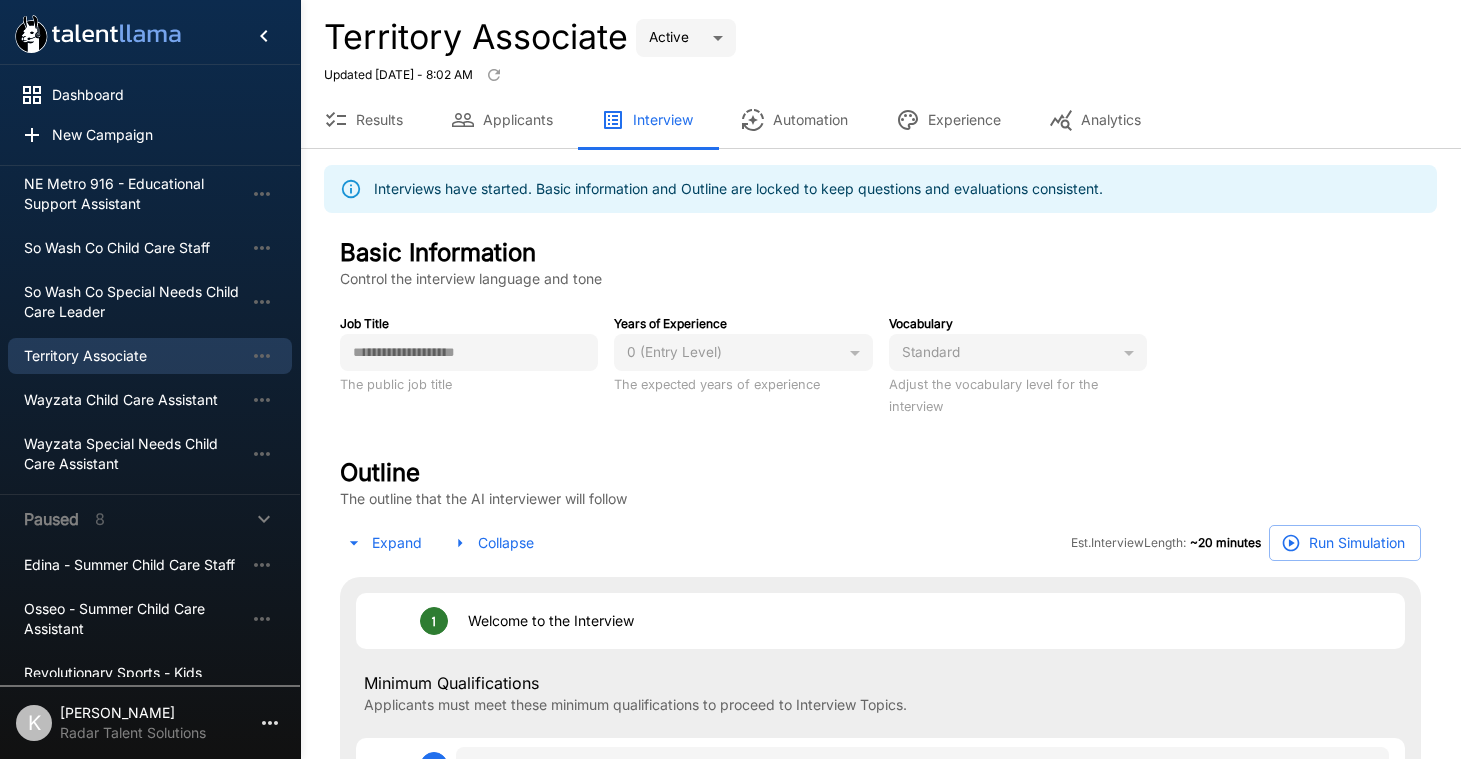 type on "*" 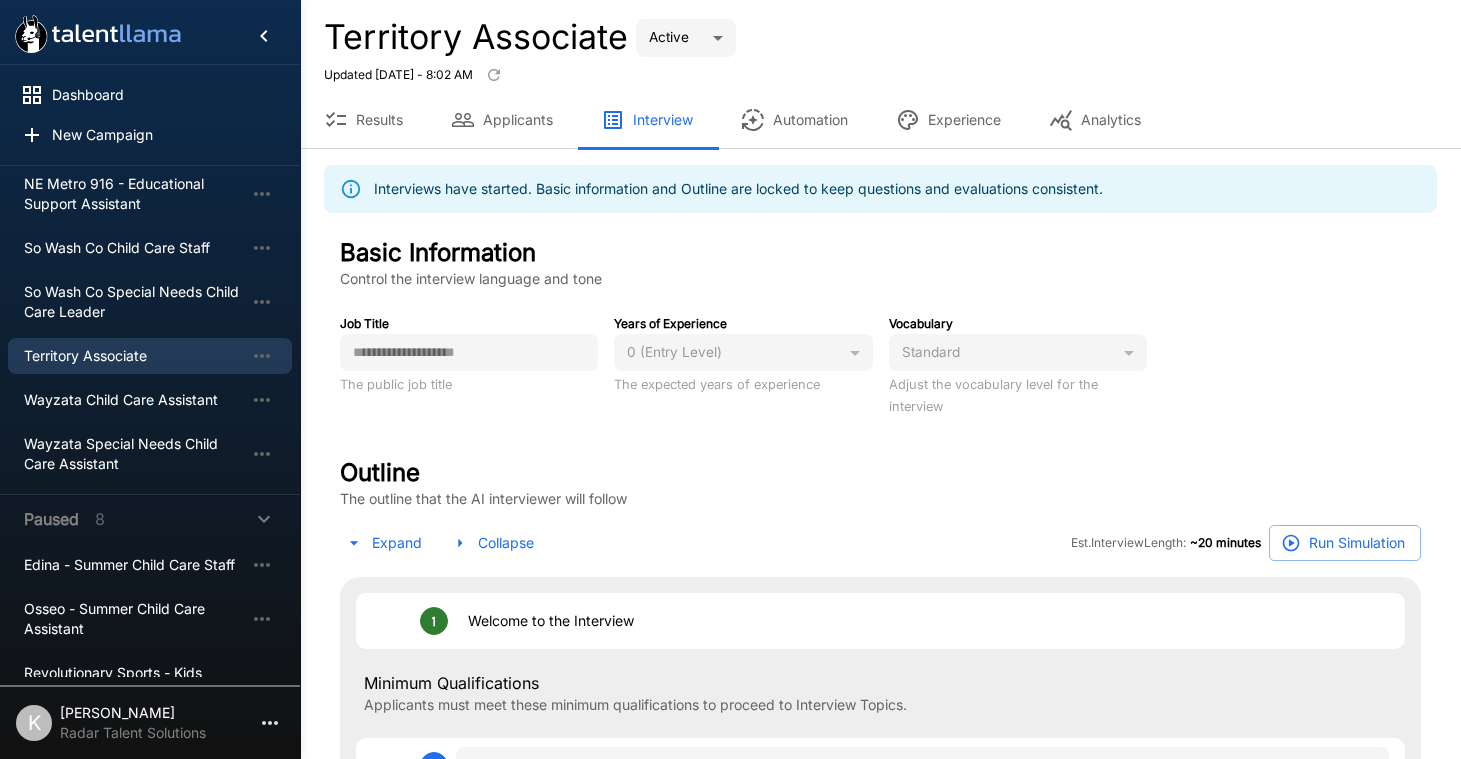 click on "Results" at bounding box center (363, 120) 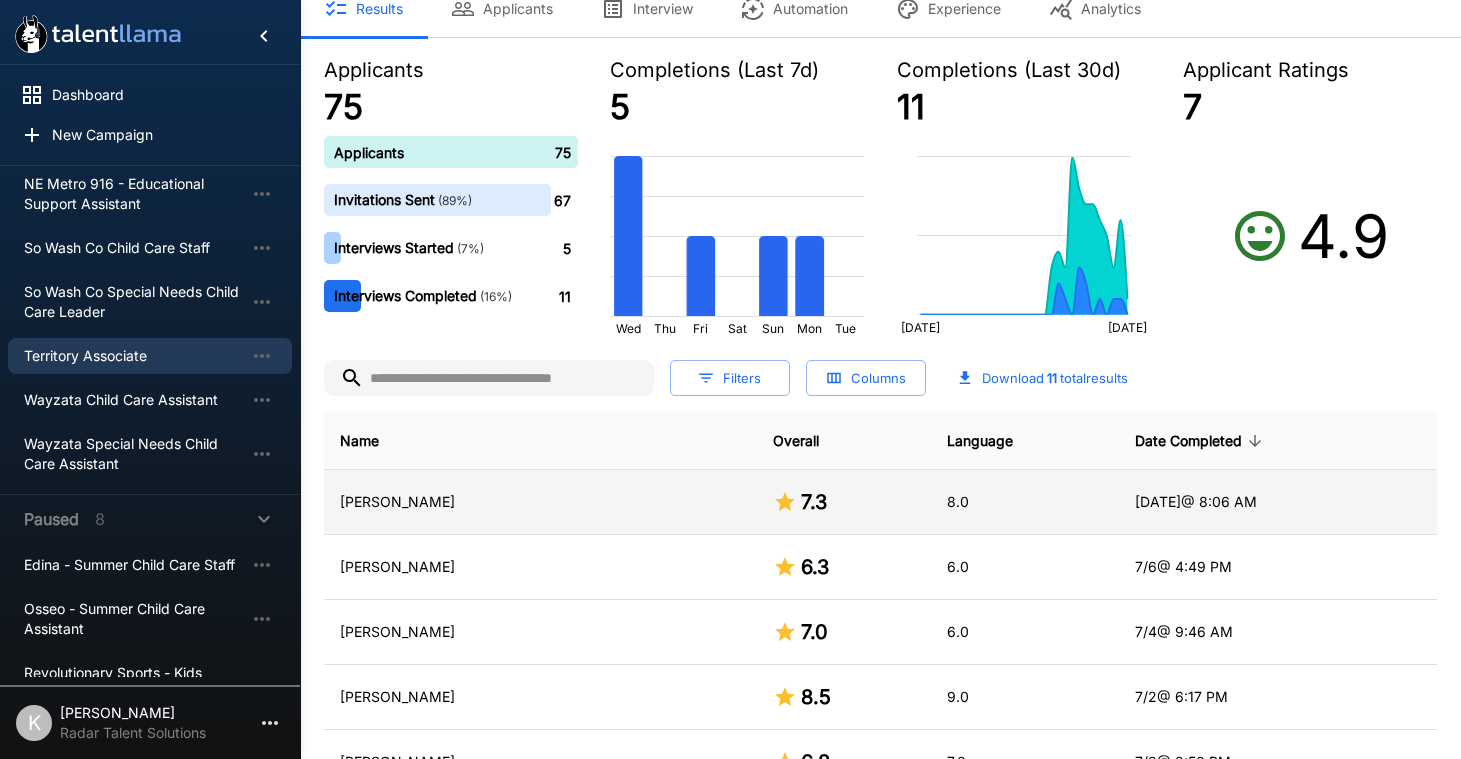 scroll, scrollTop: 0, scrollLeft: 0, axis: both 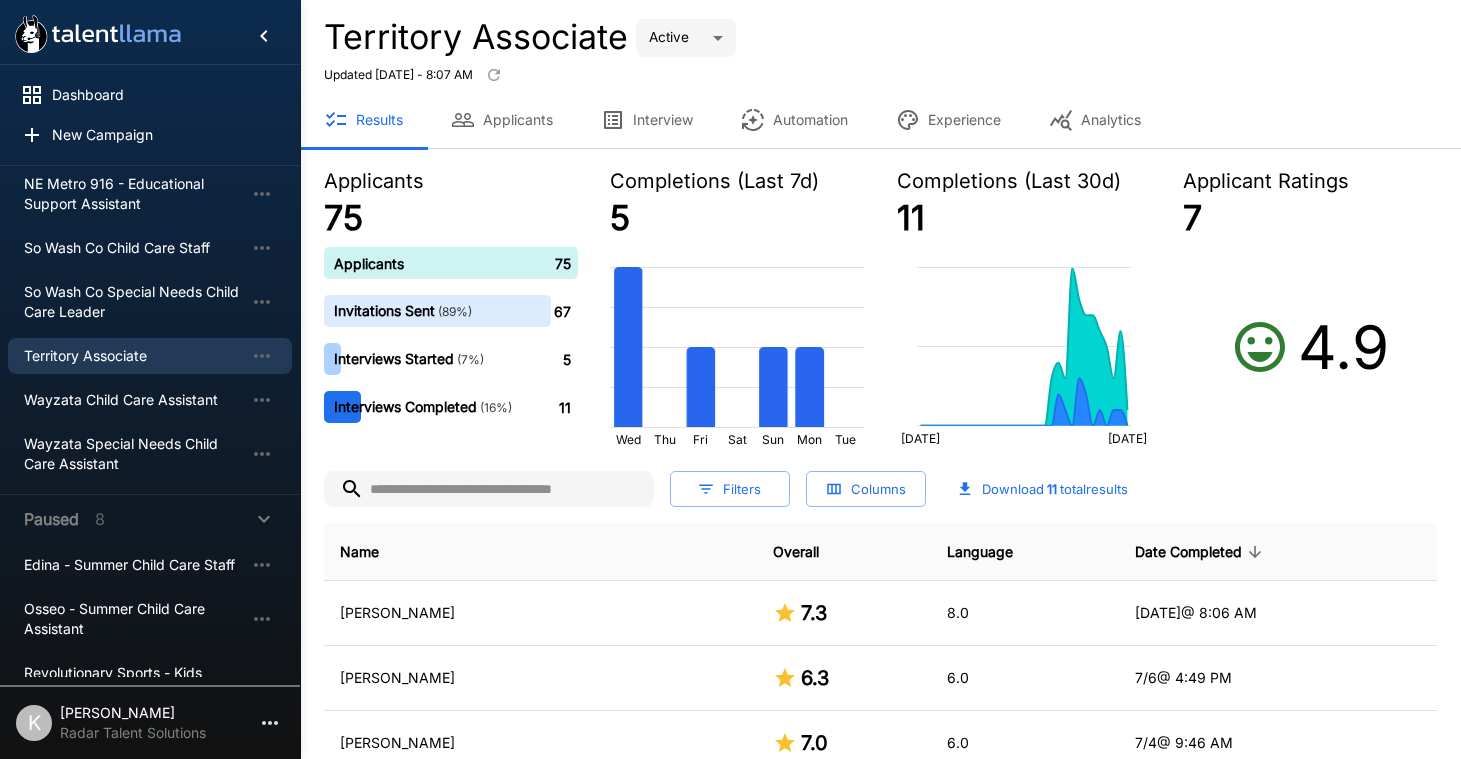 click on "Interview" at bounding box center [647, 120] 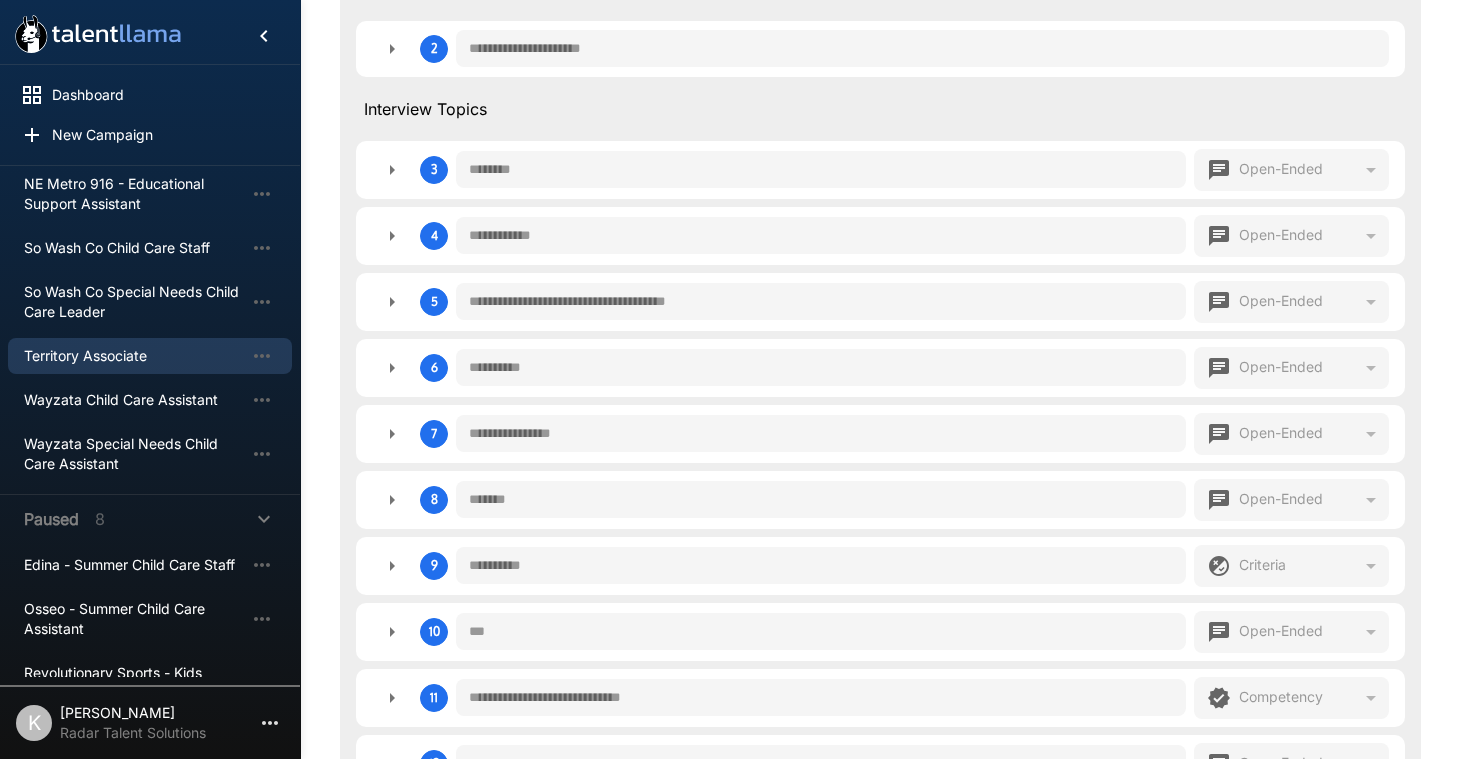 scroll, scrollTop: 724, scrollLeft: 0, axis: vertical 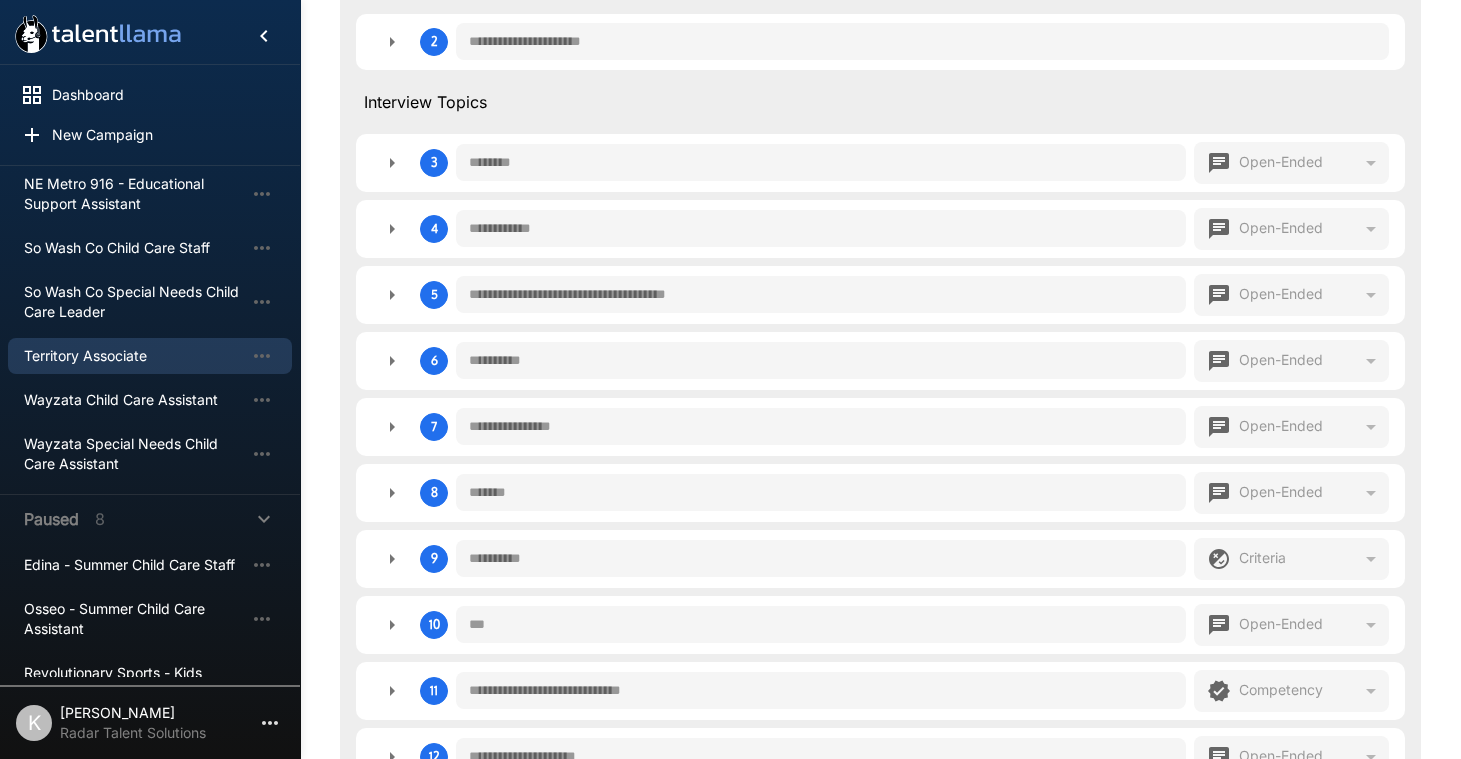click 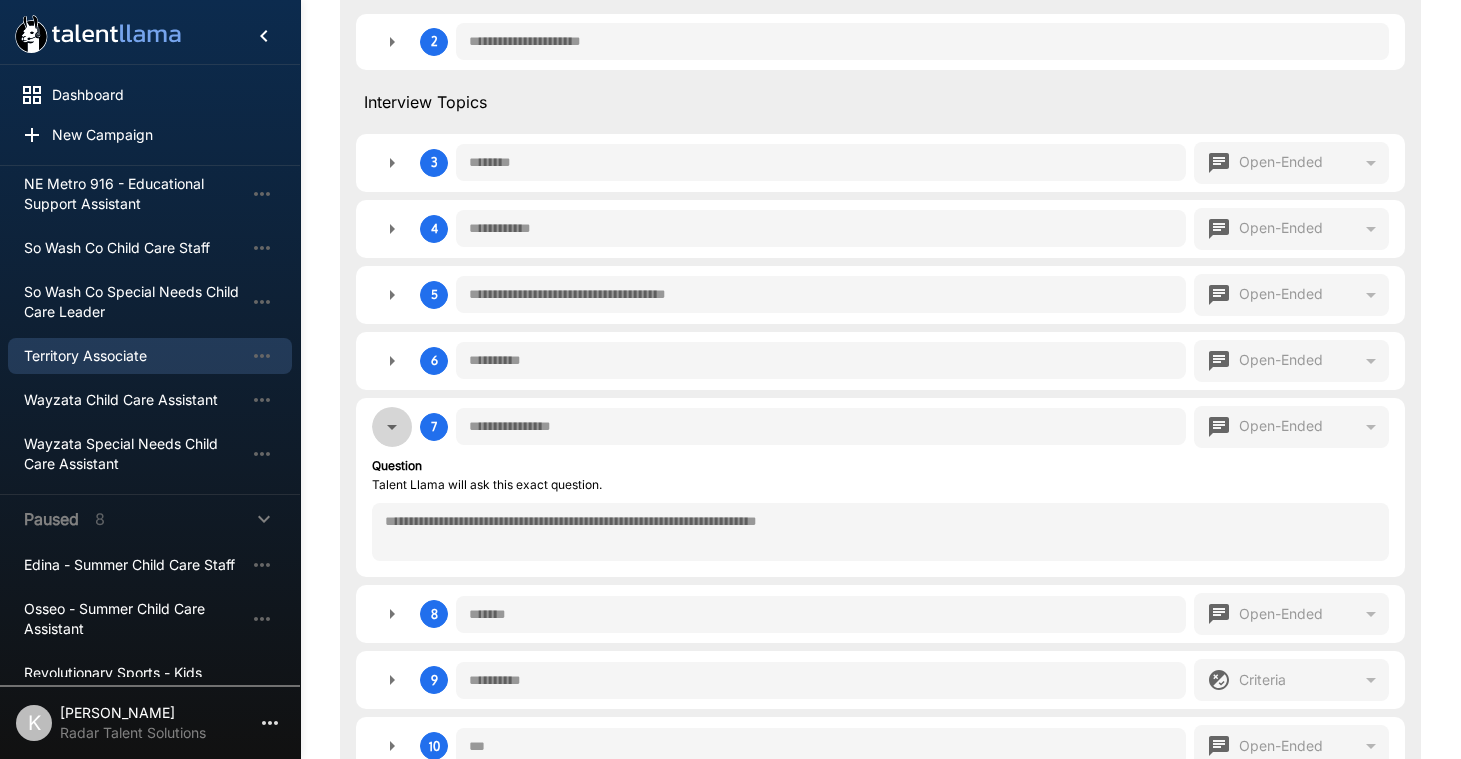 click 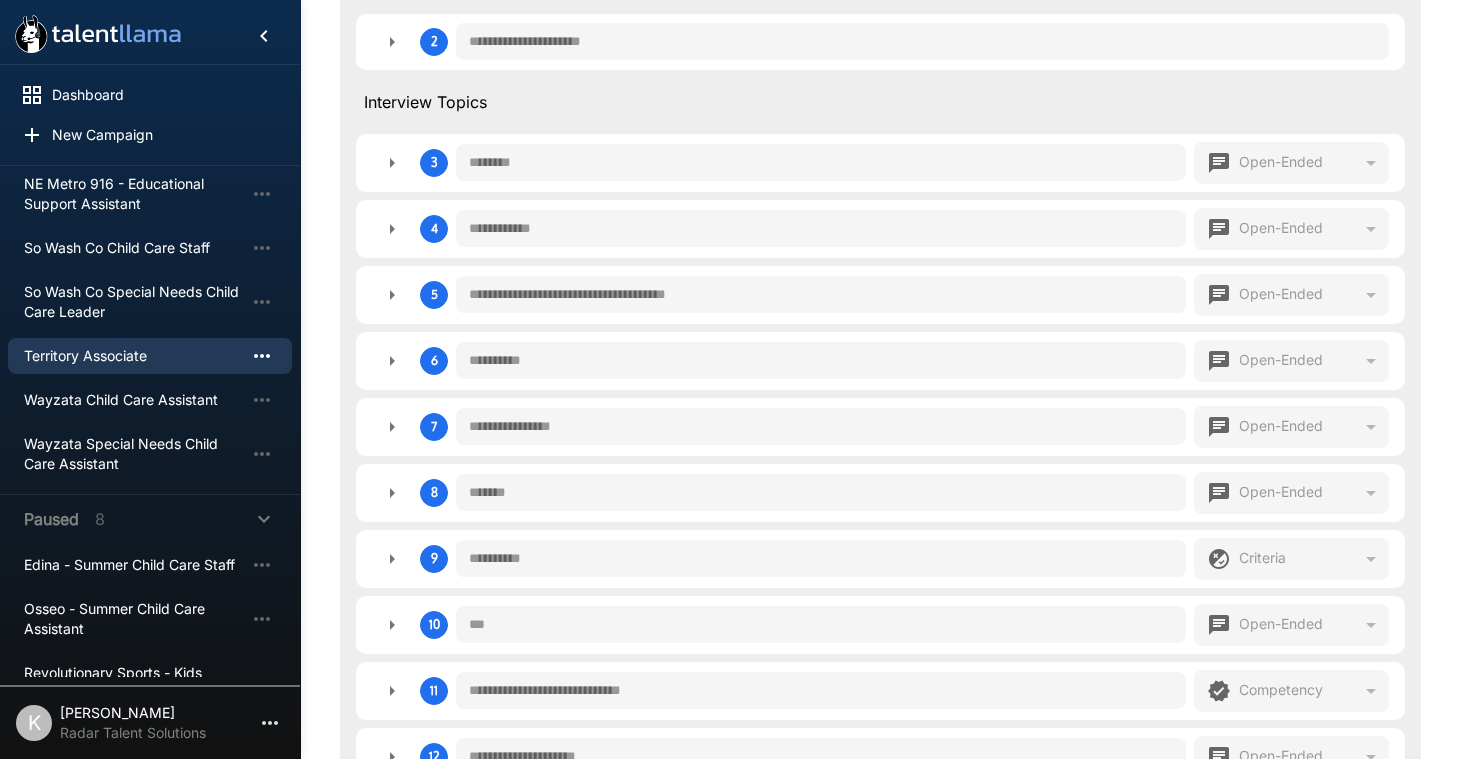 click 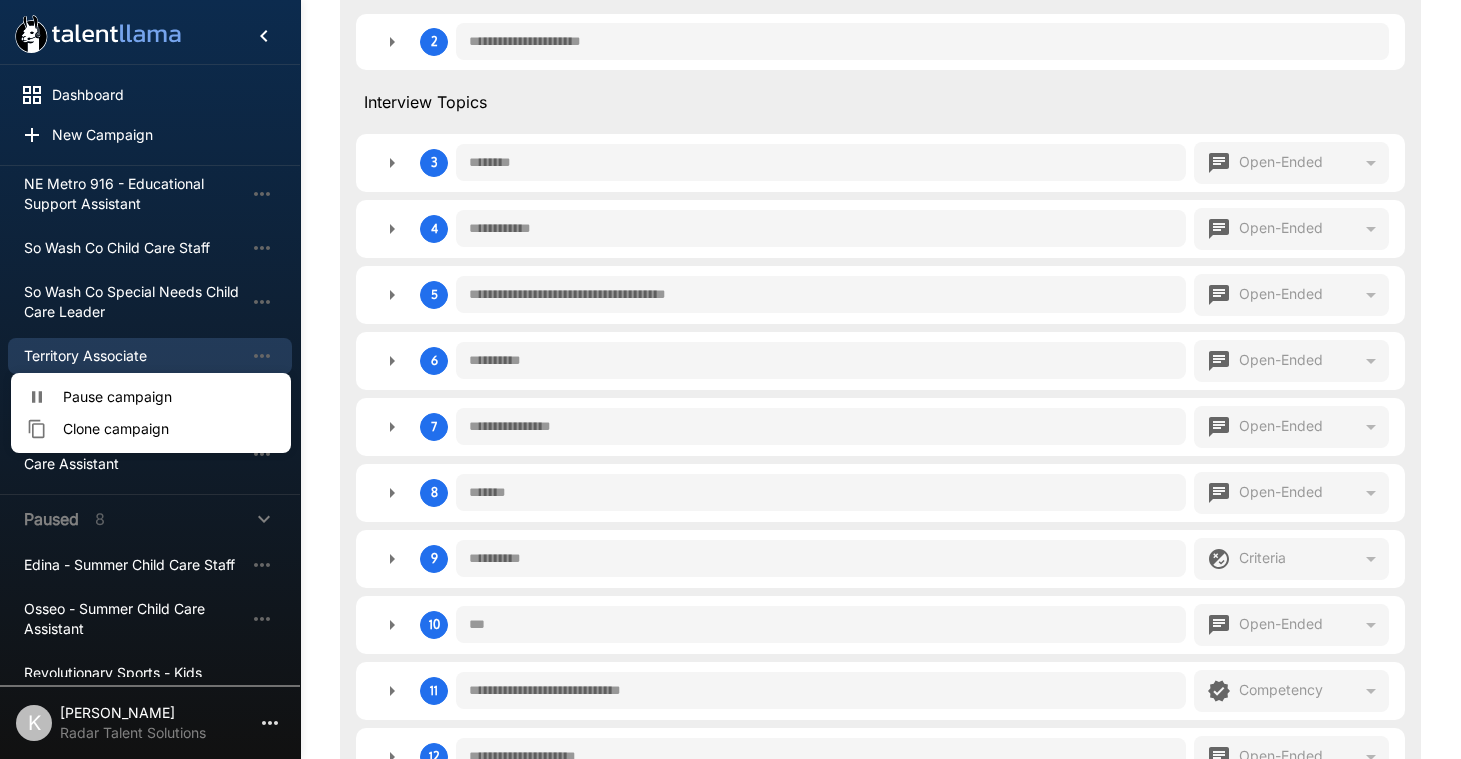 click on "Clone campaign" at bounding box center [169, 429] 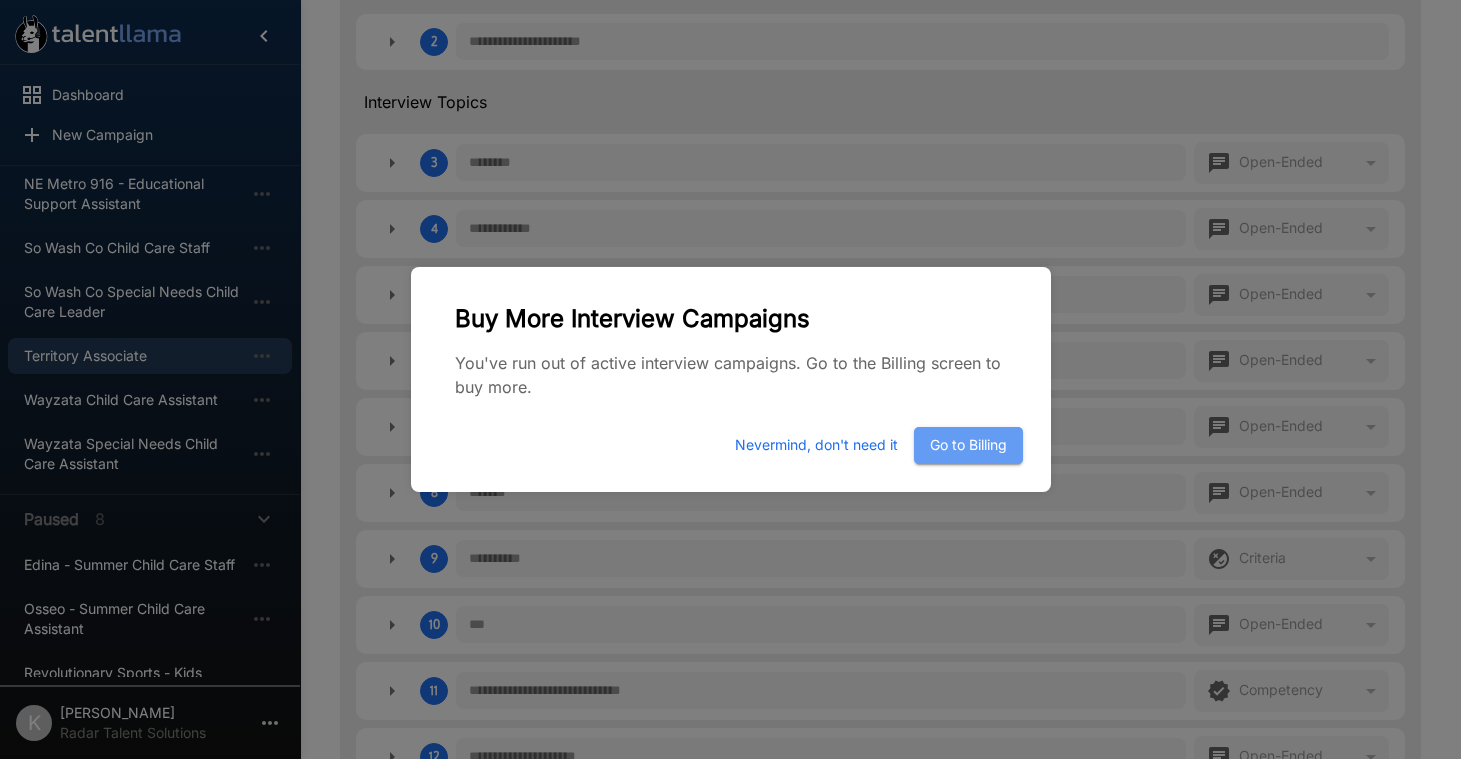 click on "Go to Billing" at bounding box center (968, 445) 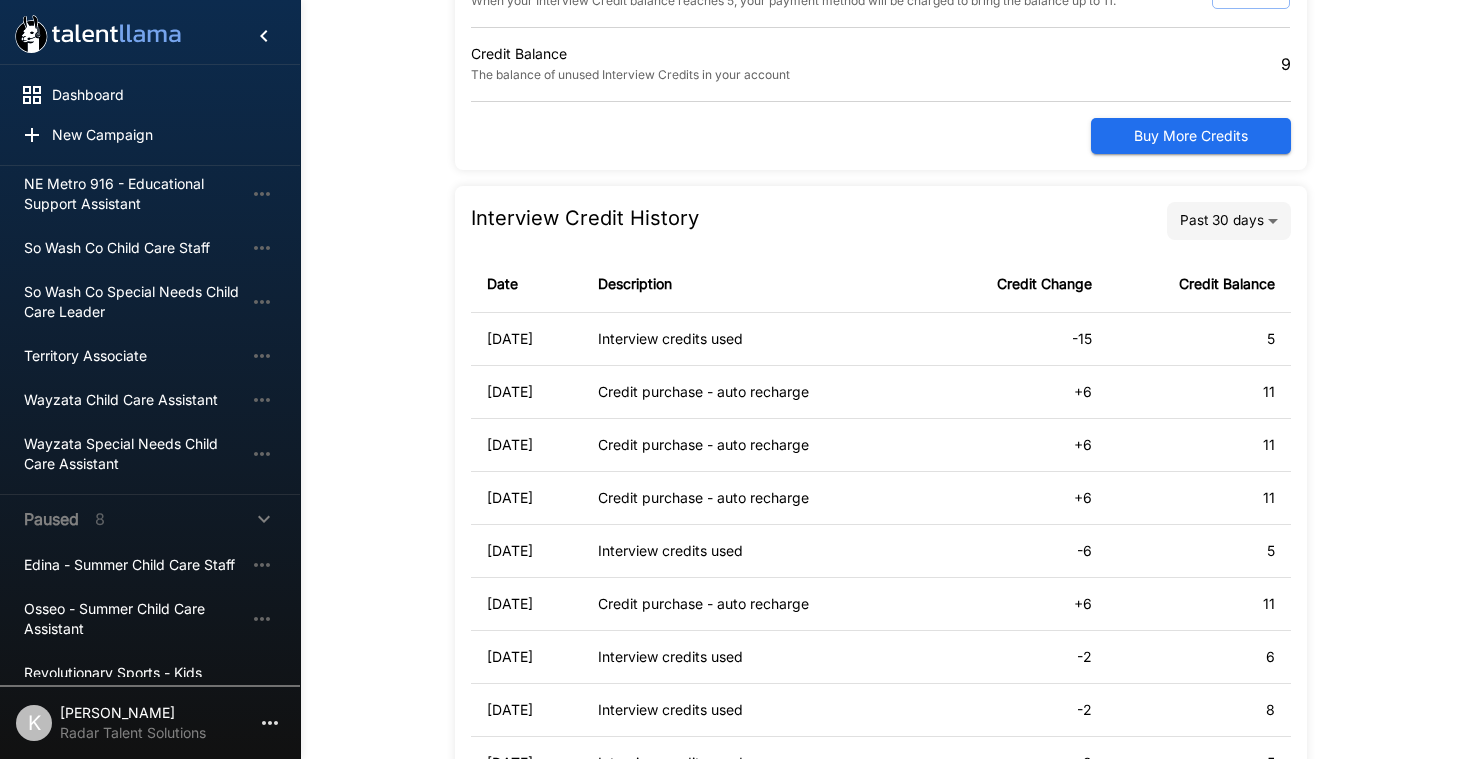 scroll, scrollTop: 362, scrollLeft: 0, axis: vertical 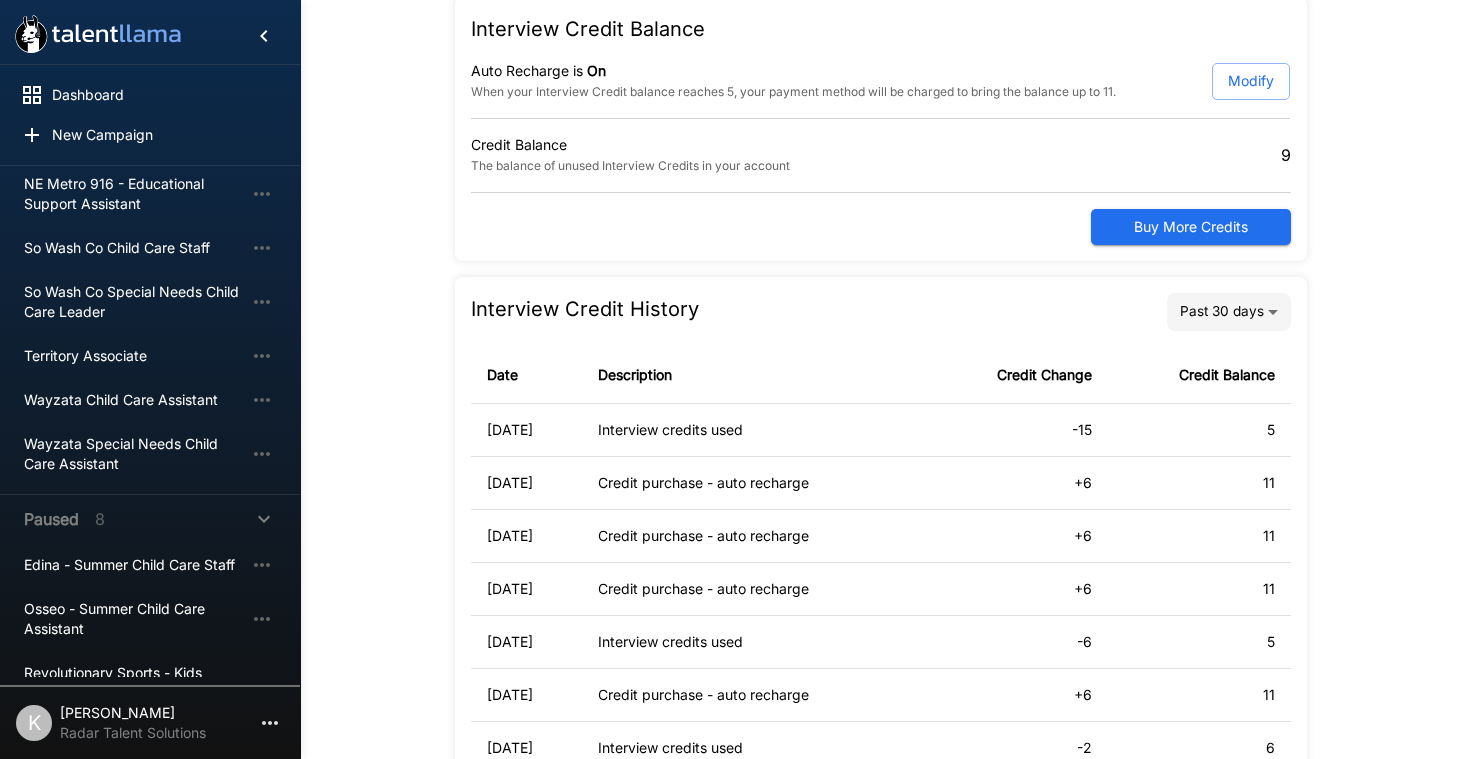 click on "Buy More Credits" at bounding box center (1191, 227) 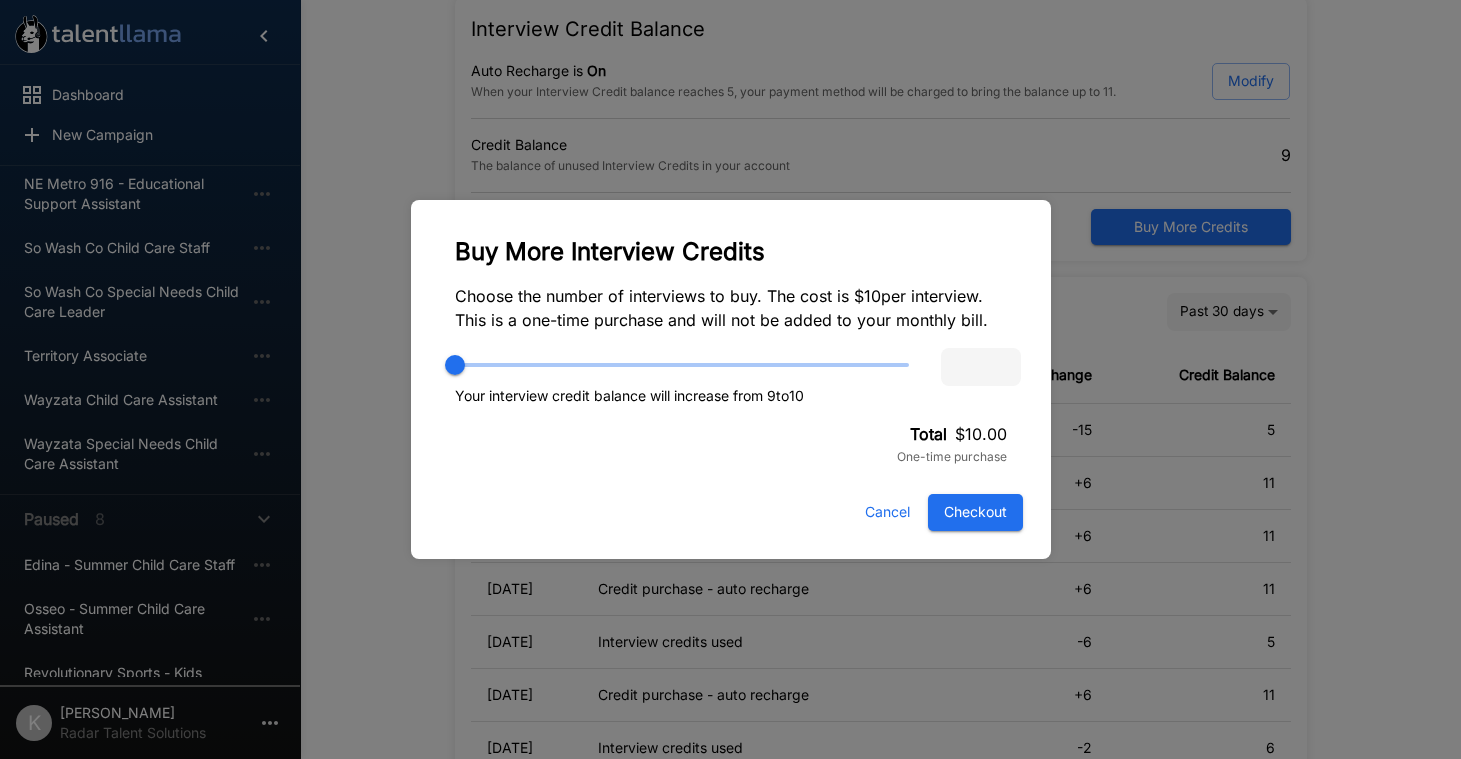 click on "Checkout" at bounding box center [975, 512] 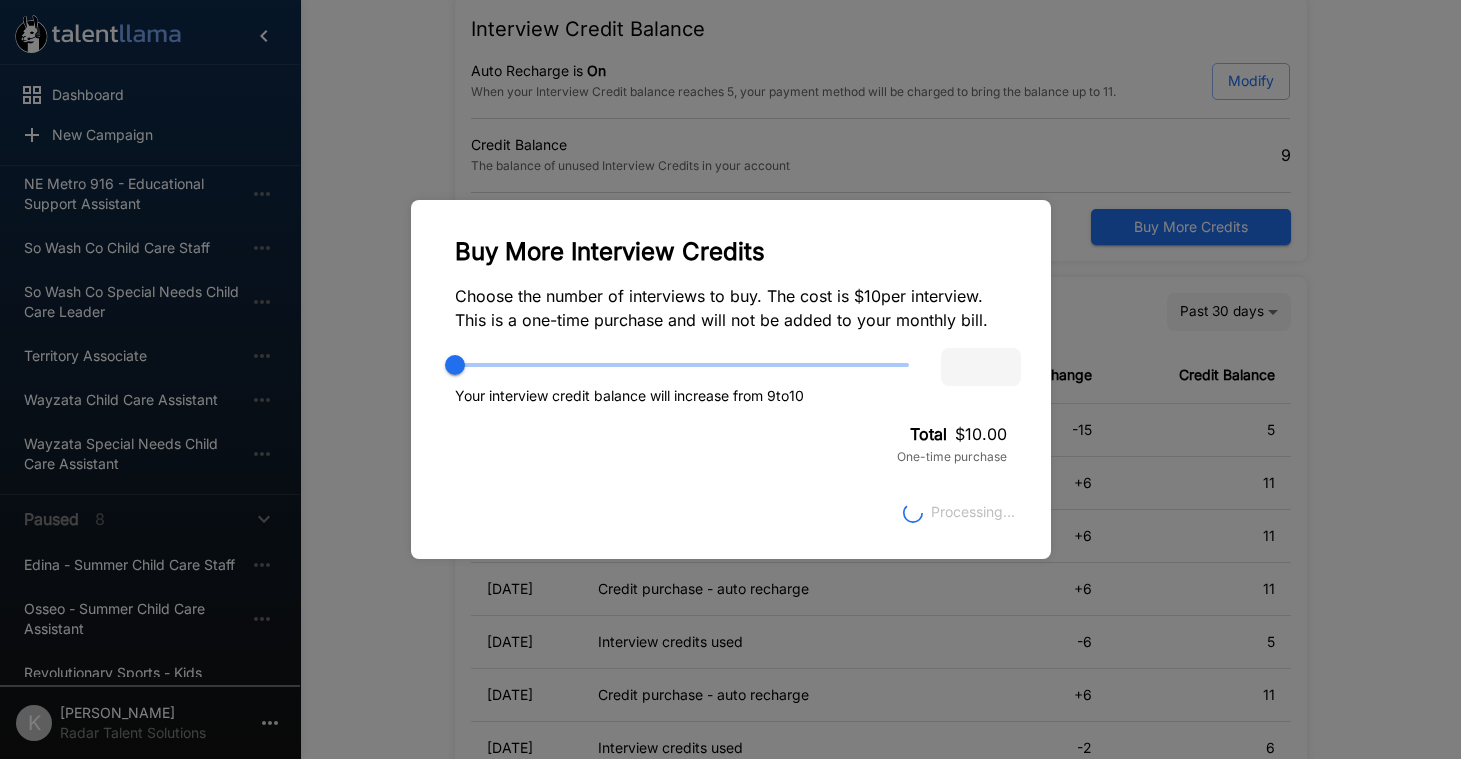 click on "Buy More Interview Credits Choose the number of interviews to buy. The cost is $ 10  per interview. This is a one-time purchase and will not be added to your monthly bill. * Your interview credit balance will increase from   9  to  10 Total $ 10.00 One-time purchase Processing..." at bounding box center (730, 379) 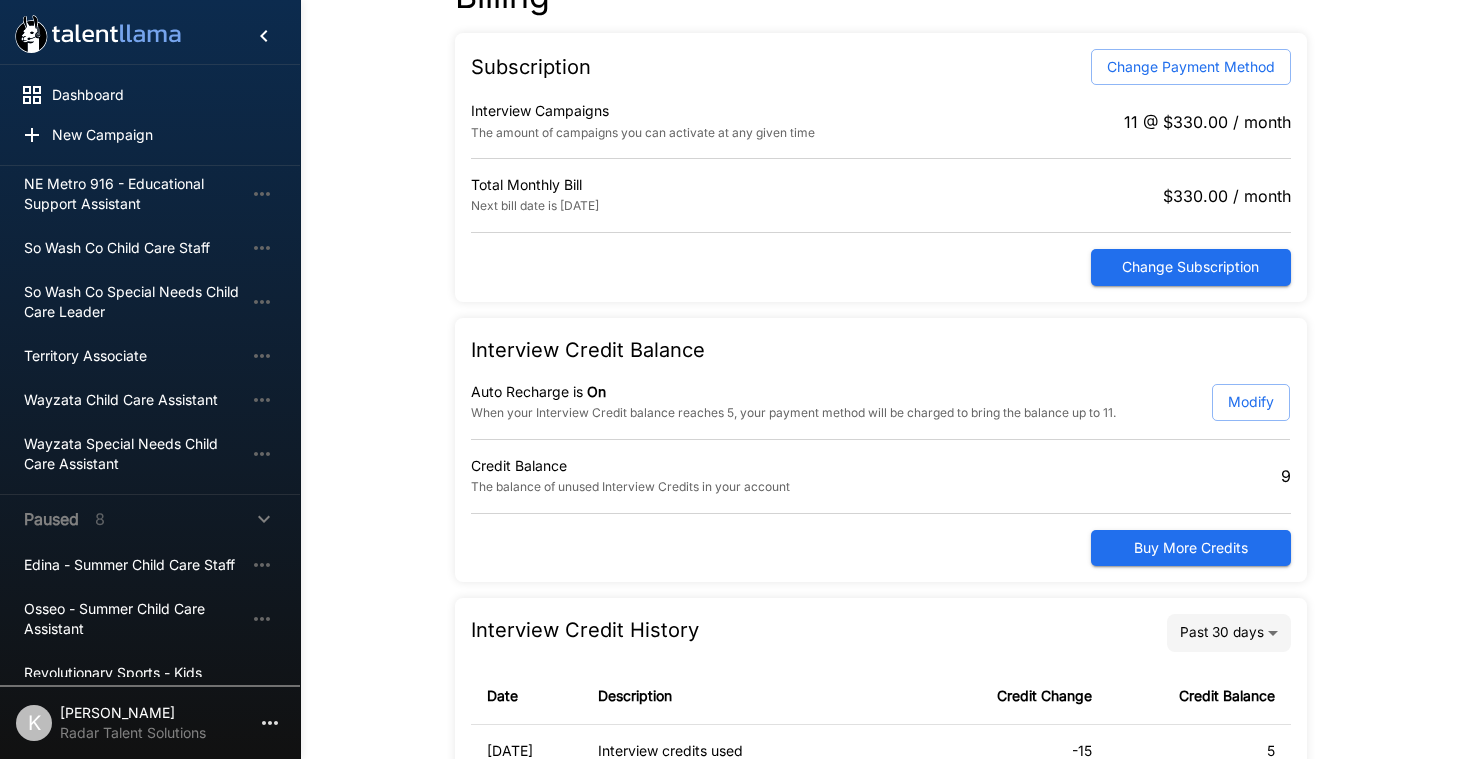scroll, scrollTop: 0, scrollLeft: 0, axis: both 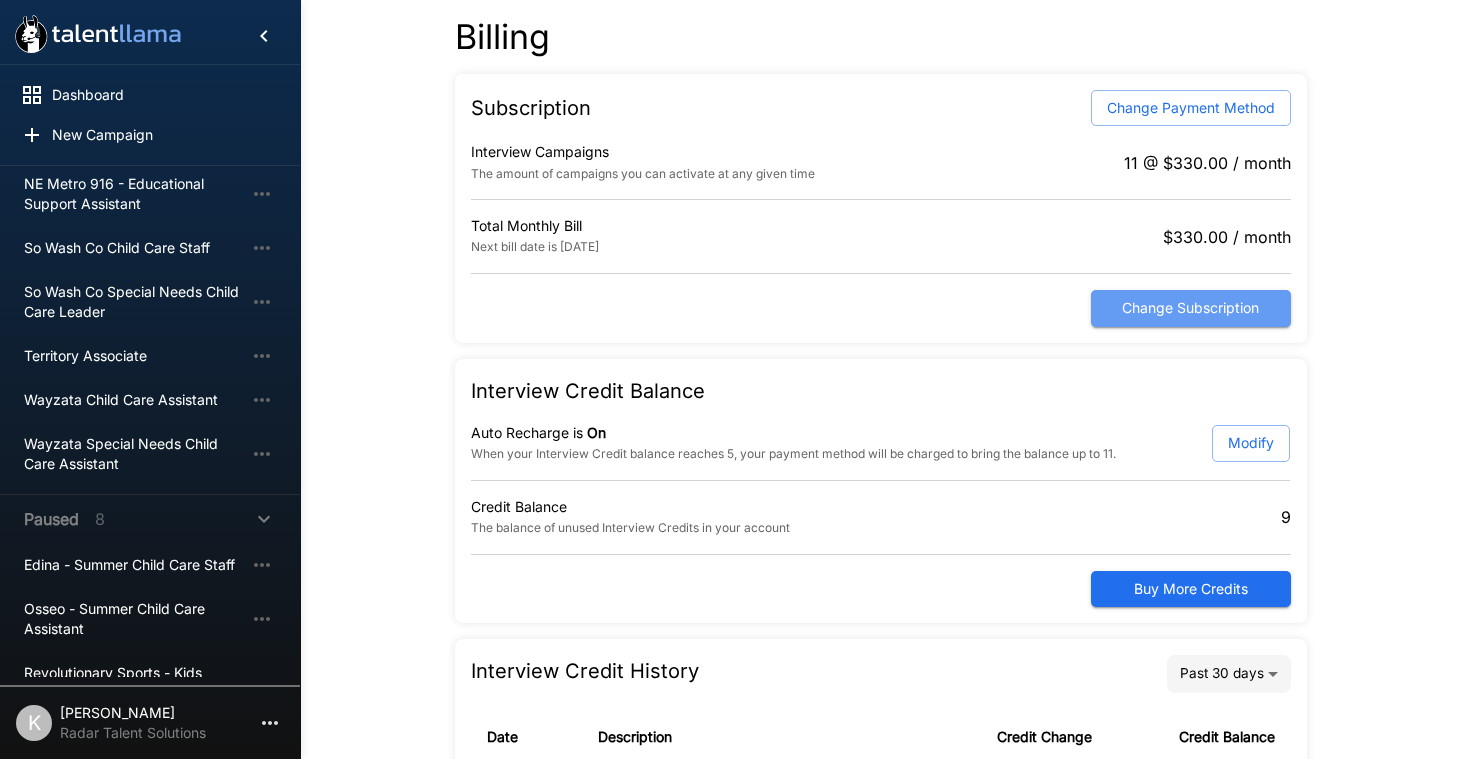 click on "Change Subscription" at bounding box center [1191, 308] 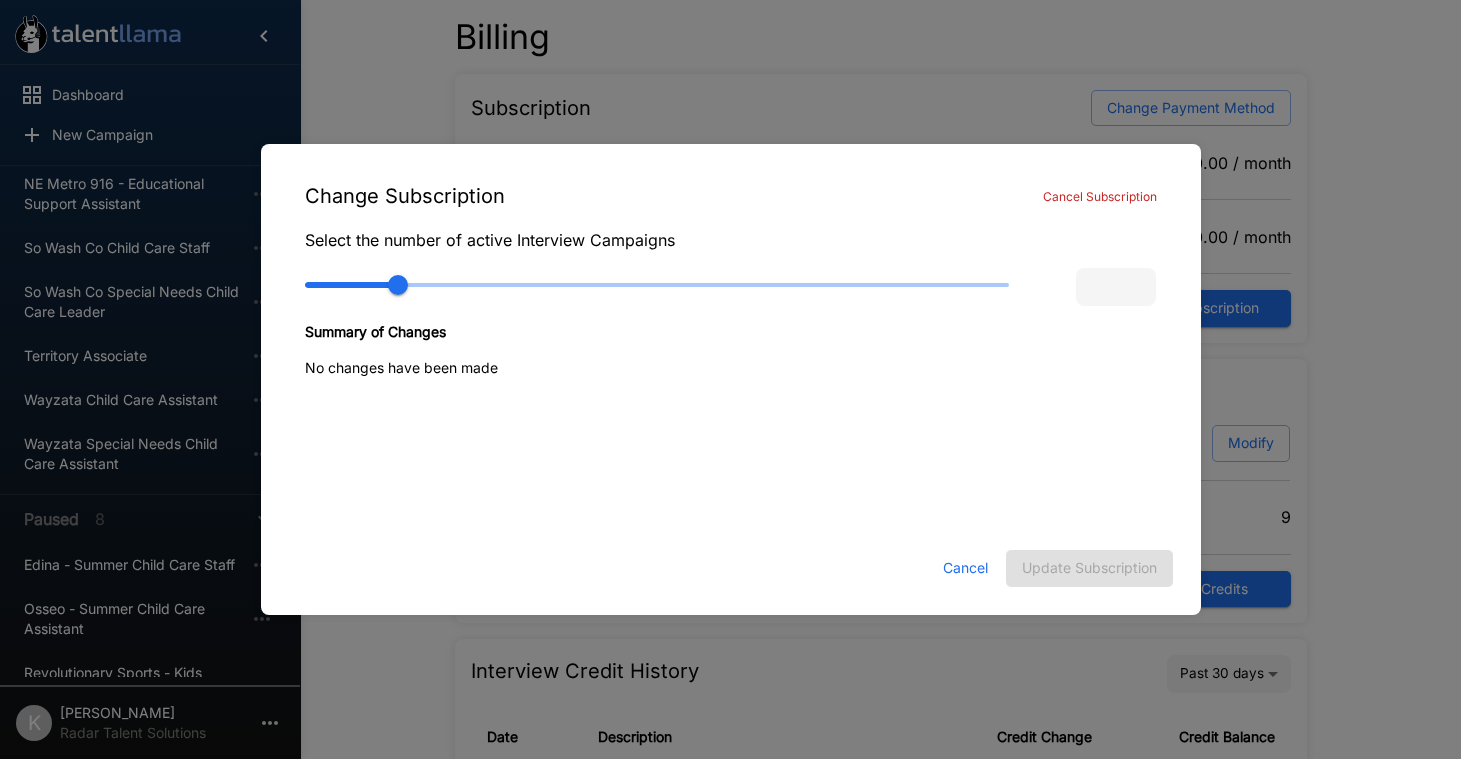 click on "Cancel" at bounding box center (966, 568) 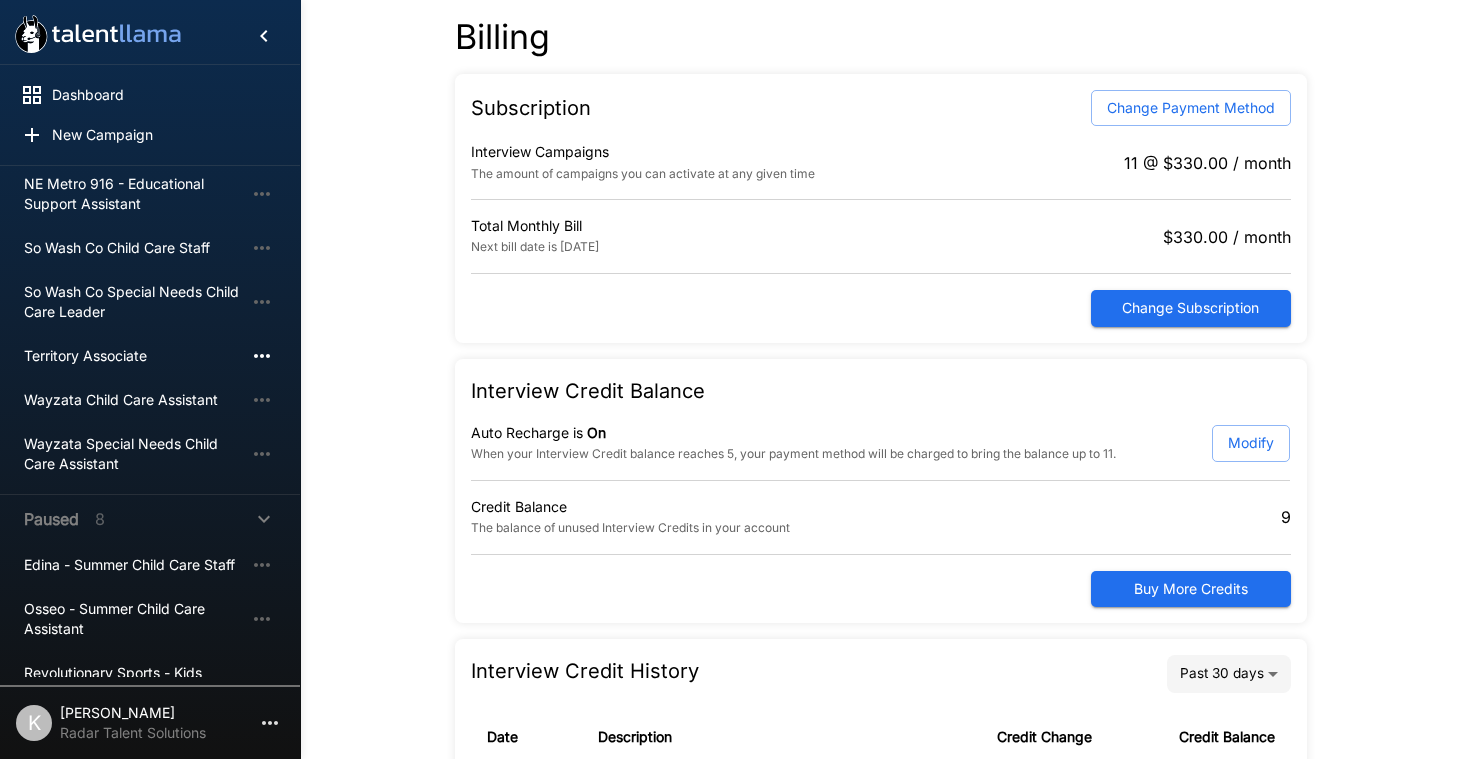 click 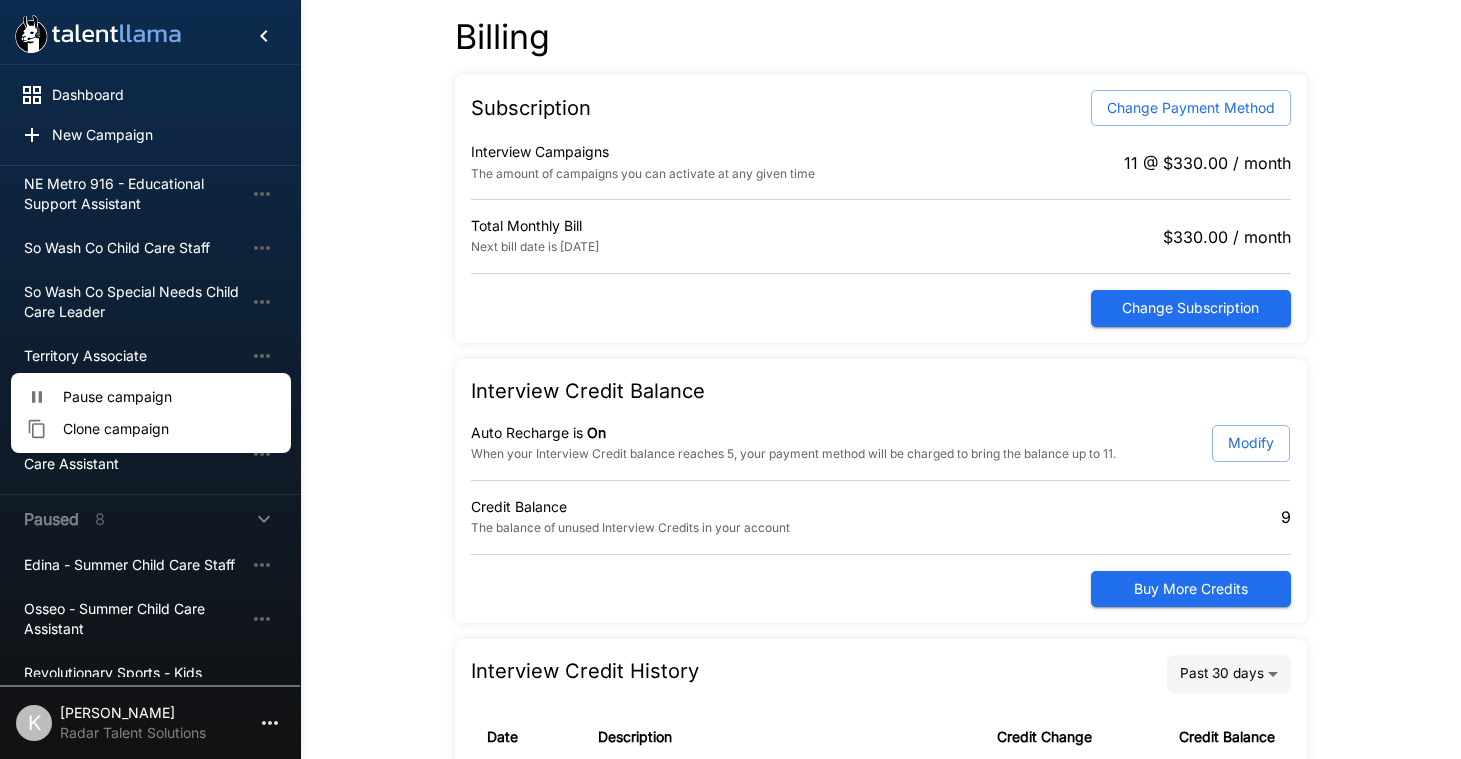 click on "Pause campaign" at bounding box center [169, 397] 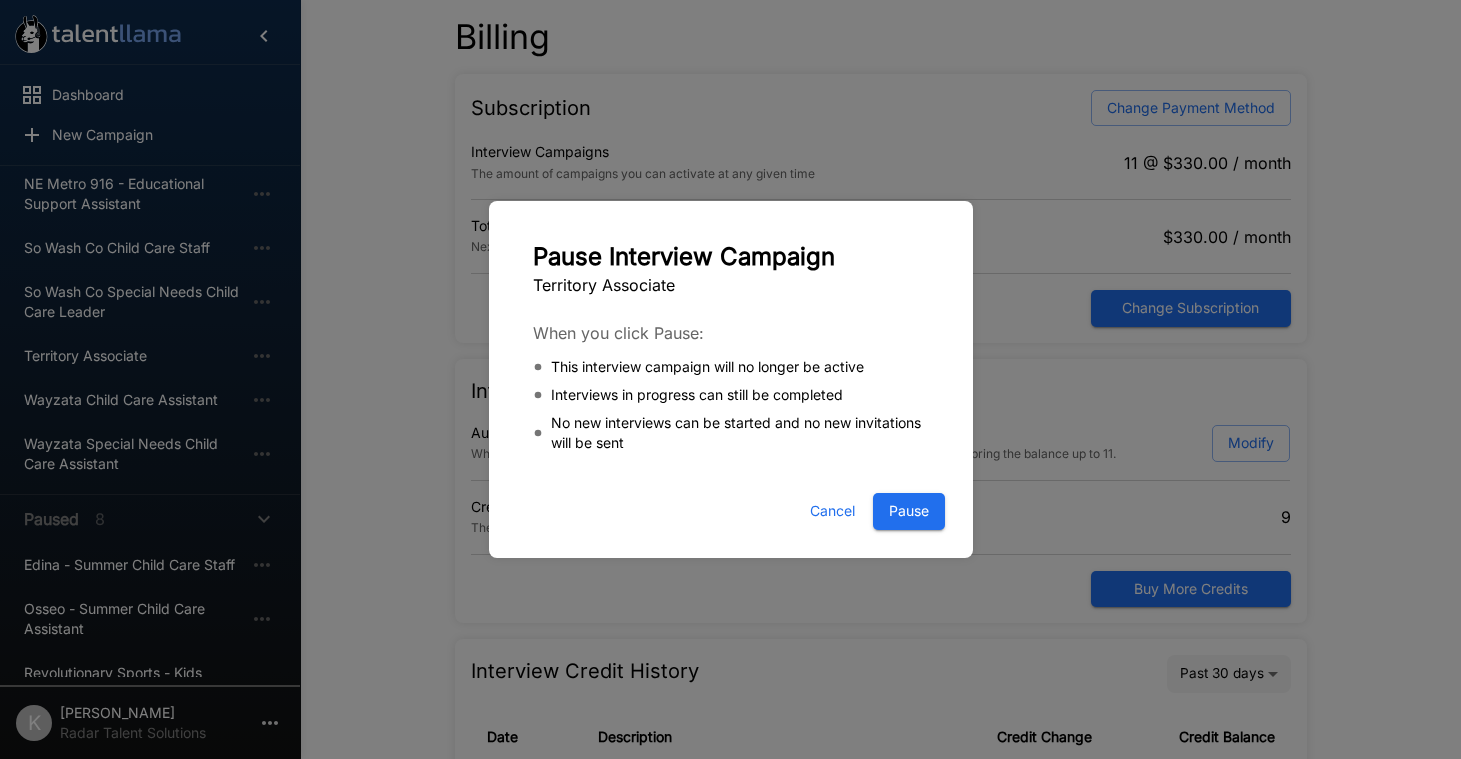 click on "Pause" at bounding box center (909, 511) 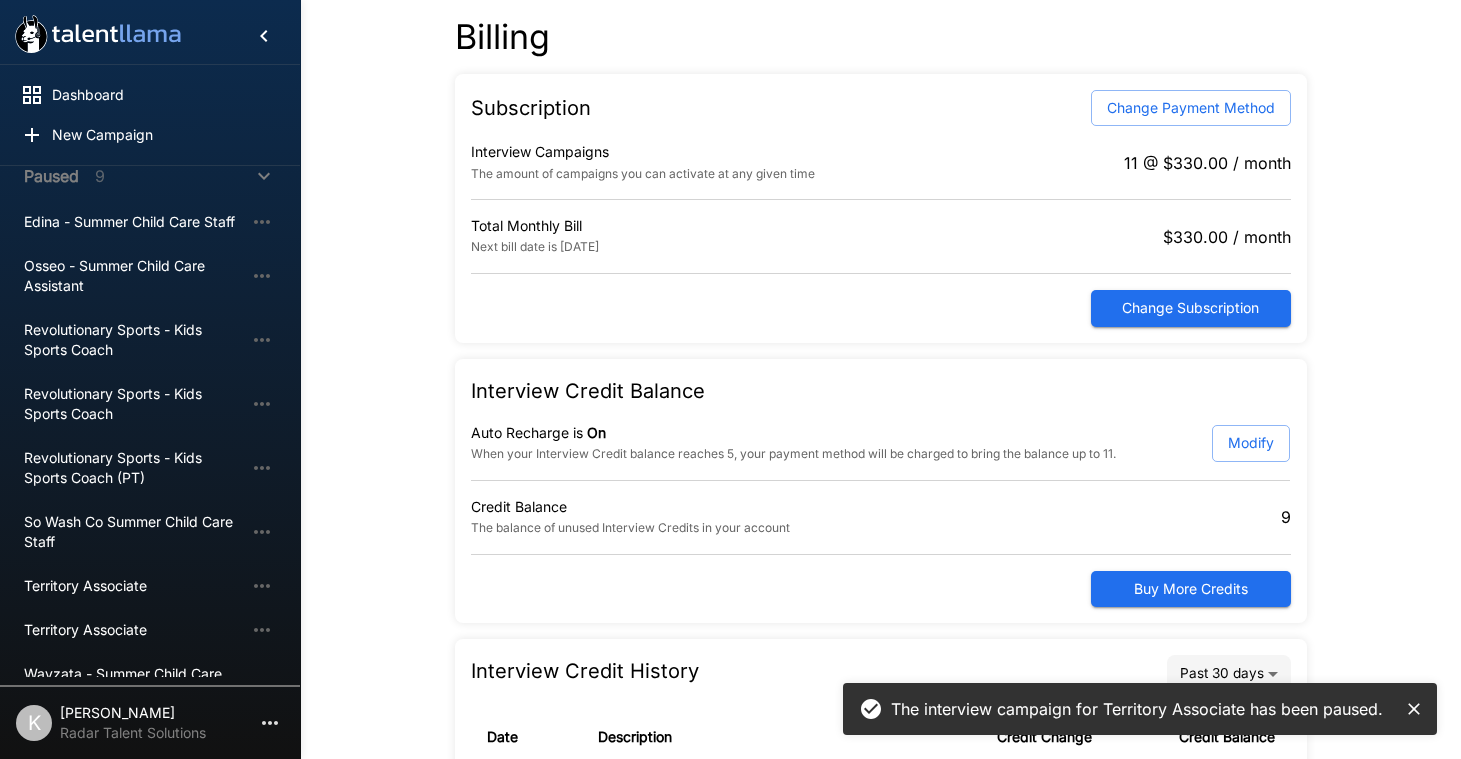scroll, scrollTop: 776, scrollLeft: 0, axis: vertical 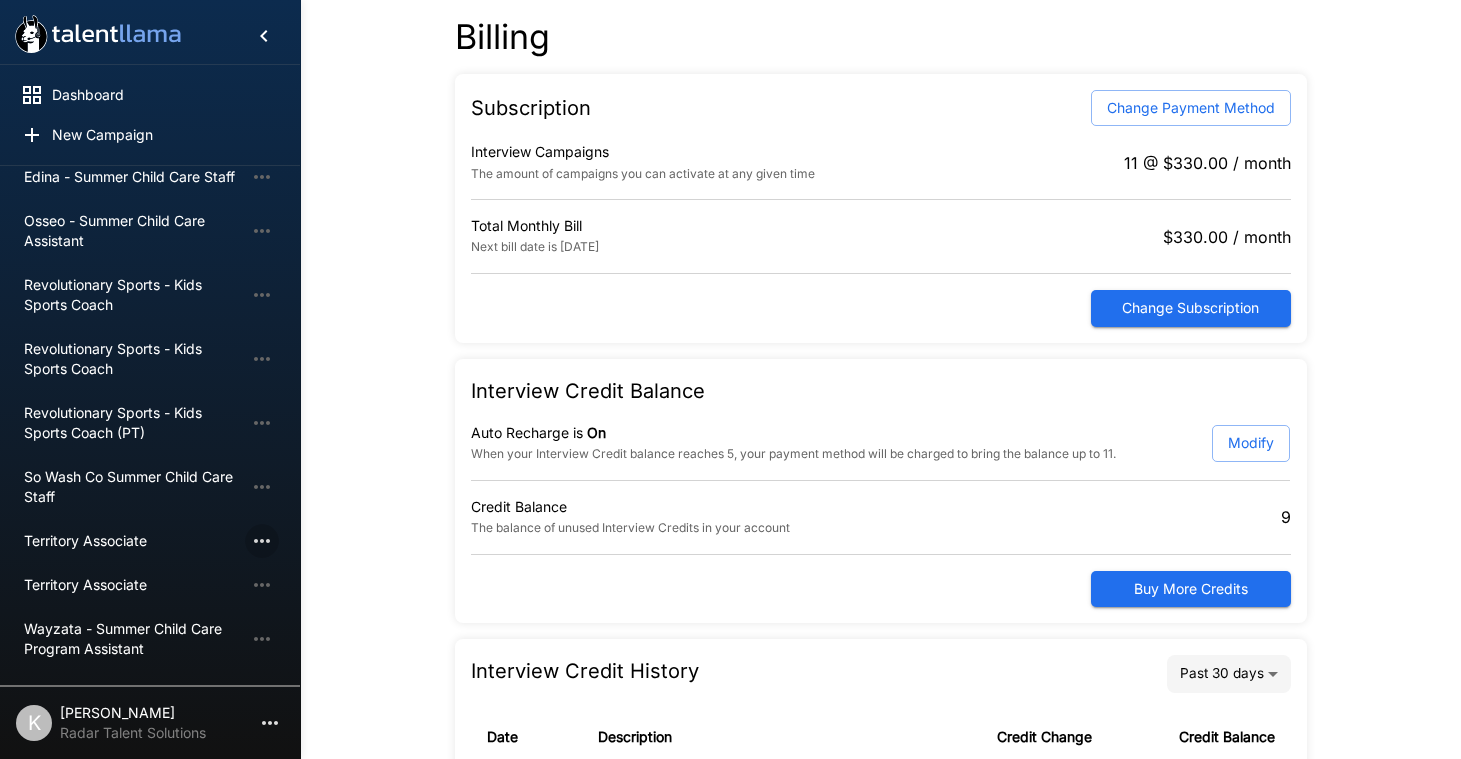 click at bounding box center [262, 541] 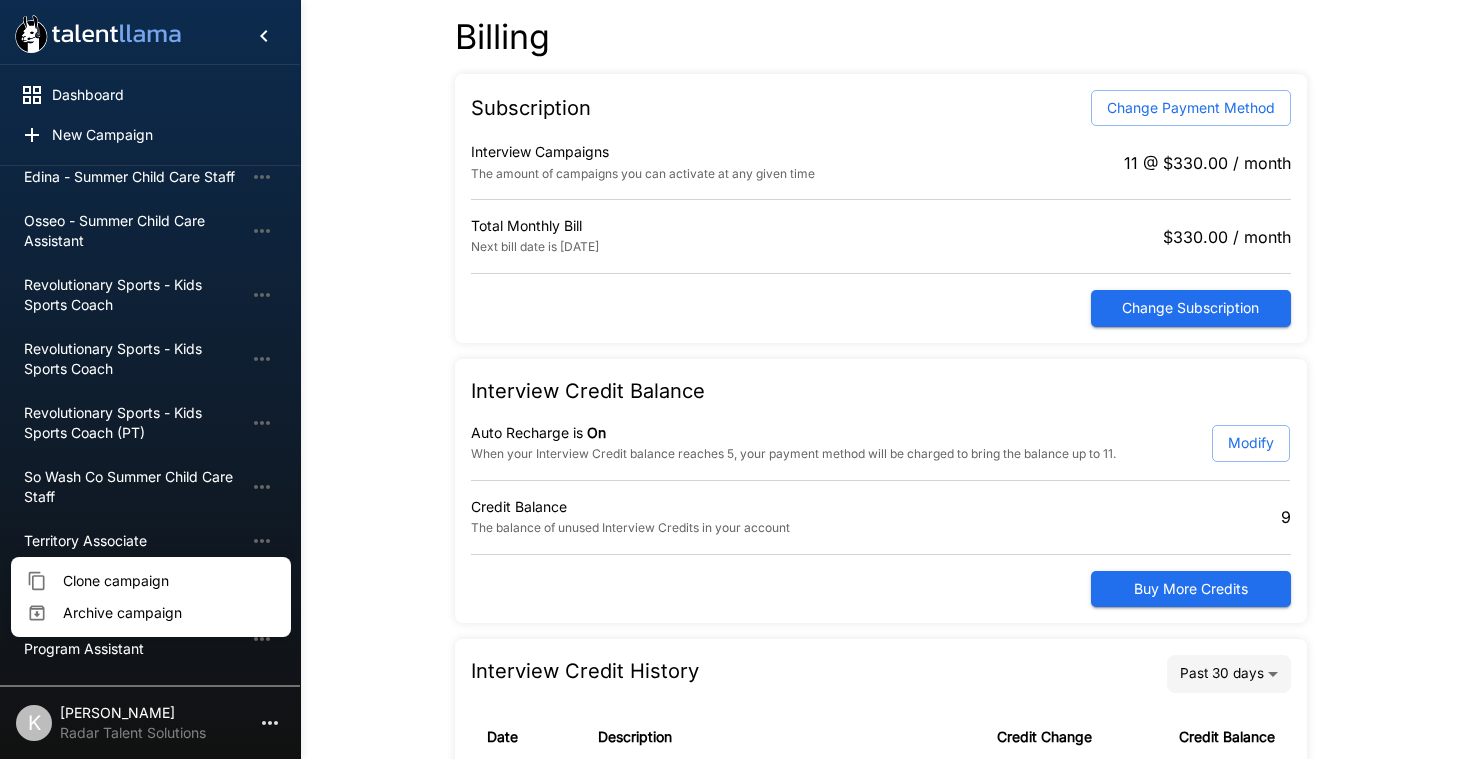 click at bounding box center [730, 379] 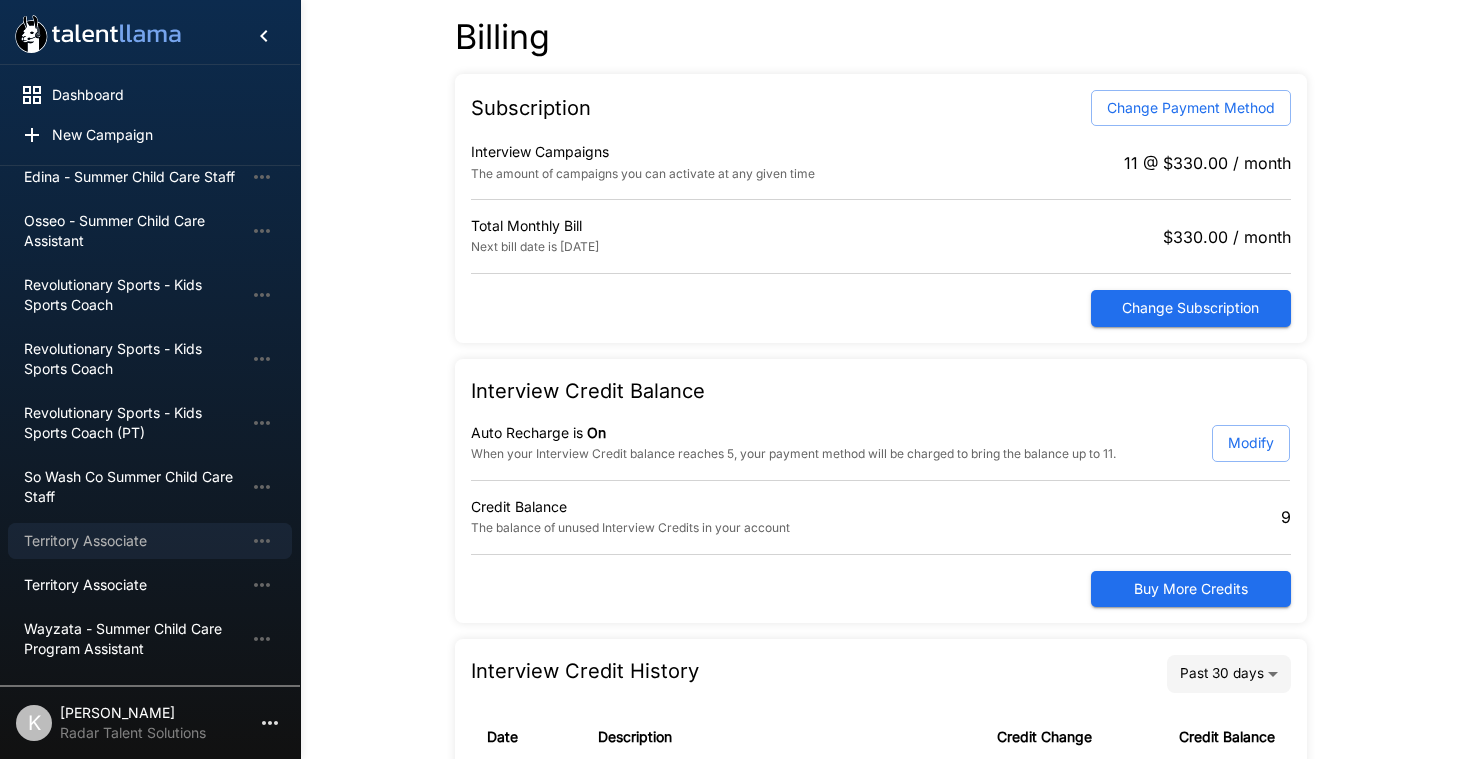 click on "Territory Associate" at bounding box center [134, 541] 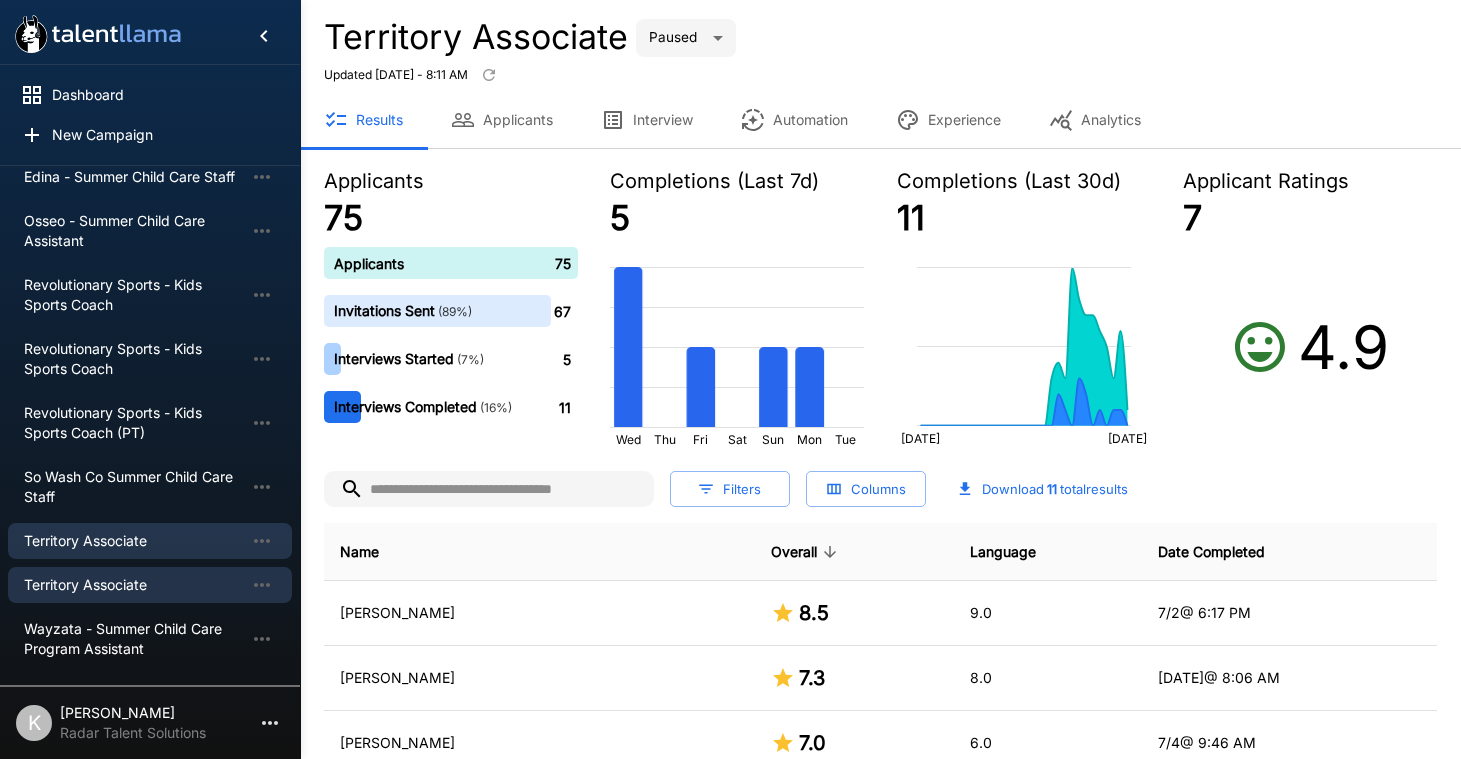click on "Territory Associate" at bounding box center [150, 585] 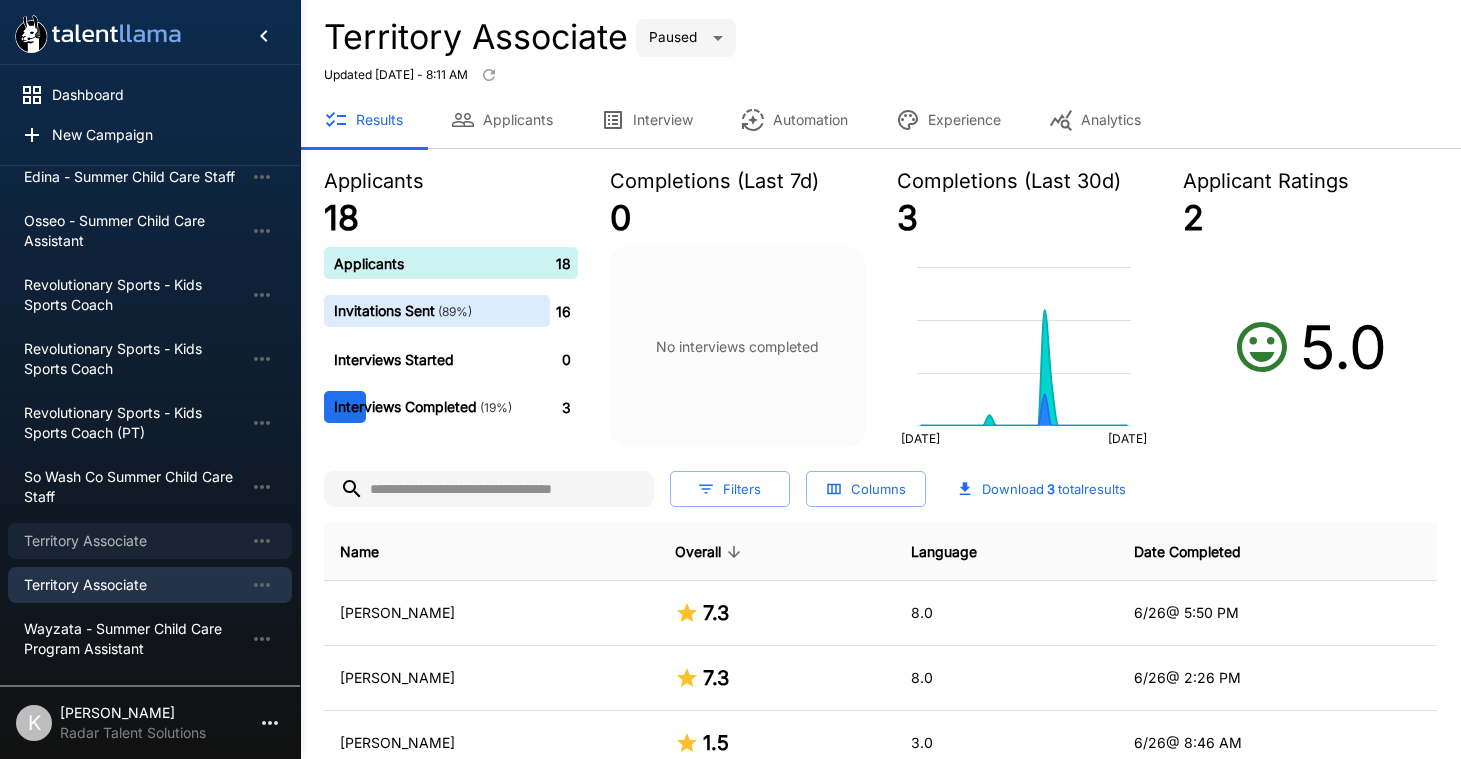 click on "Territory Associate" at bounding box center (134, 541) 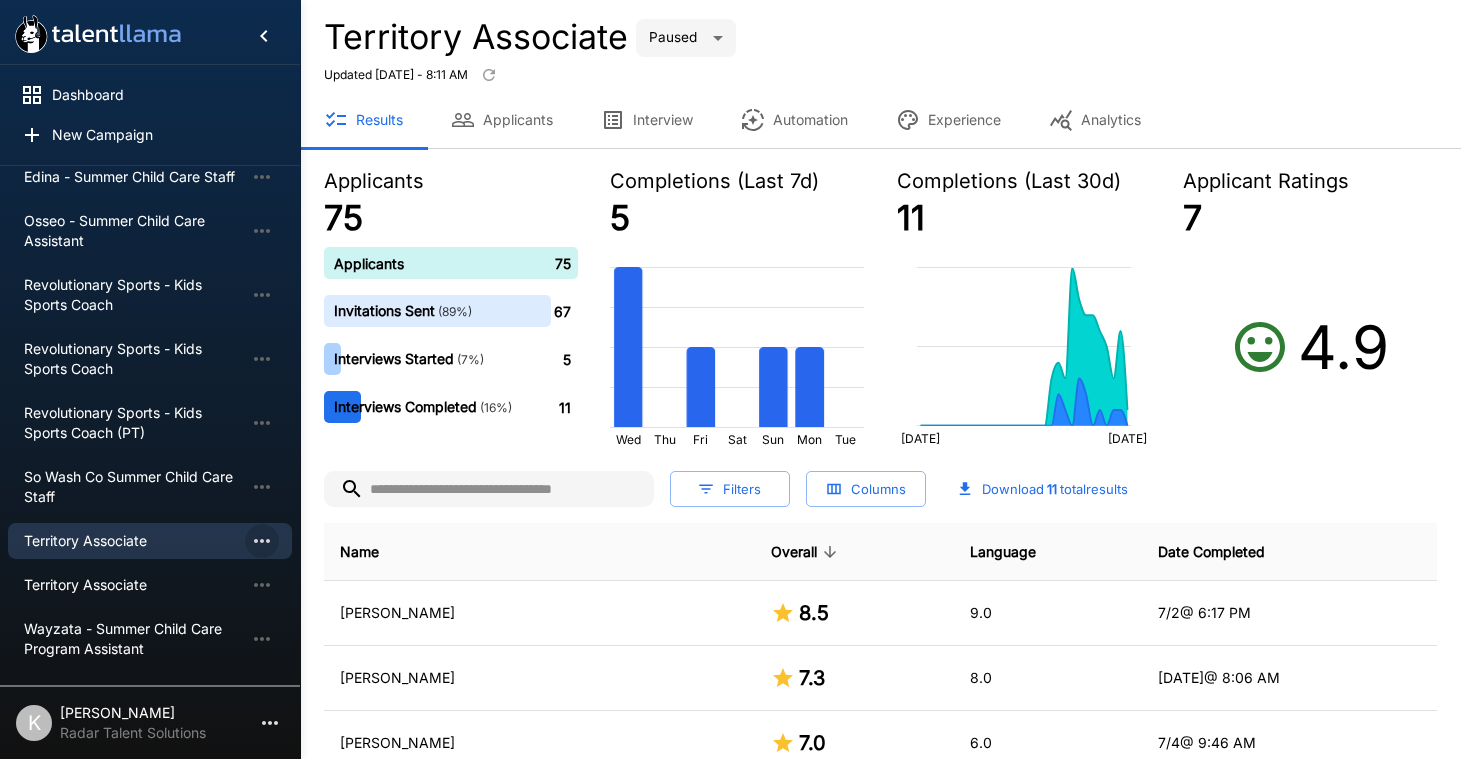 click 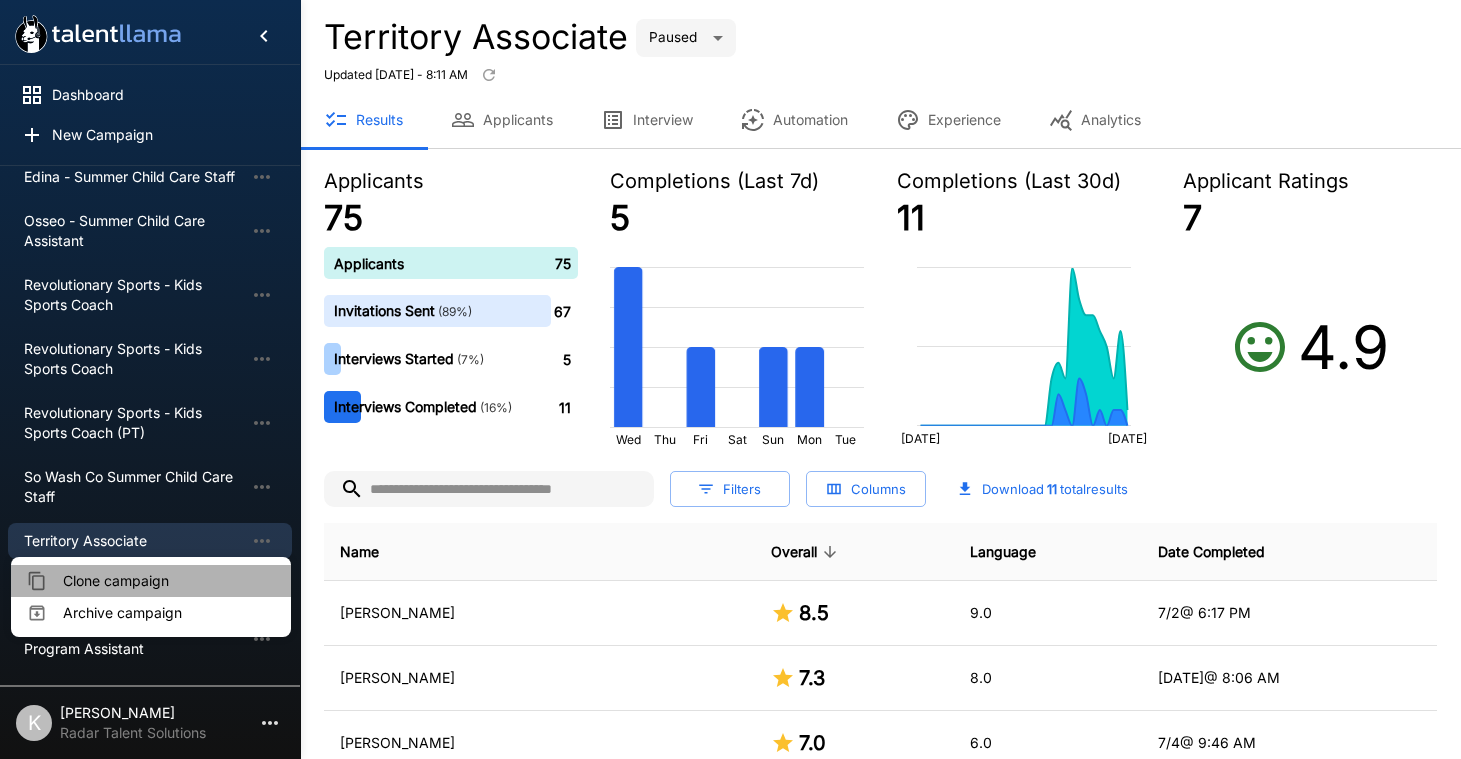 click on "Clone campaign" at bounding box center [169, 581] 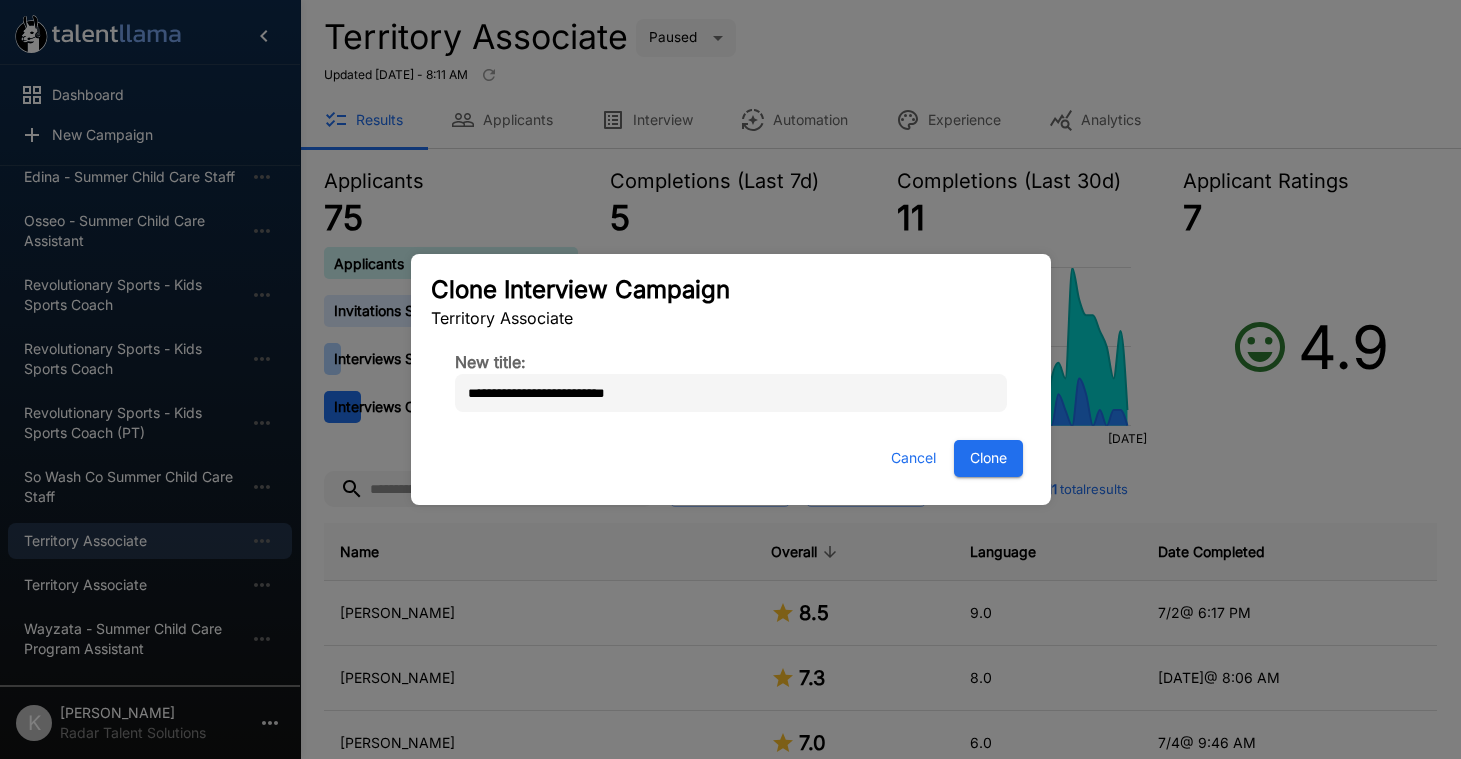 drag, startPoint x: 596, startPoint y: 392, endPoint x: 690, endPoint y: 392, distance: 94 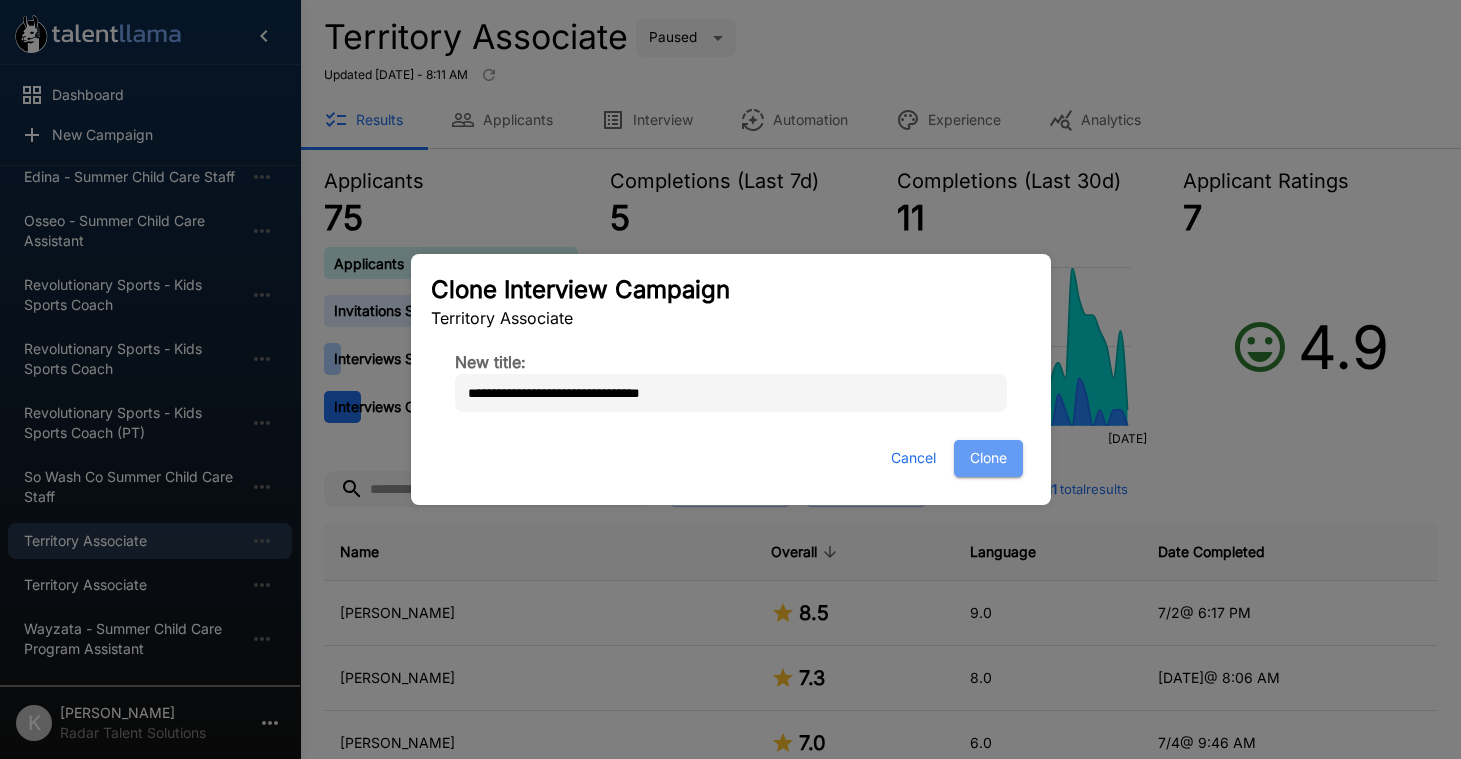 click on "Clone" at bounding box center (988, 458) 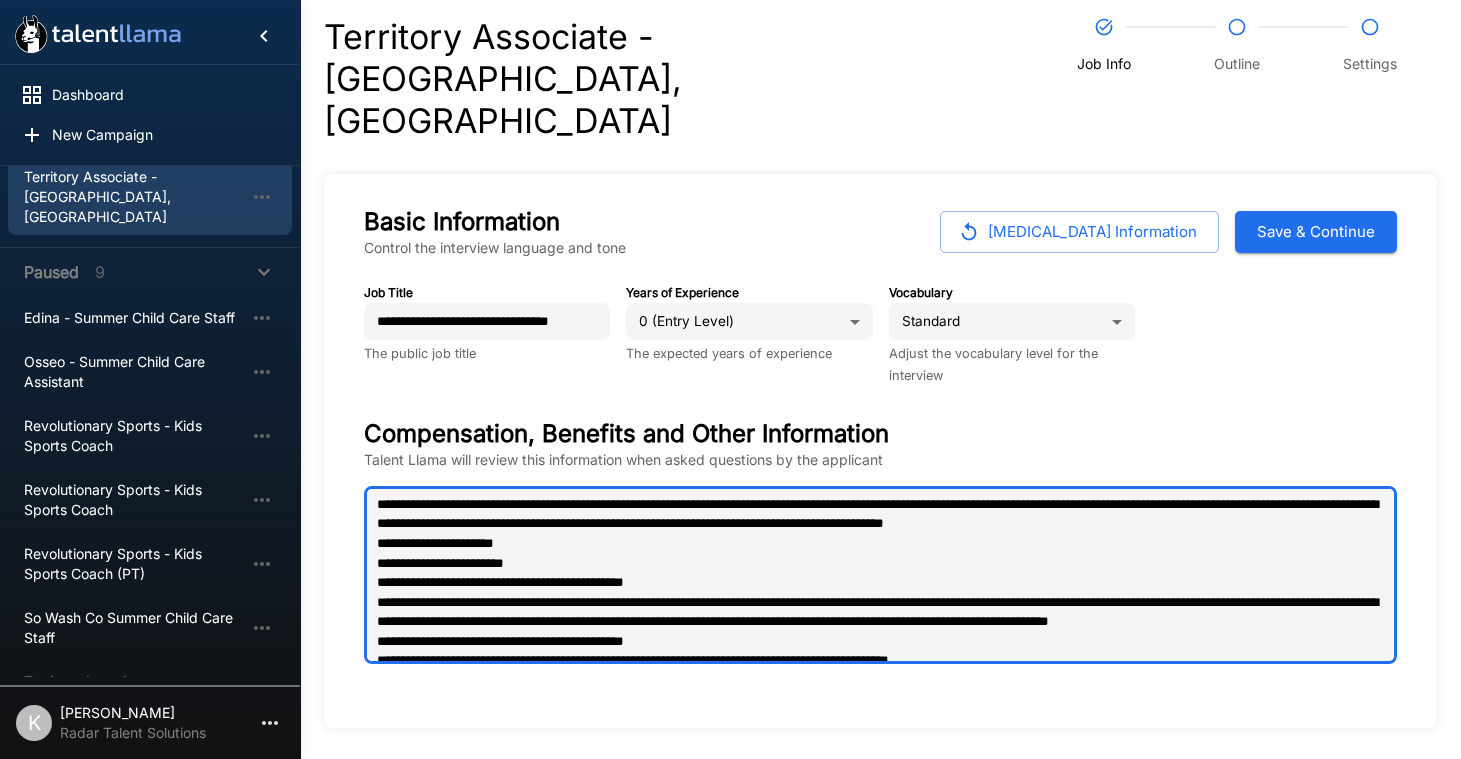 click at bounding box center [880, 575] 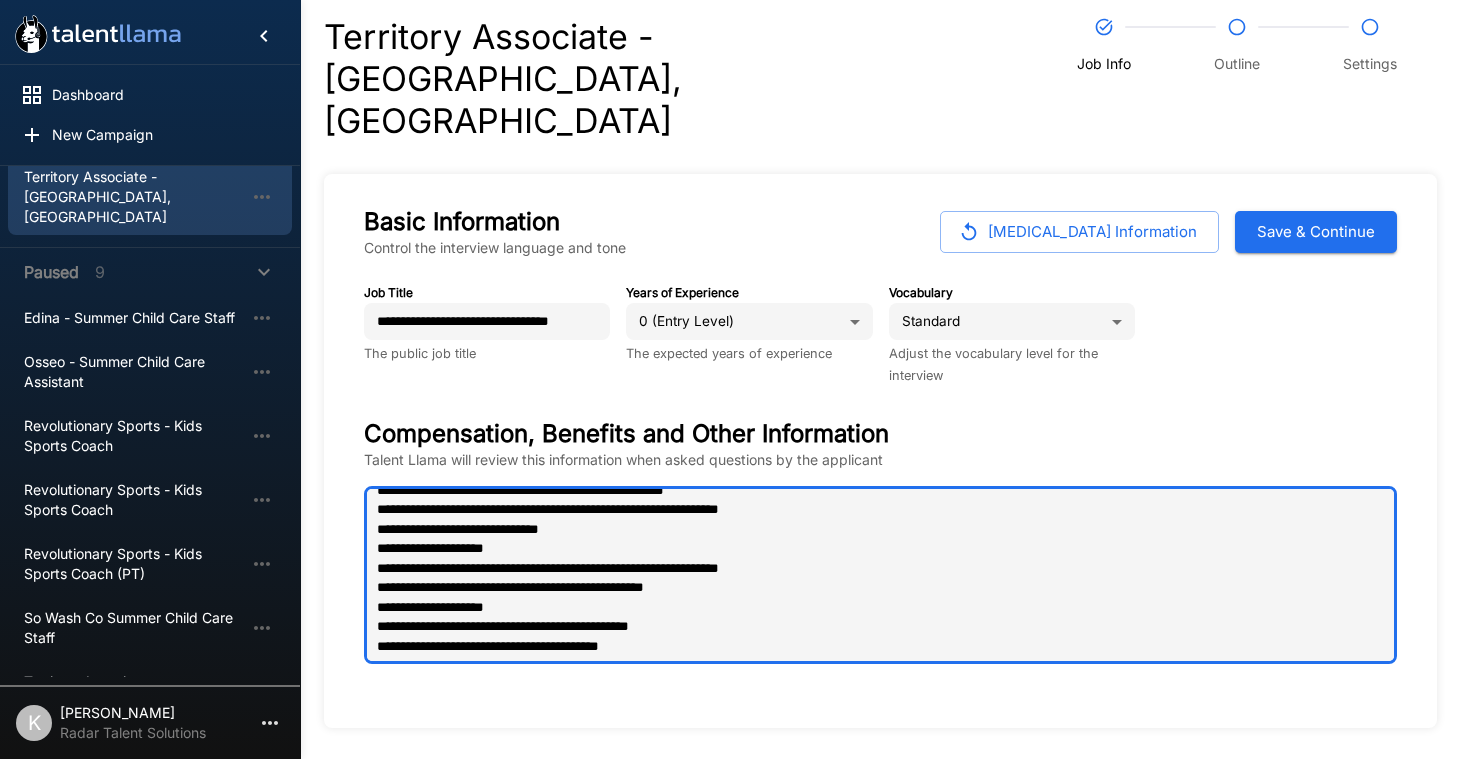 scroll, scrollTop: 328, scrollLeft: 0, axis: vertical 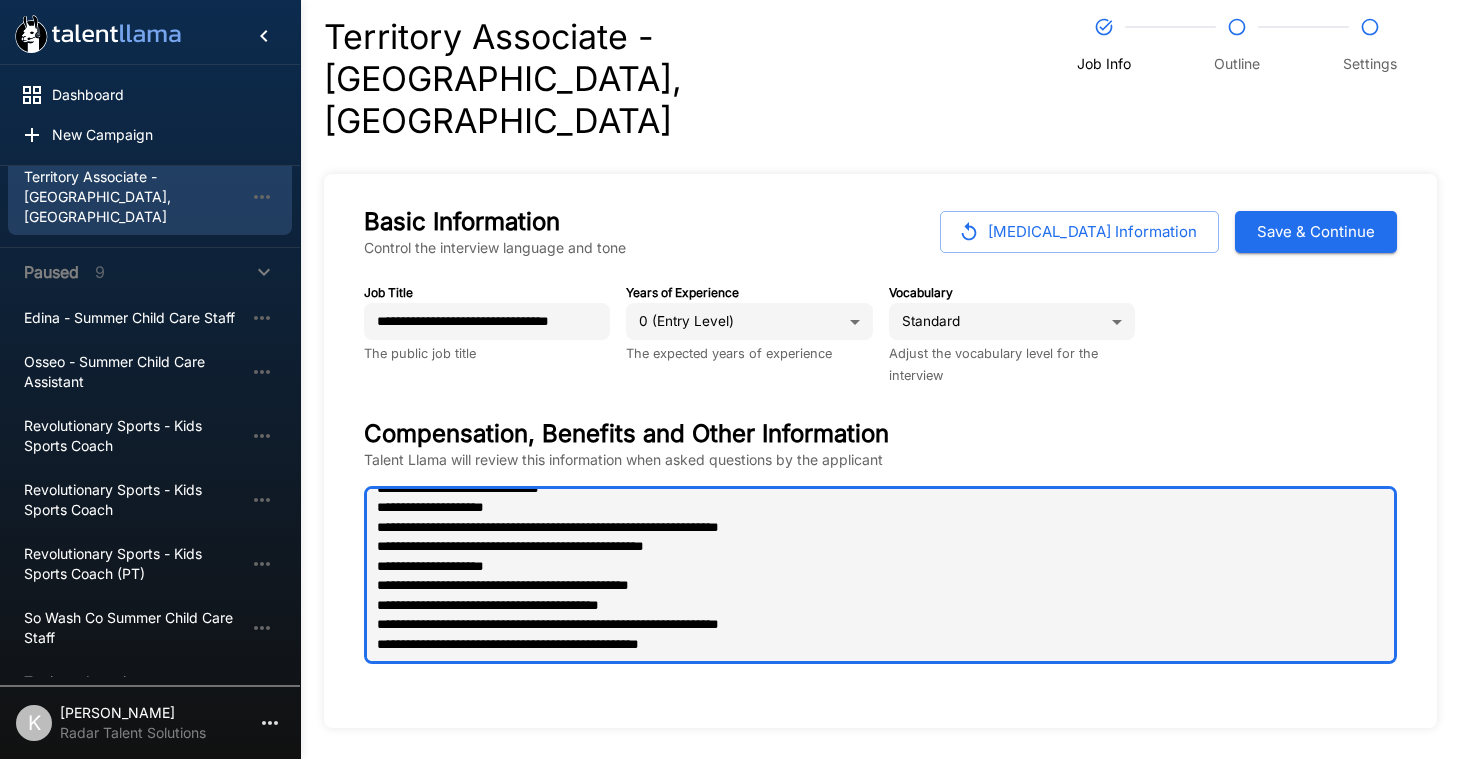 drag, startPoint x: 605, startPoint y: 540, endPoint x: 808, endPoint y: 552, distance: 203.35437 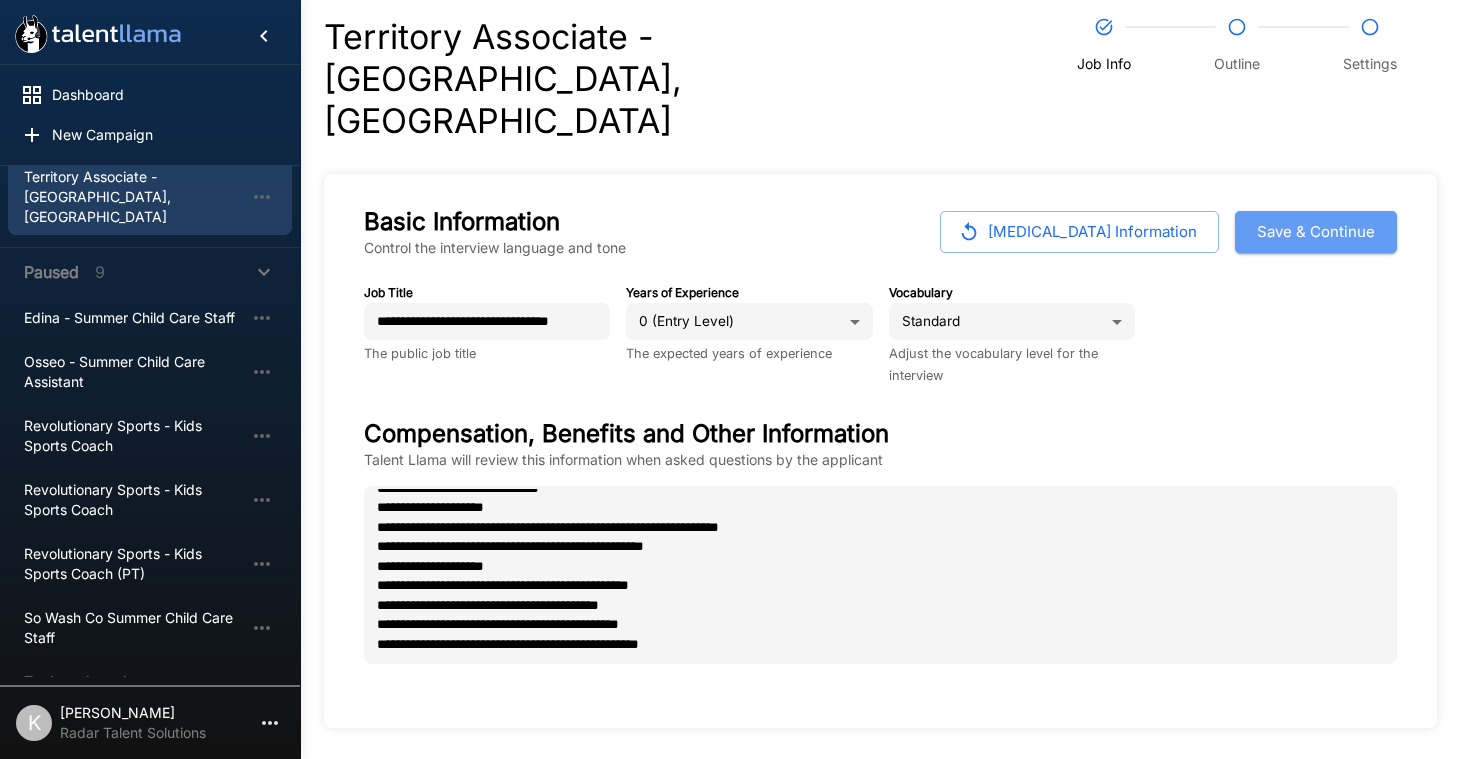 click on "Save & Continue" at bounding box center (1316, 232) 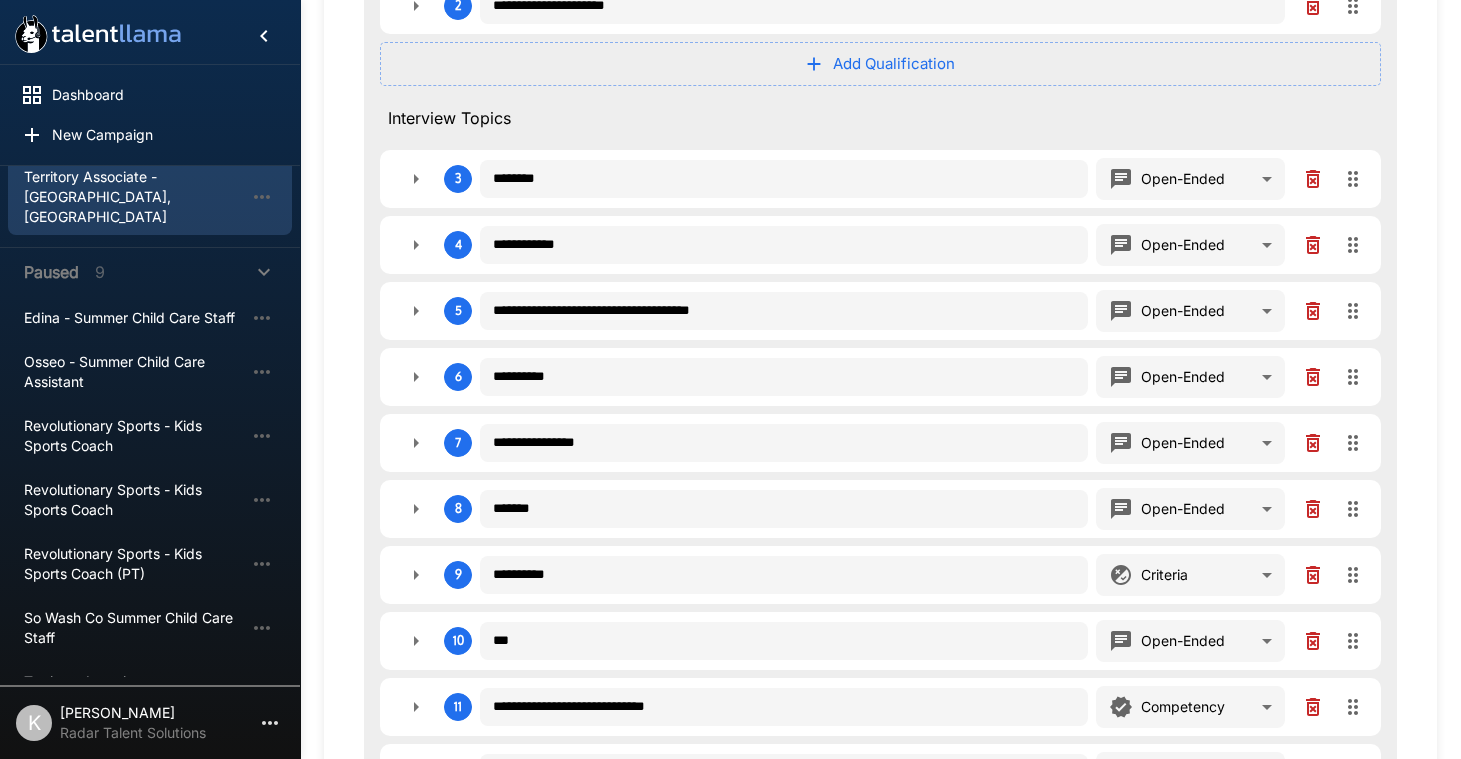 scroll, scrollTop: 650, scrollLeft: 0, axis: vertical 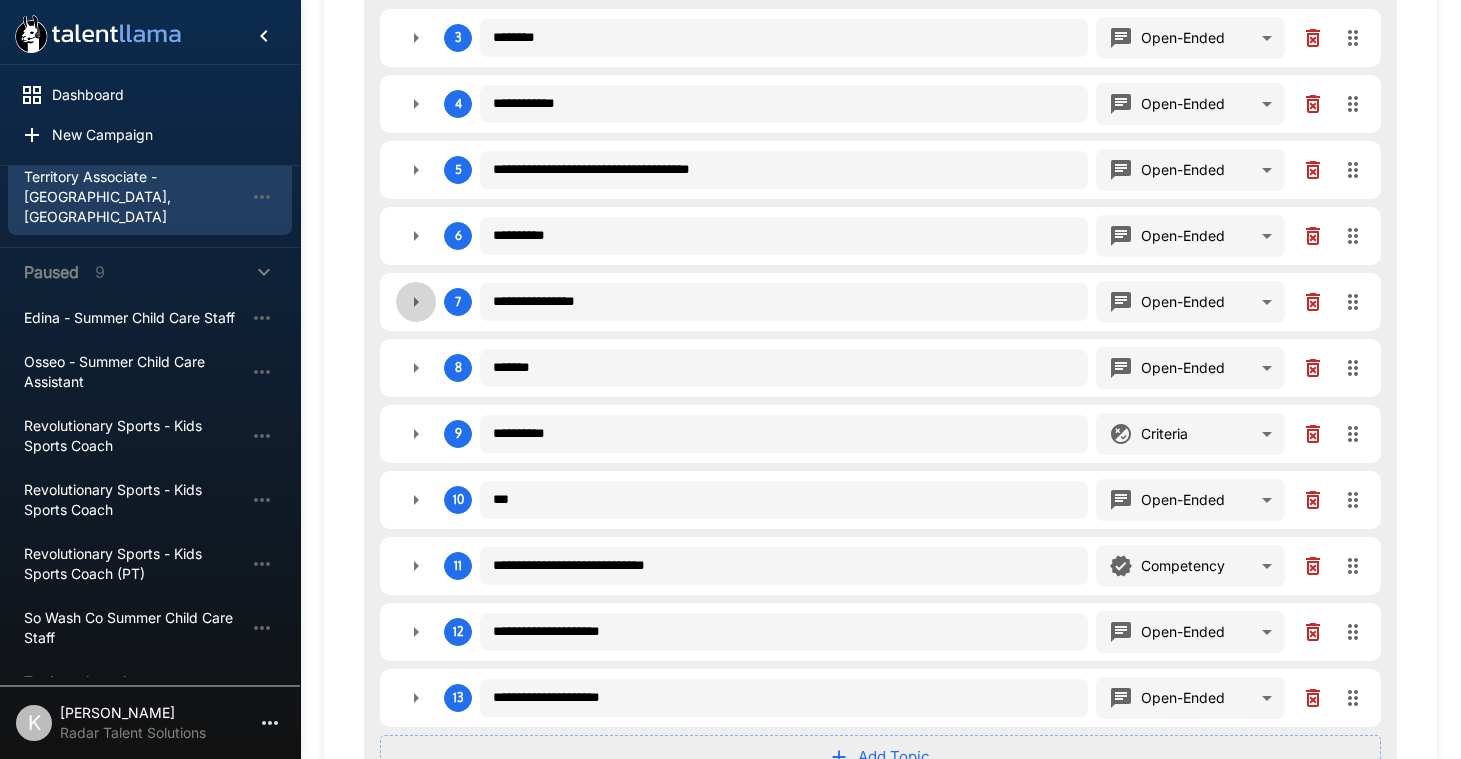 click 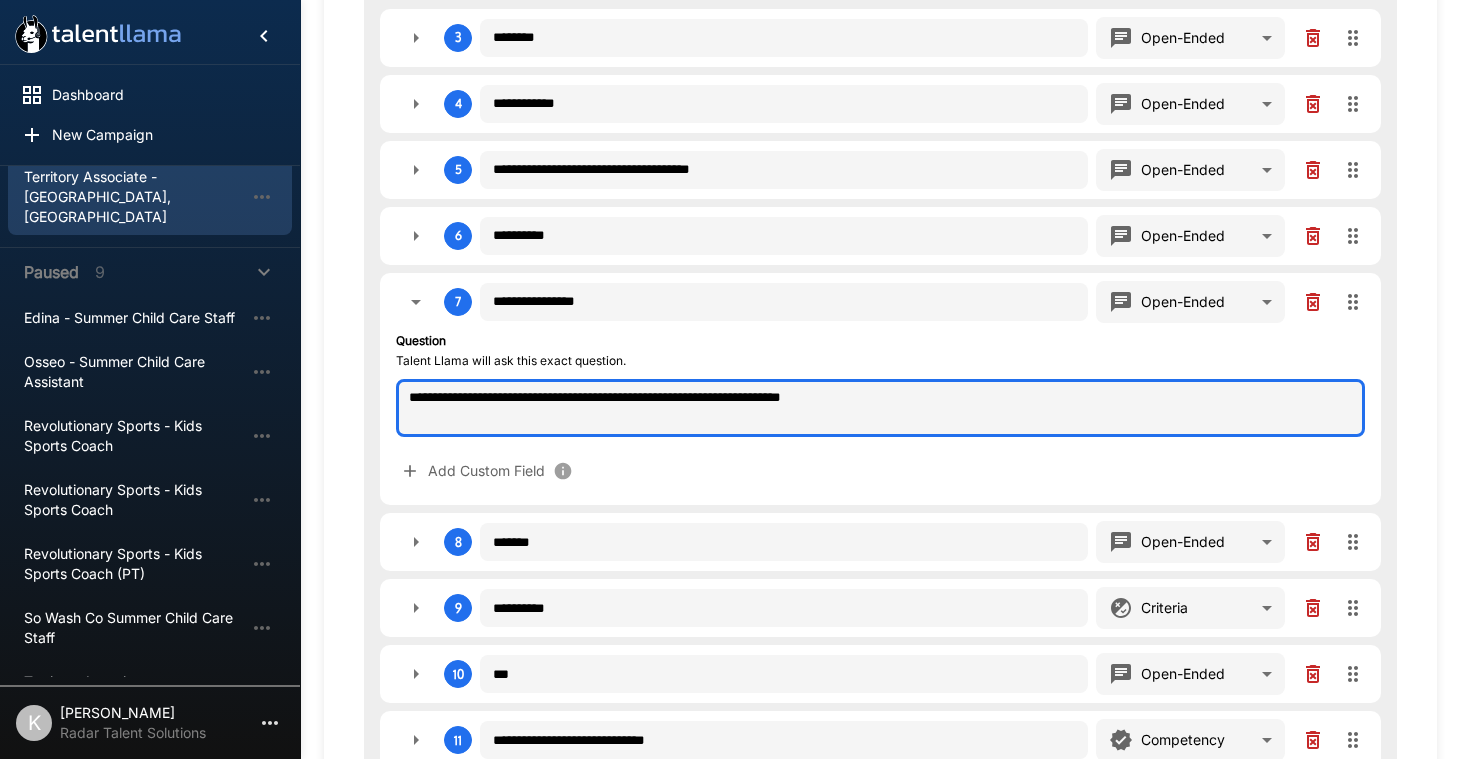 click on "**********" at bounding box center (880, 408) 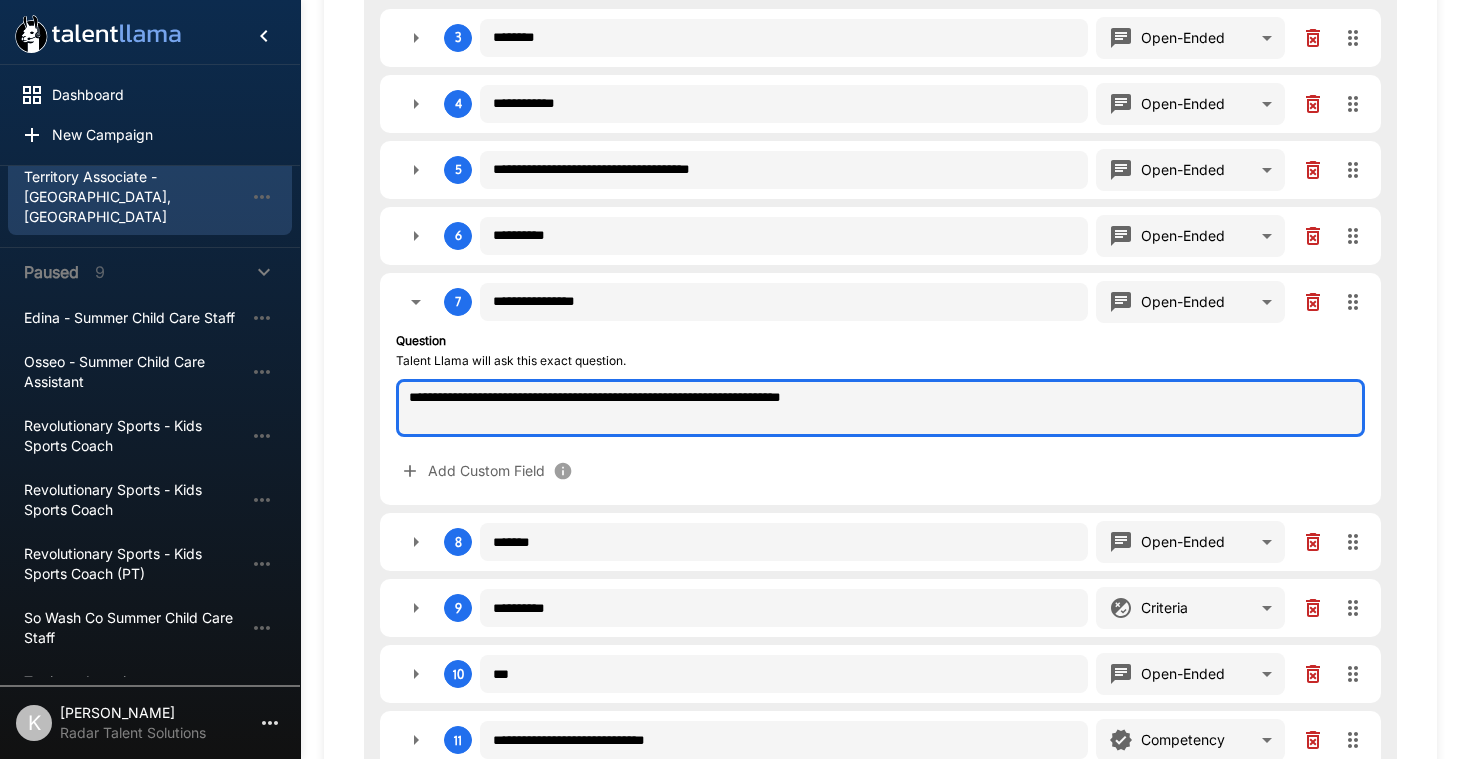 drag, startPoint x: 781, startPoint y: 319, endPoint x: 956, endPoint y: 330, distance: 175.34537 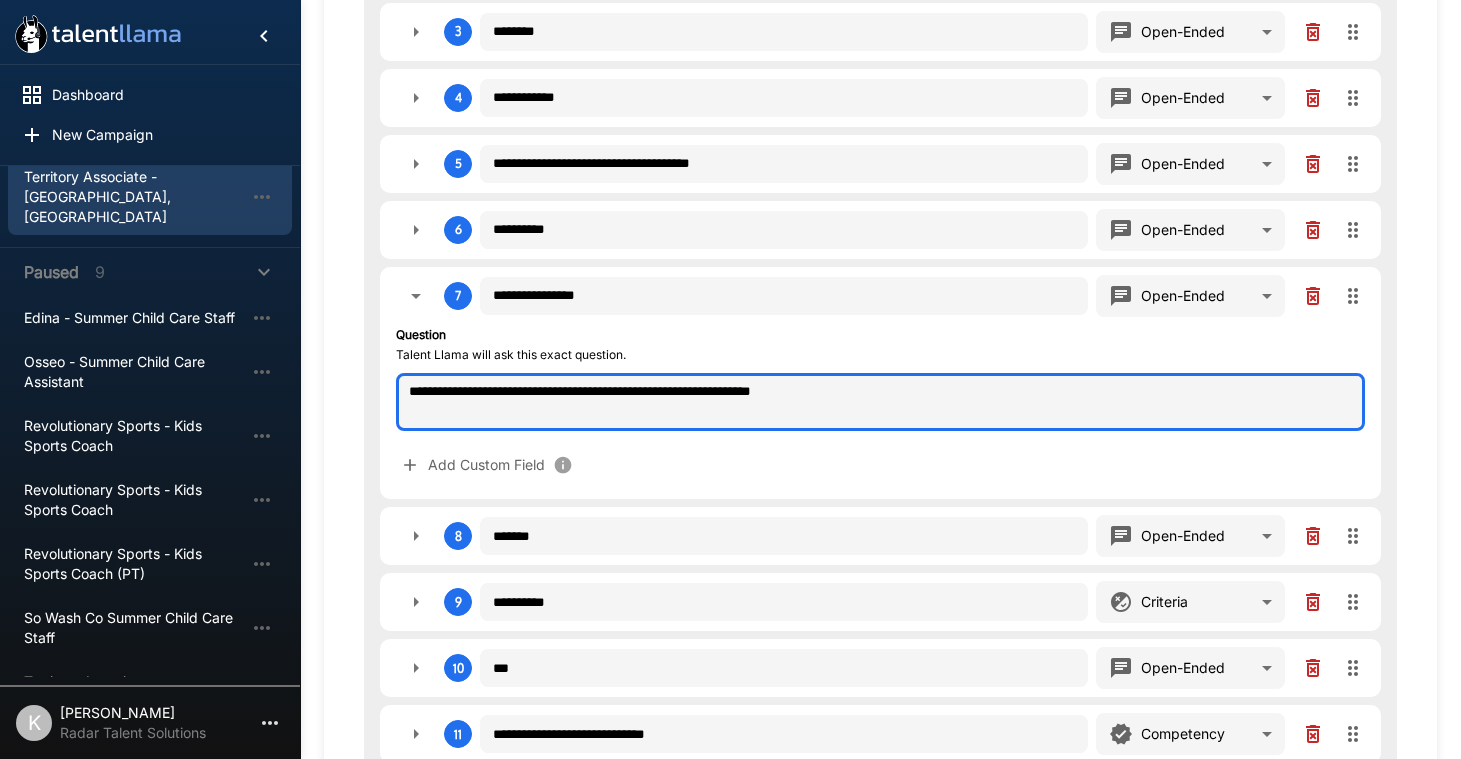 scroll, scrollTop: 669, scrollLeft: 0, axis: vertical 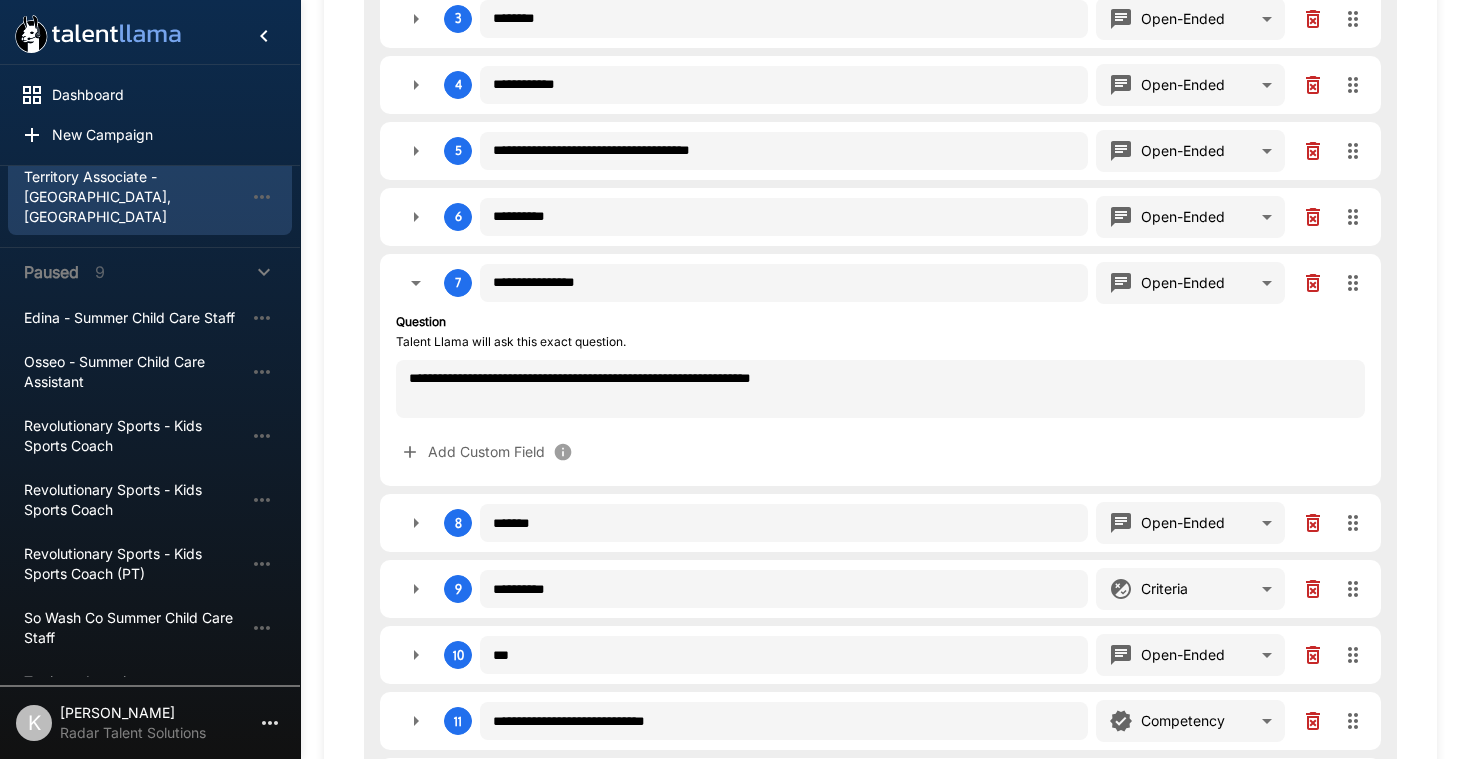 click on "Add Custom Field" at bounding box center [880, 452] 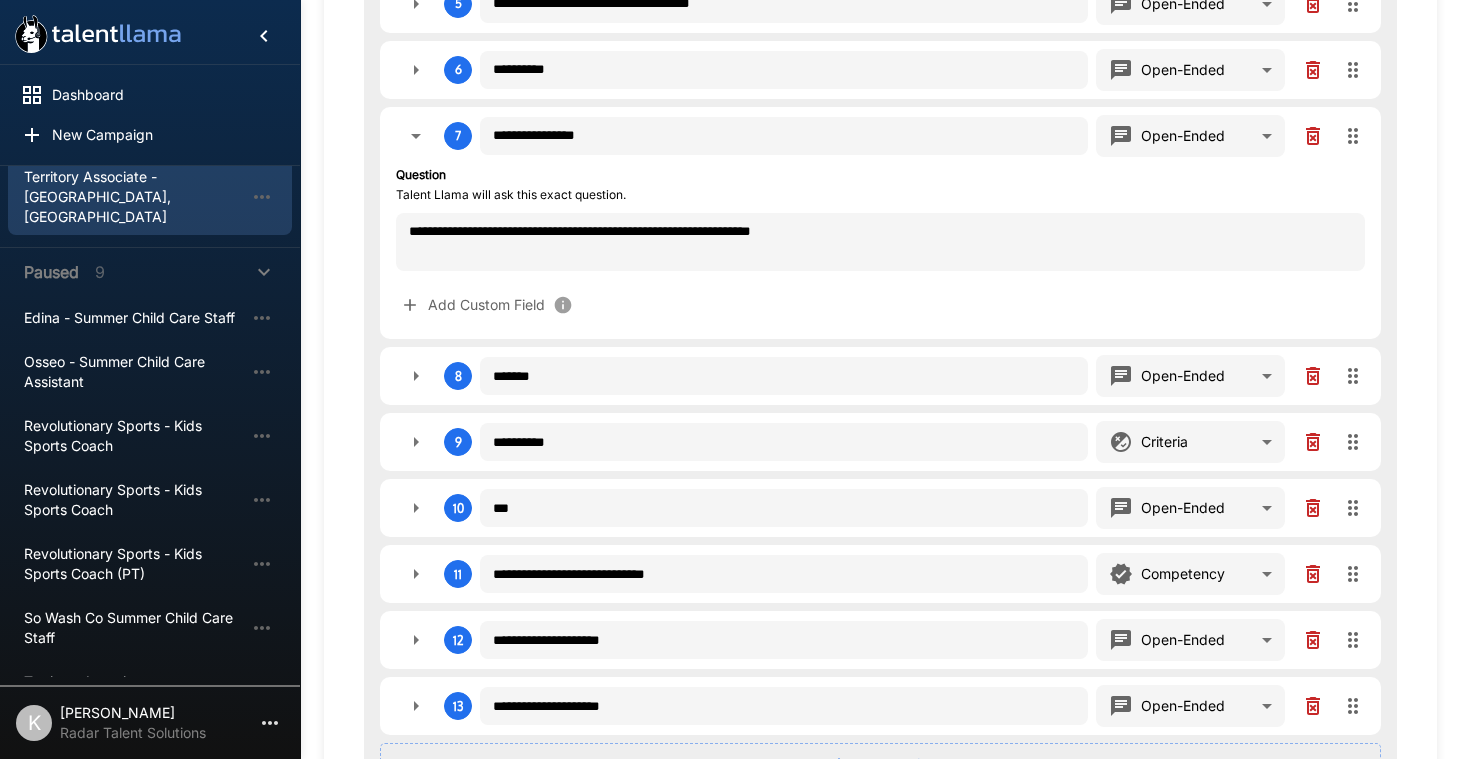 scroll, scrollTop: 850, scrollLeft: 0, axis: vertical 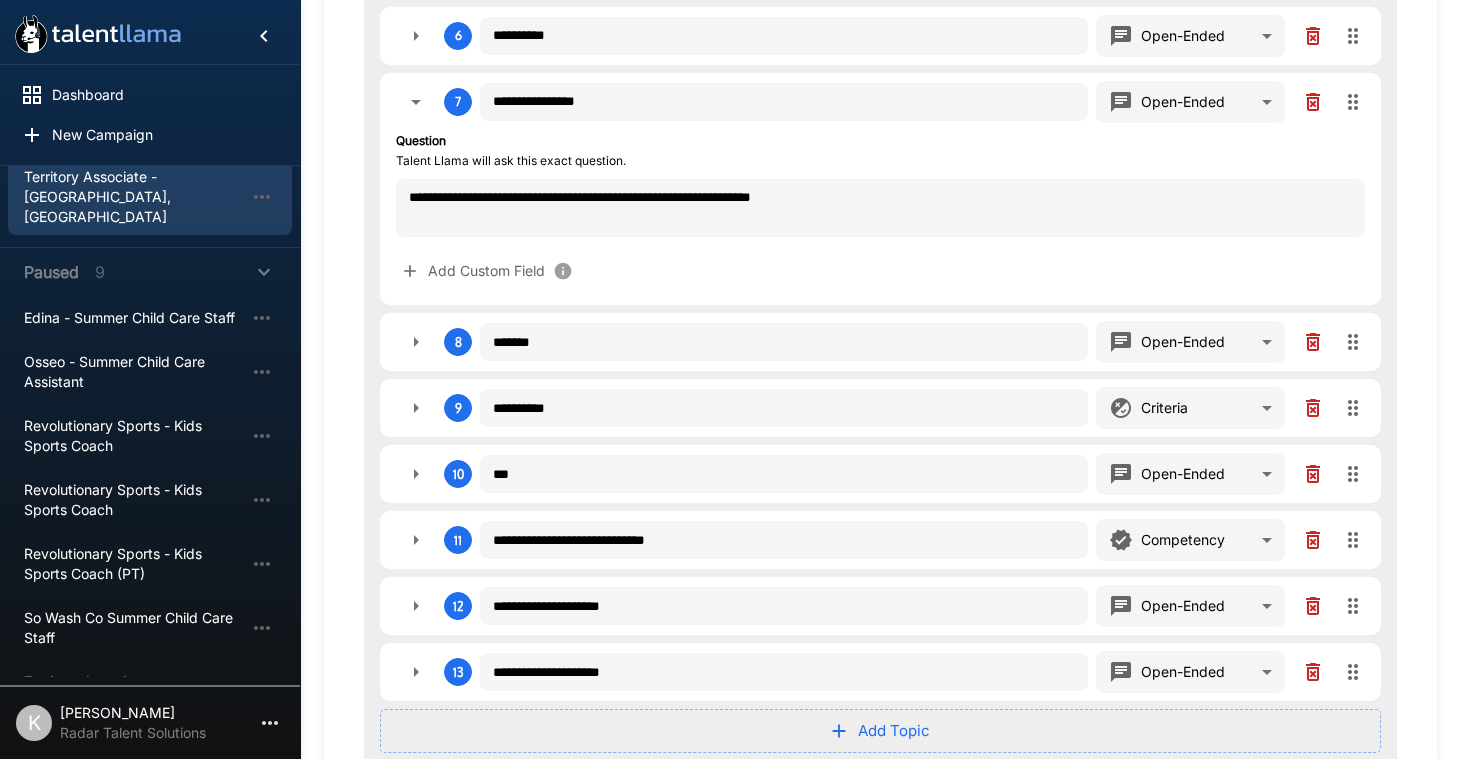 click 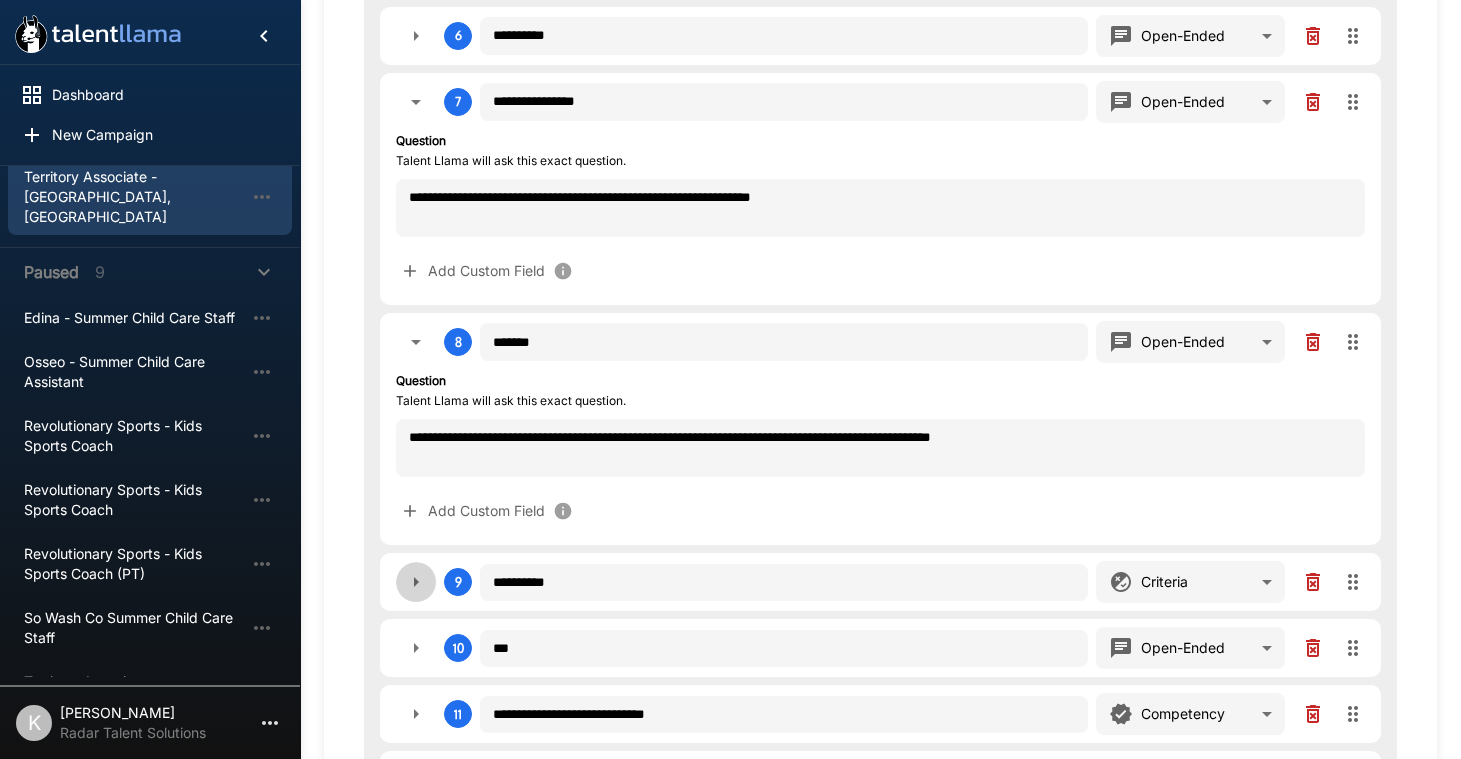 click 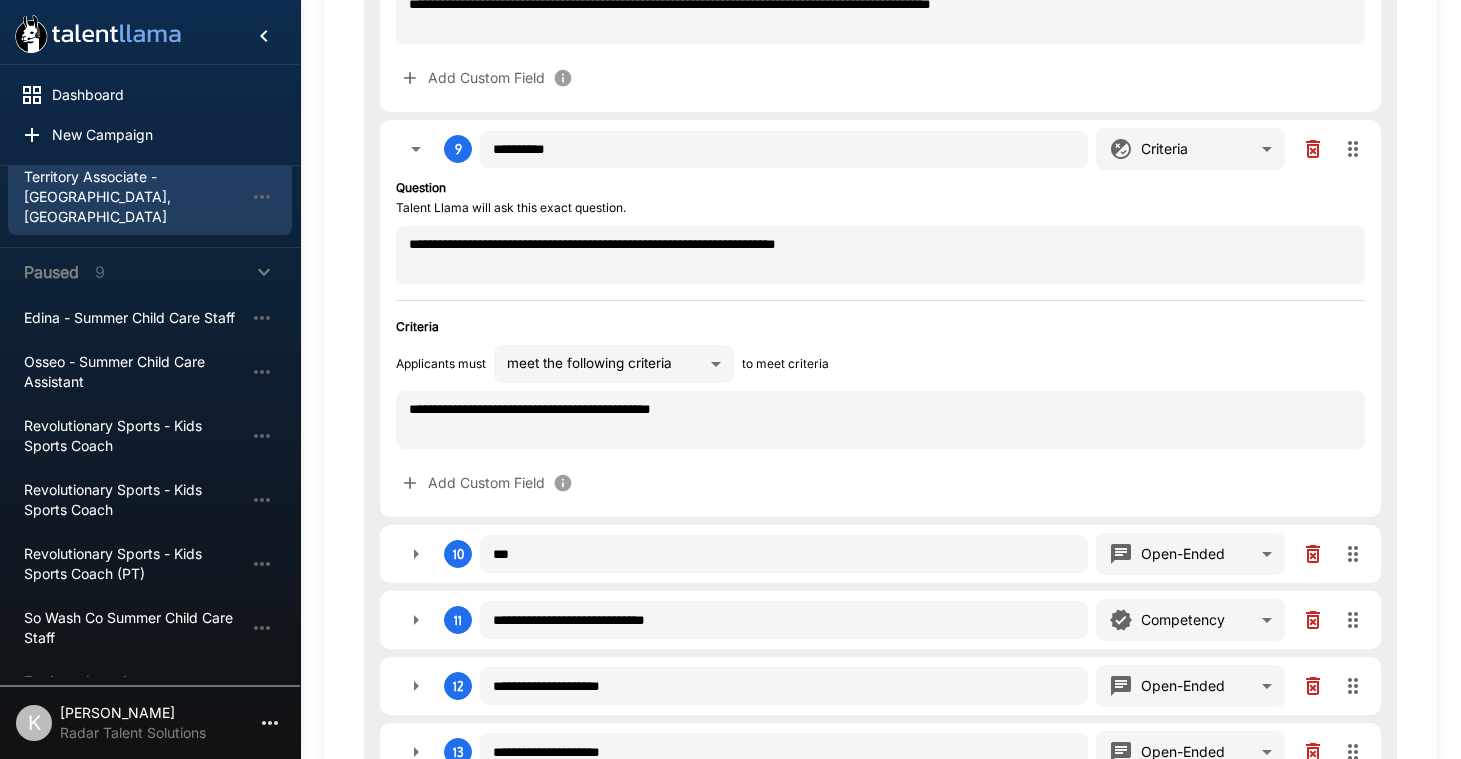 scroll, scrollTop: 1302, scrollLeft: 0, axis: vertical 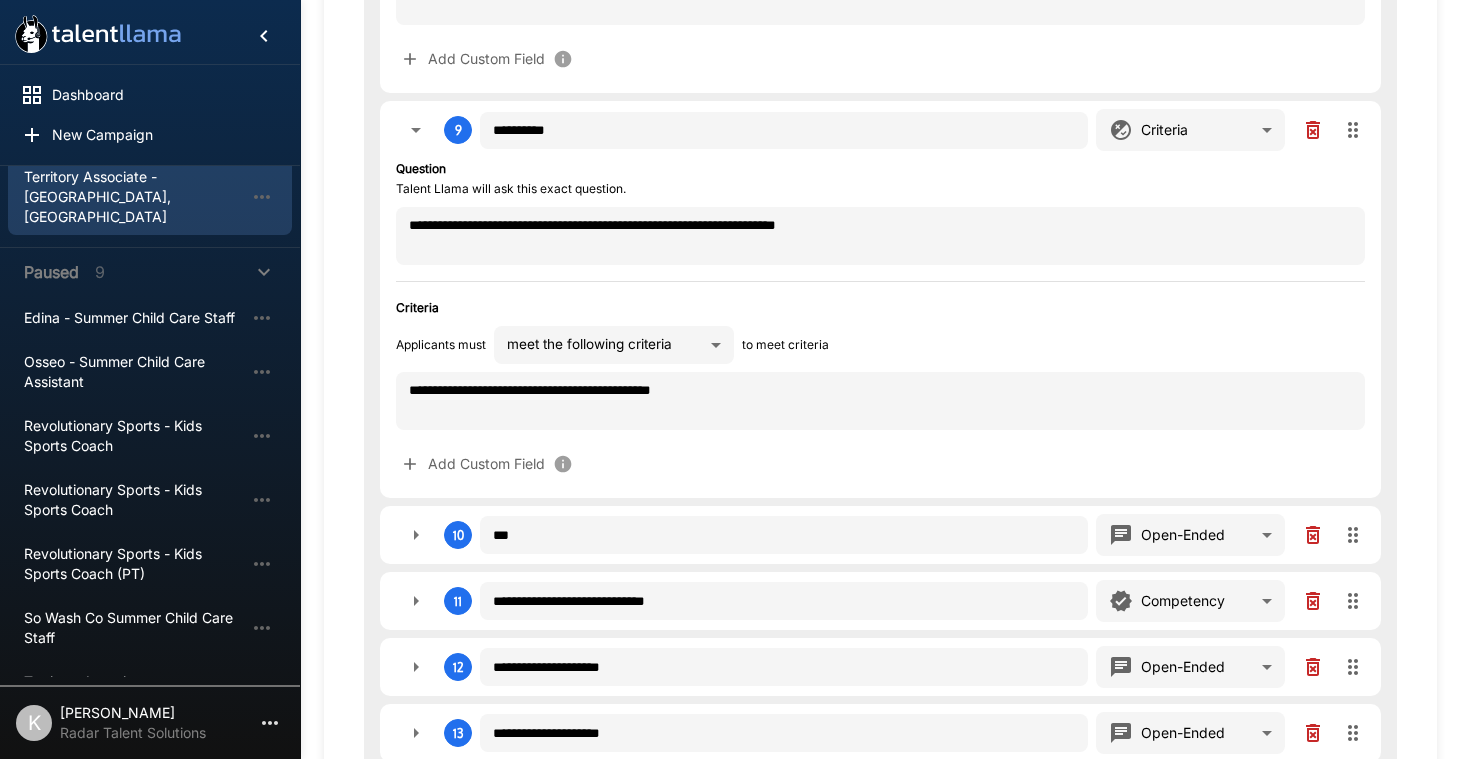 click 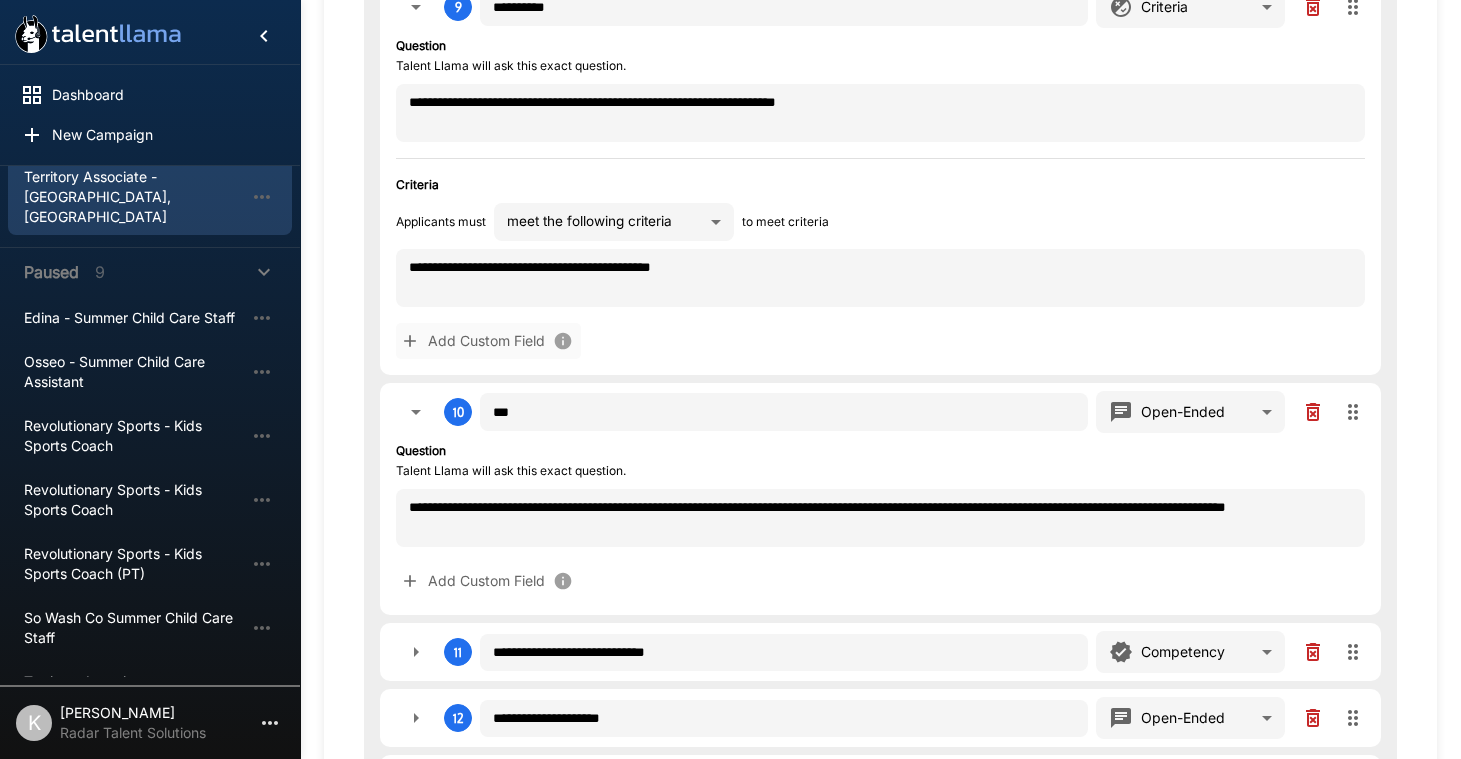scroll, scrollTop: 1463, scrollLeft: 0, axis: vertical 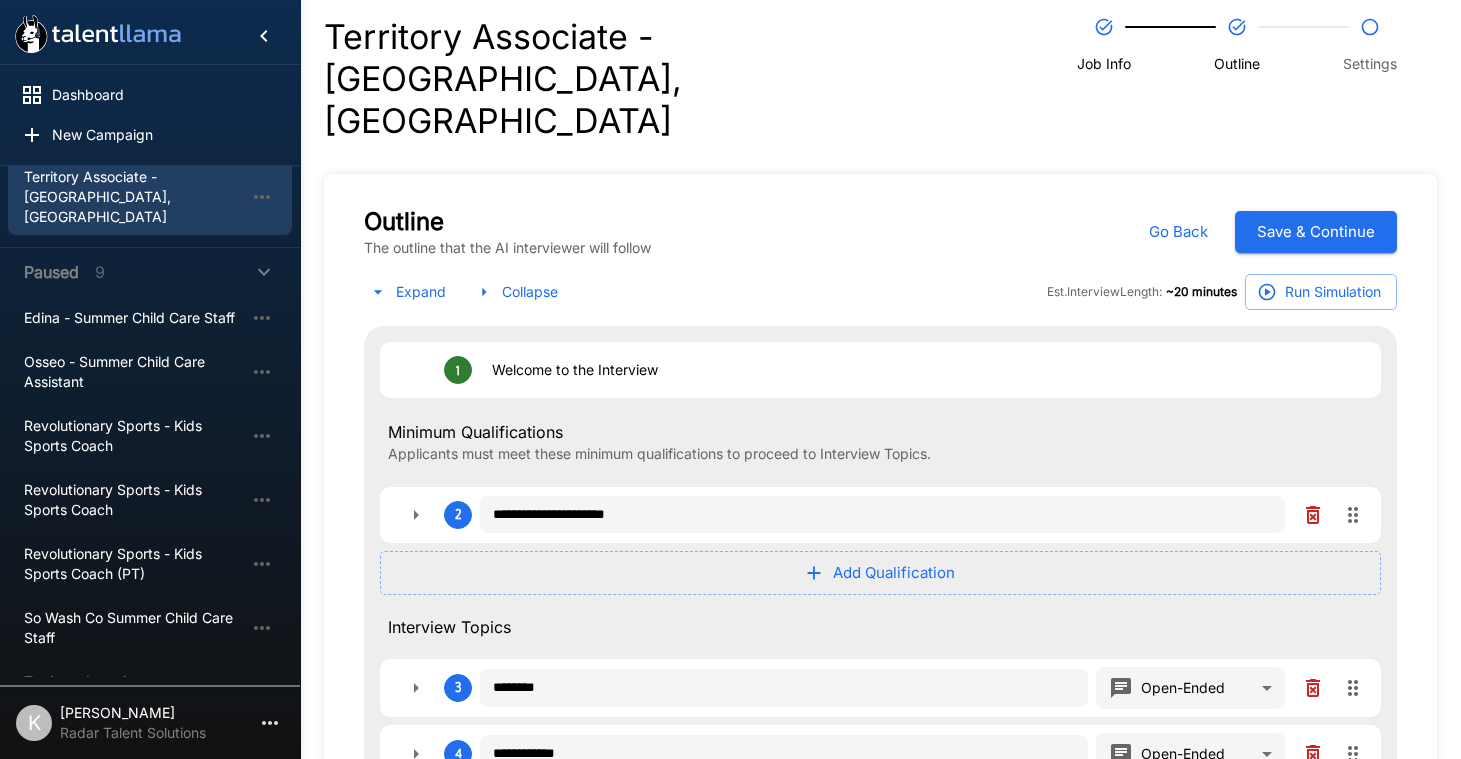 click on "Save & Continue" at bounding box center [1316, 232] 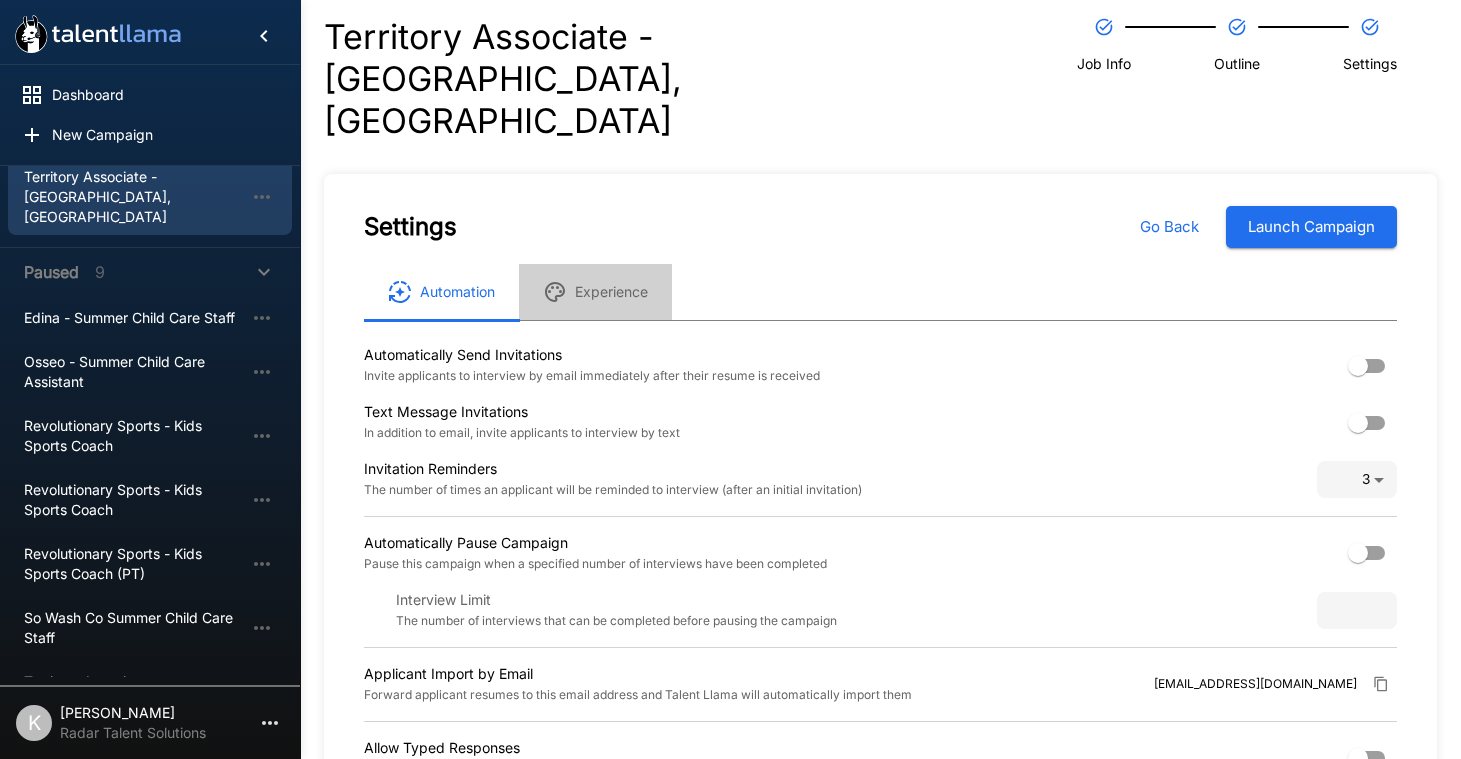 click on "Experience" at bounding box center [595, 292] 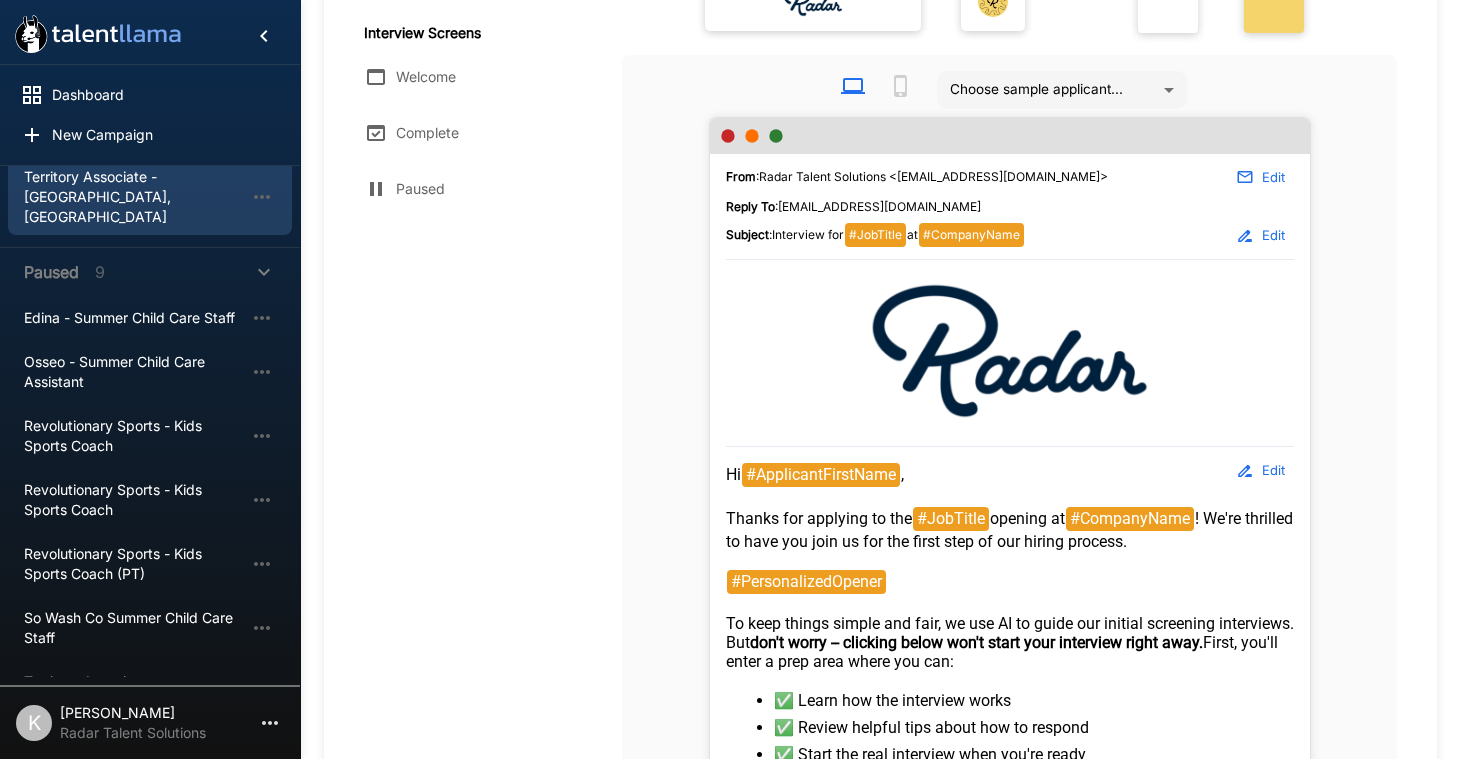 scroll, scrollTop: 682, scrollLeft: 0, axis: vertical 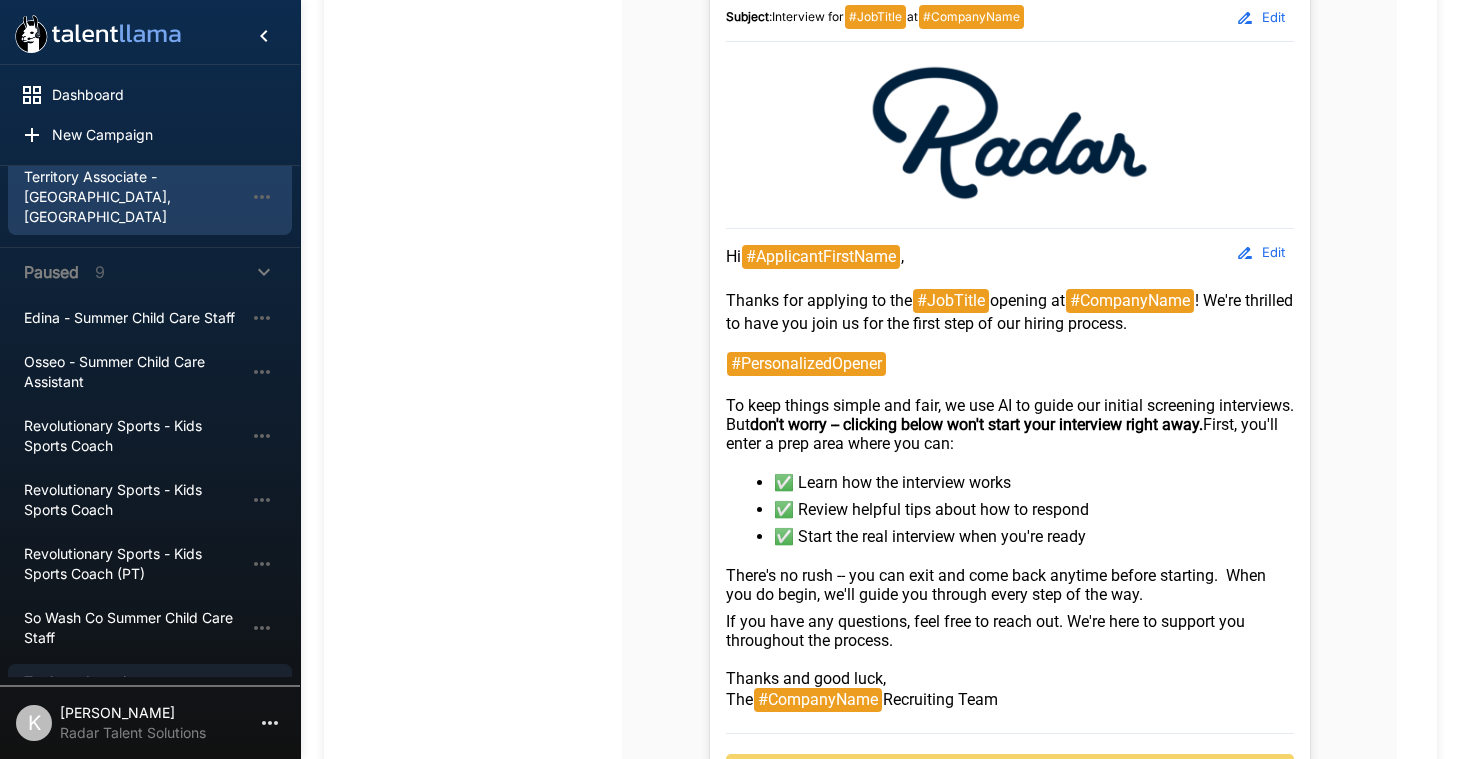 click on "Territory Associate" at bounding box center [134, 682] 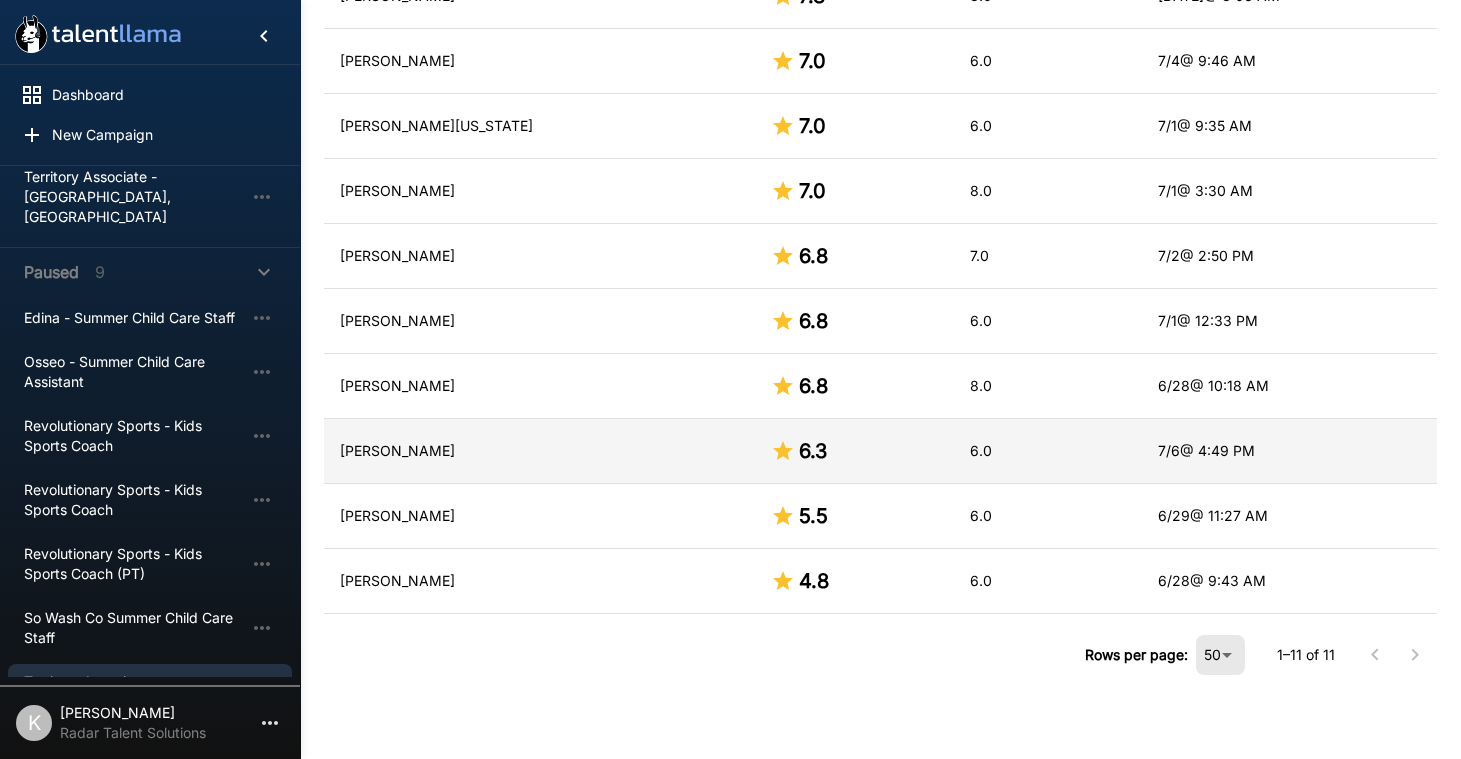 scroll, scrollTop: 0, scrollLeft: 0, axis: both 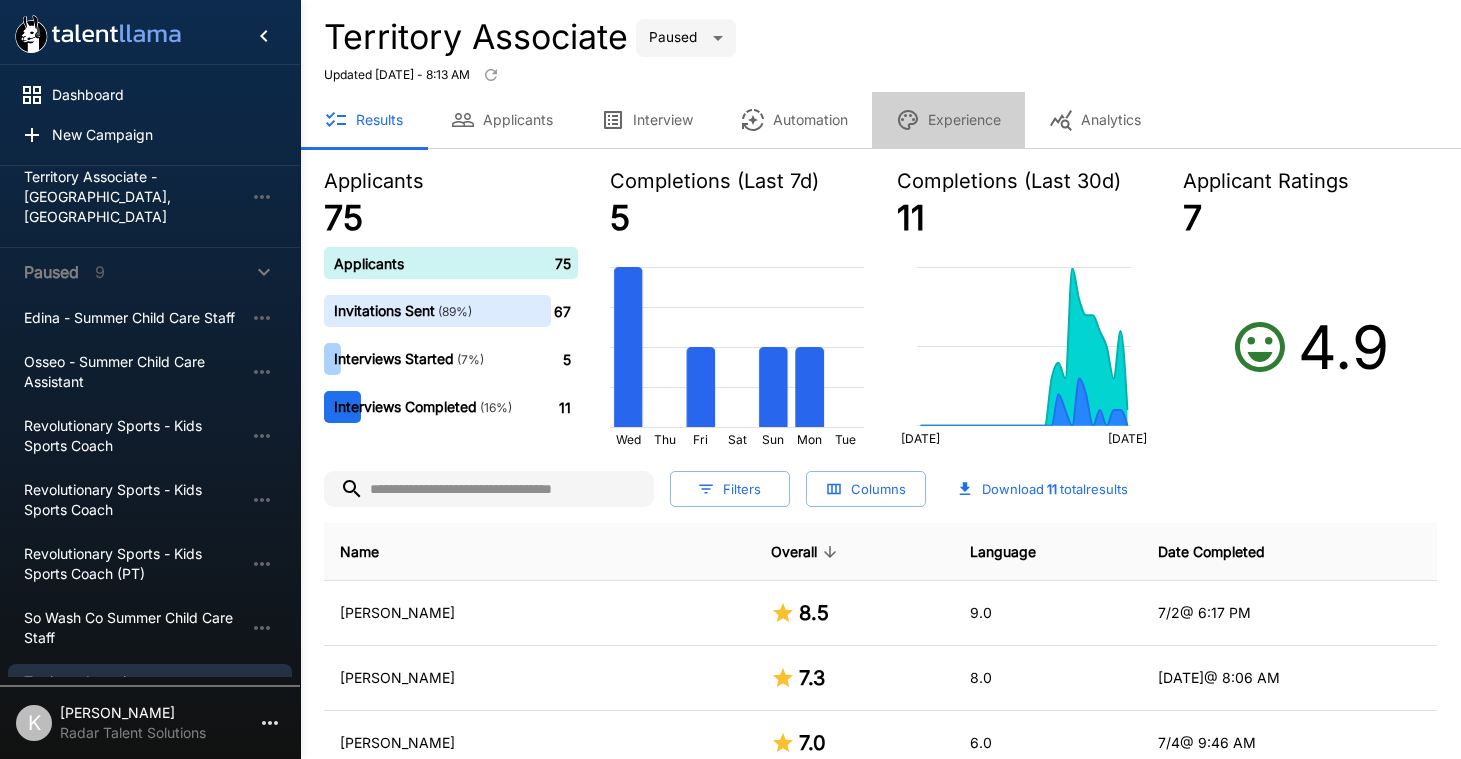 click on "Experience" at bounding box center (948, 120) 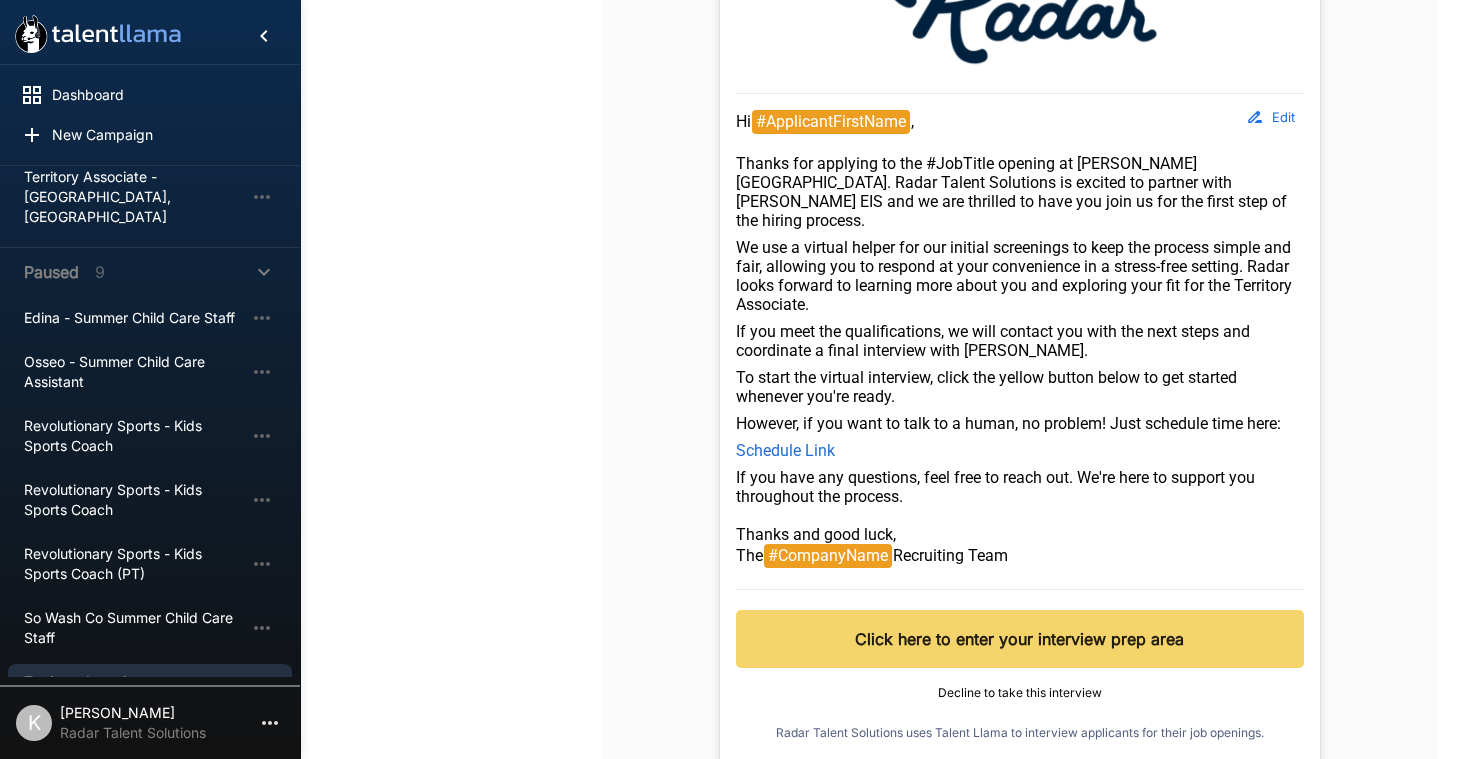 scroll, scrollTop: 725, scrollLeft: 0, axis: vertical 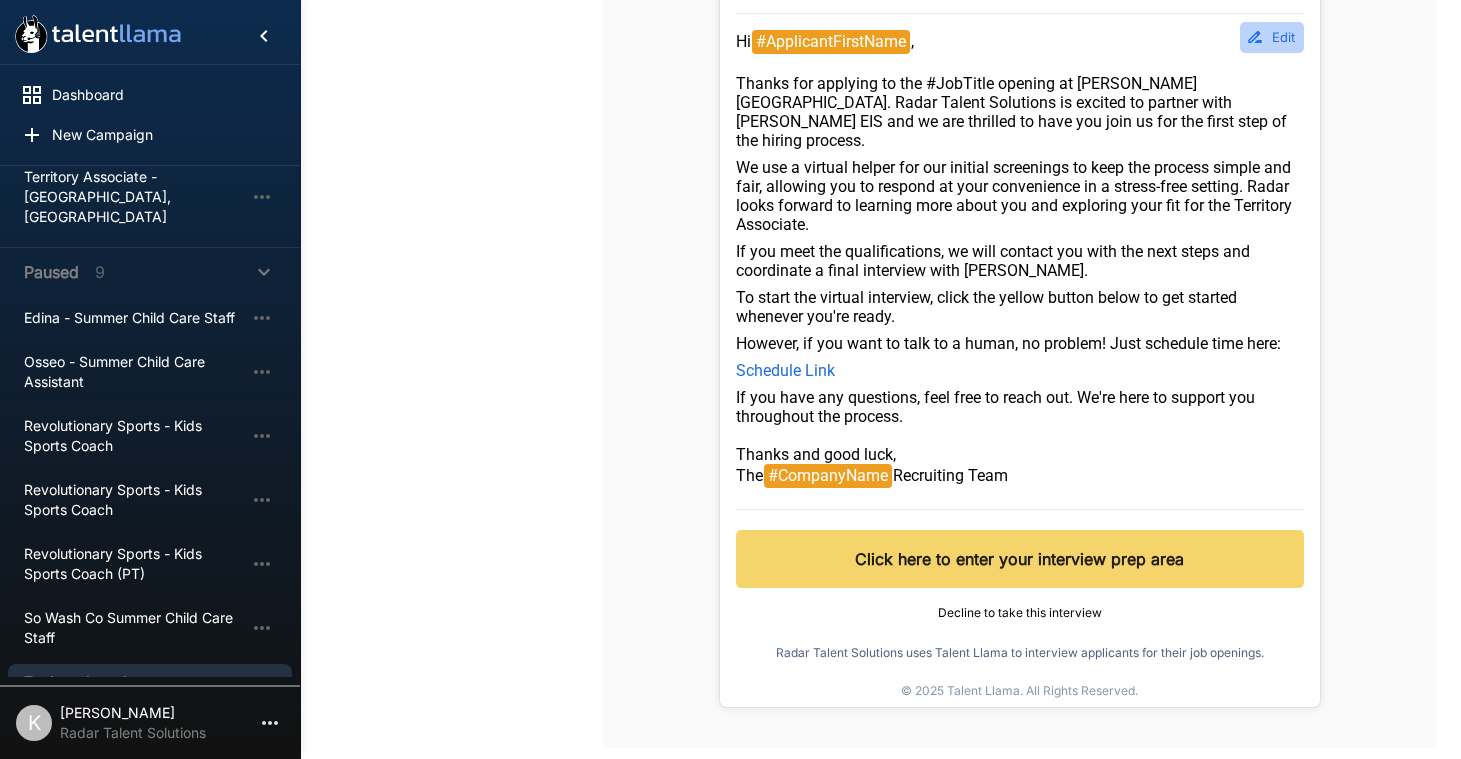 click on "Edit" at bounding box center (1272, 37) 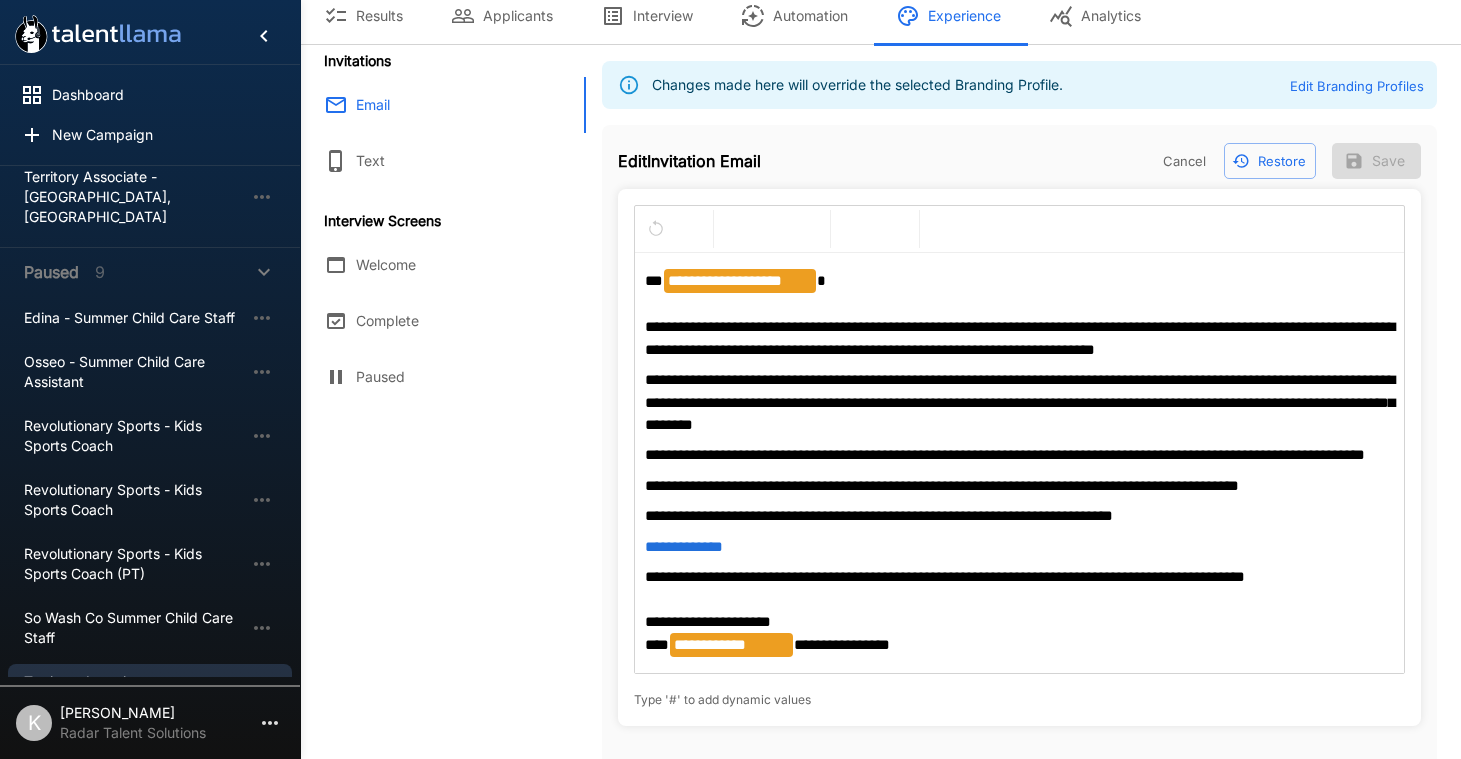 scroll, scrollTop: 110, scrollLeft: 0, axis: vertical 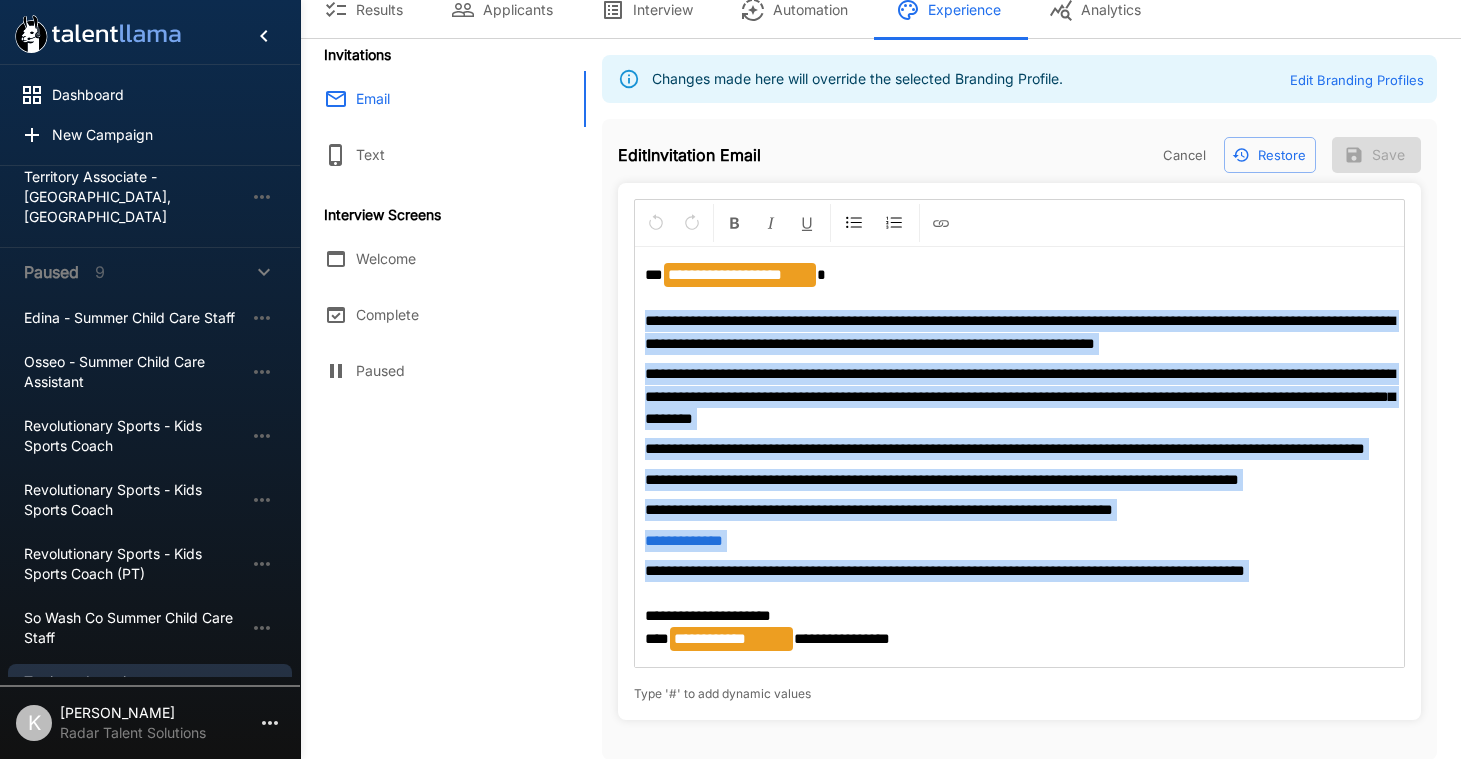 drag, startPoint x: 644, startPoint y: 320, endPoint x: 1325, endPoint y: 603, distance: 737.46185 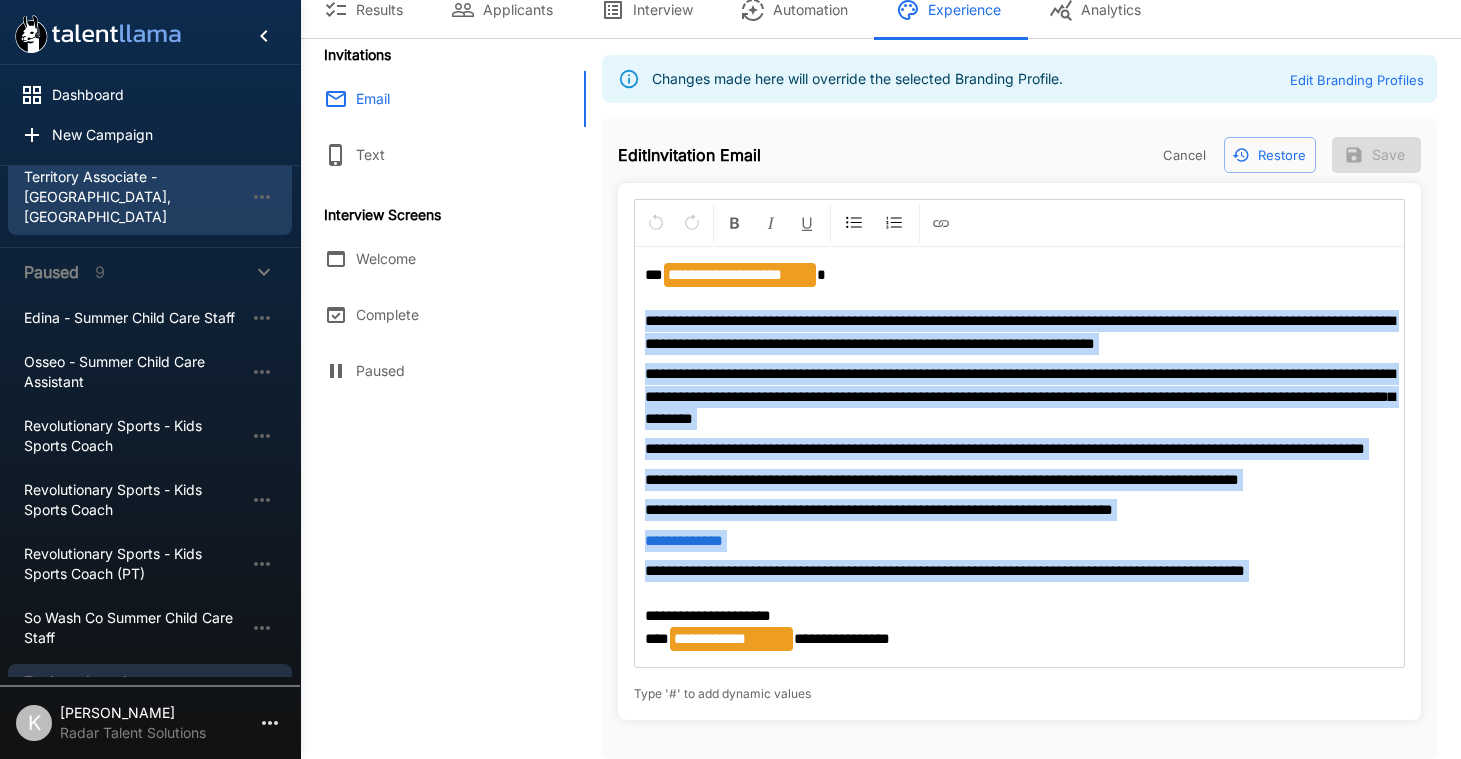 click on "Territory Associate  - [GEOGRAPHIC_DATA], [GEOGRAPHIC_DATA]" at bounding box center [134, 197] 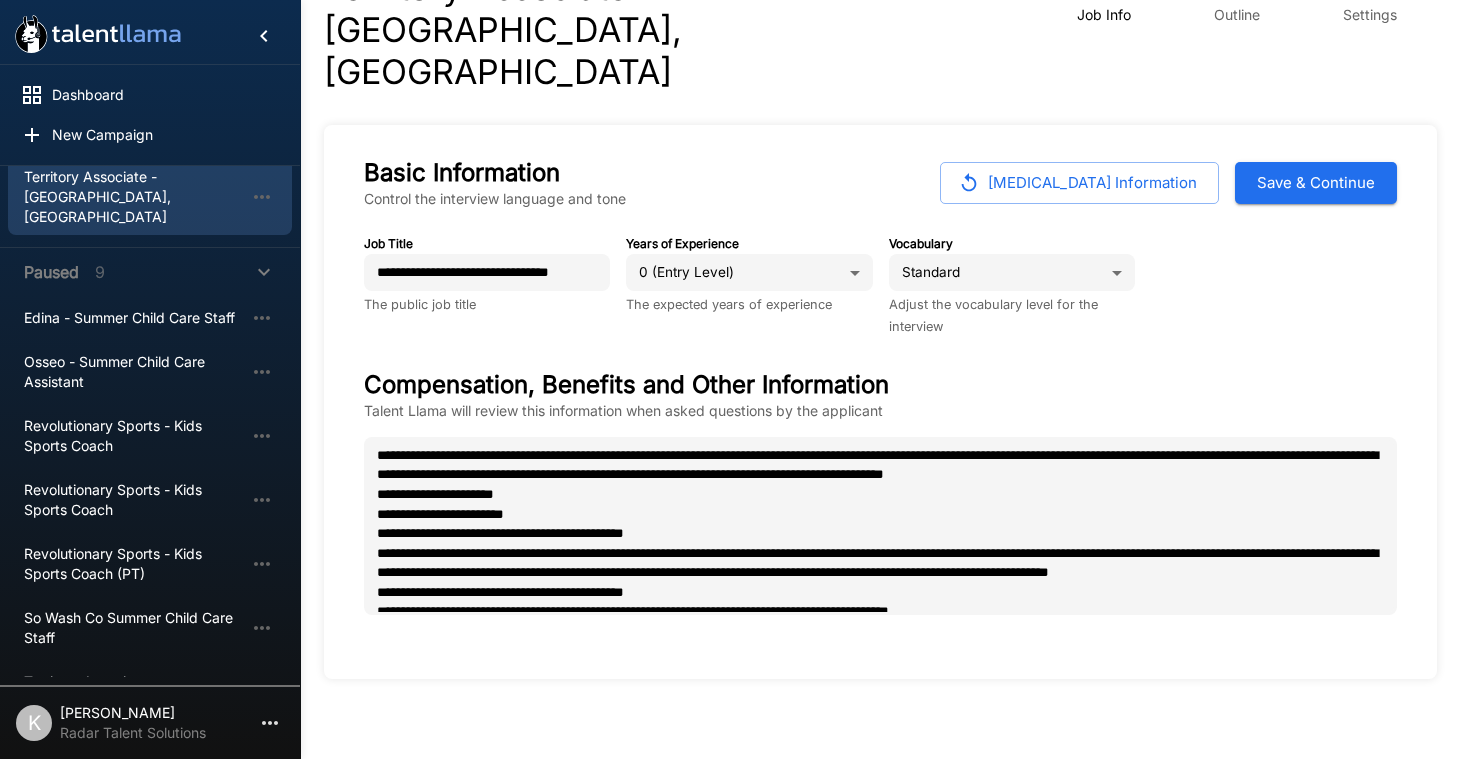 scroll, scrollTop: 0, scrollLeft: 0, axis: both 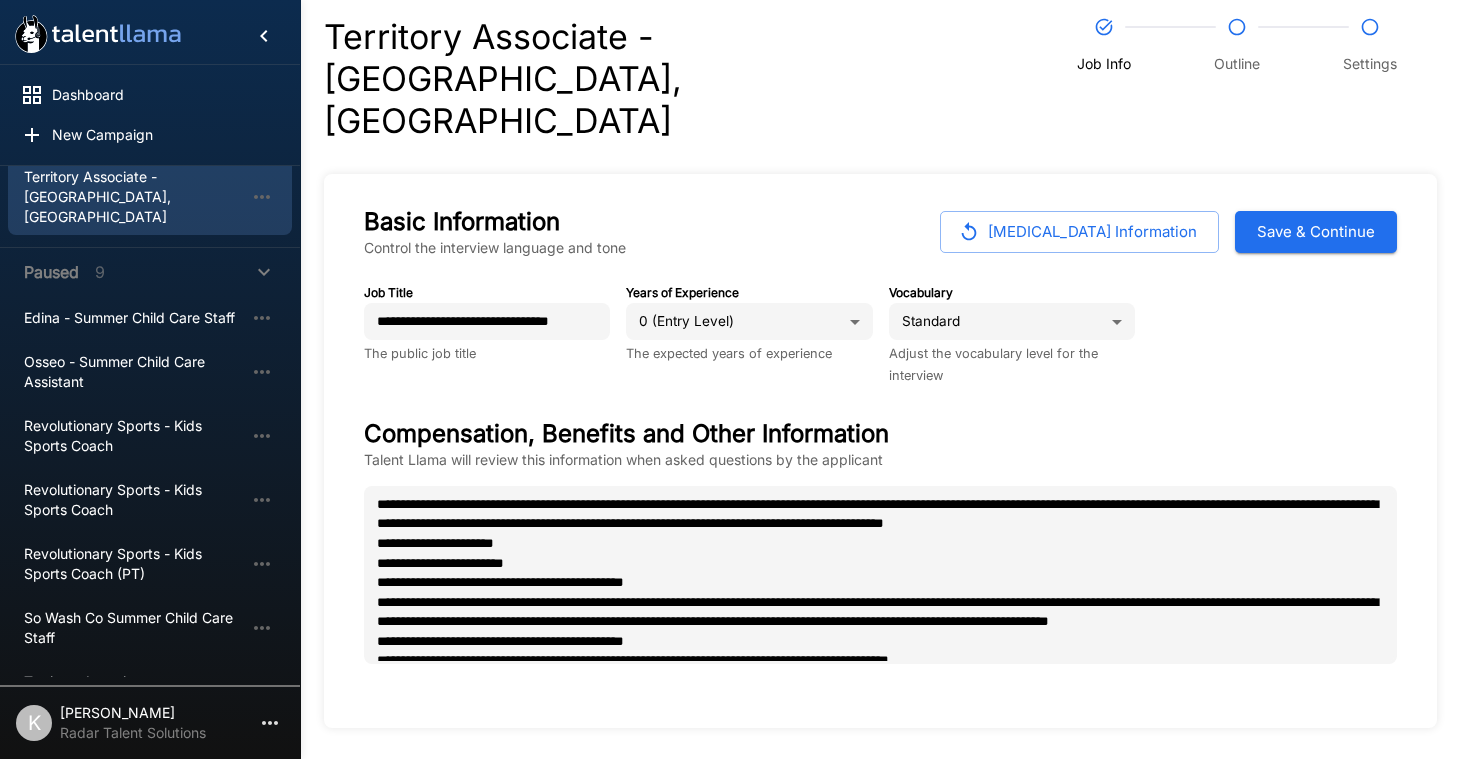 click on "Save & Continue" at bounding box center (1316, 232) 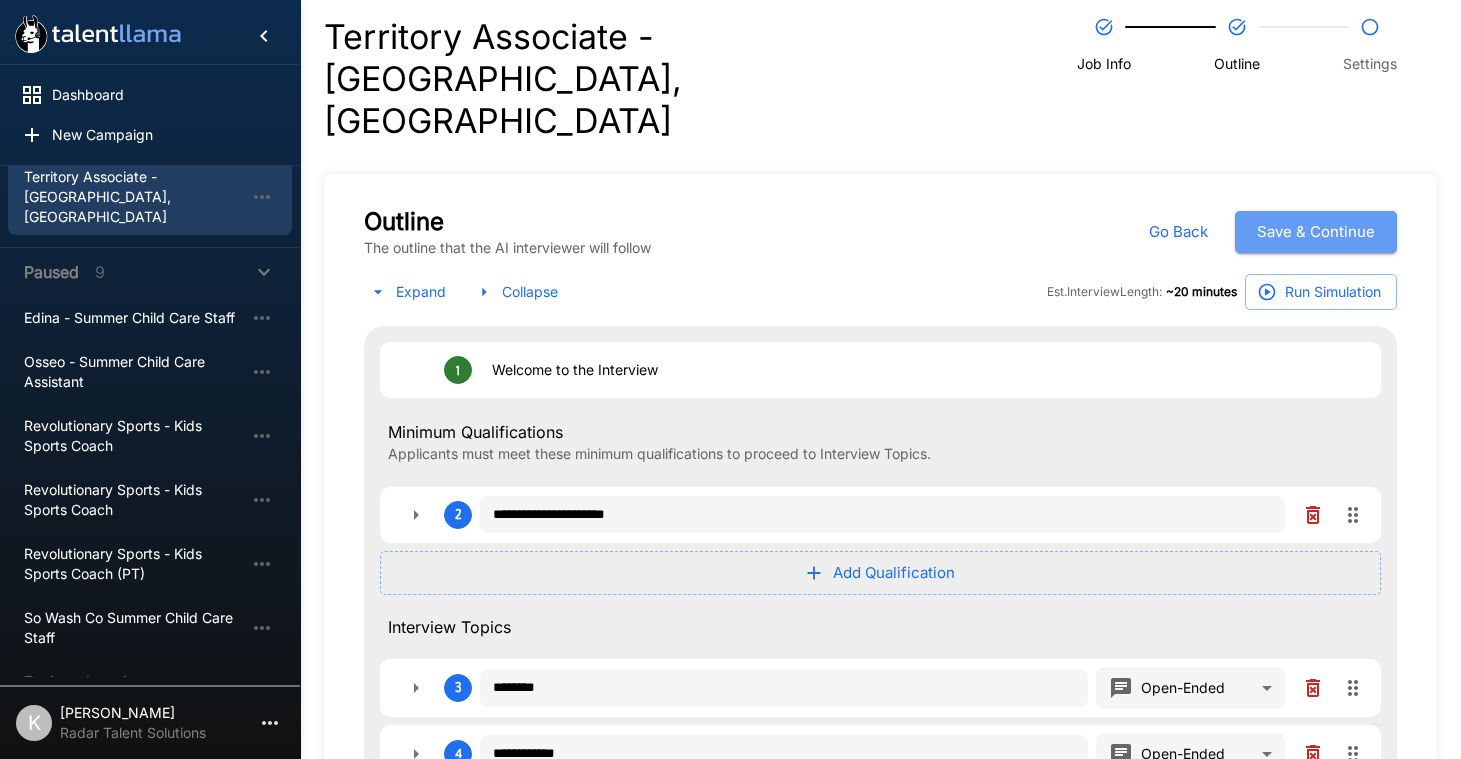 click on "Save & Continue" at bounding box center (1316, 232) 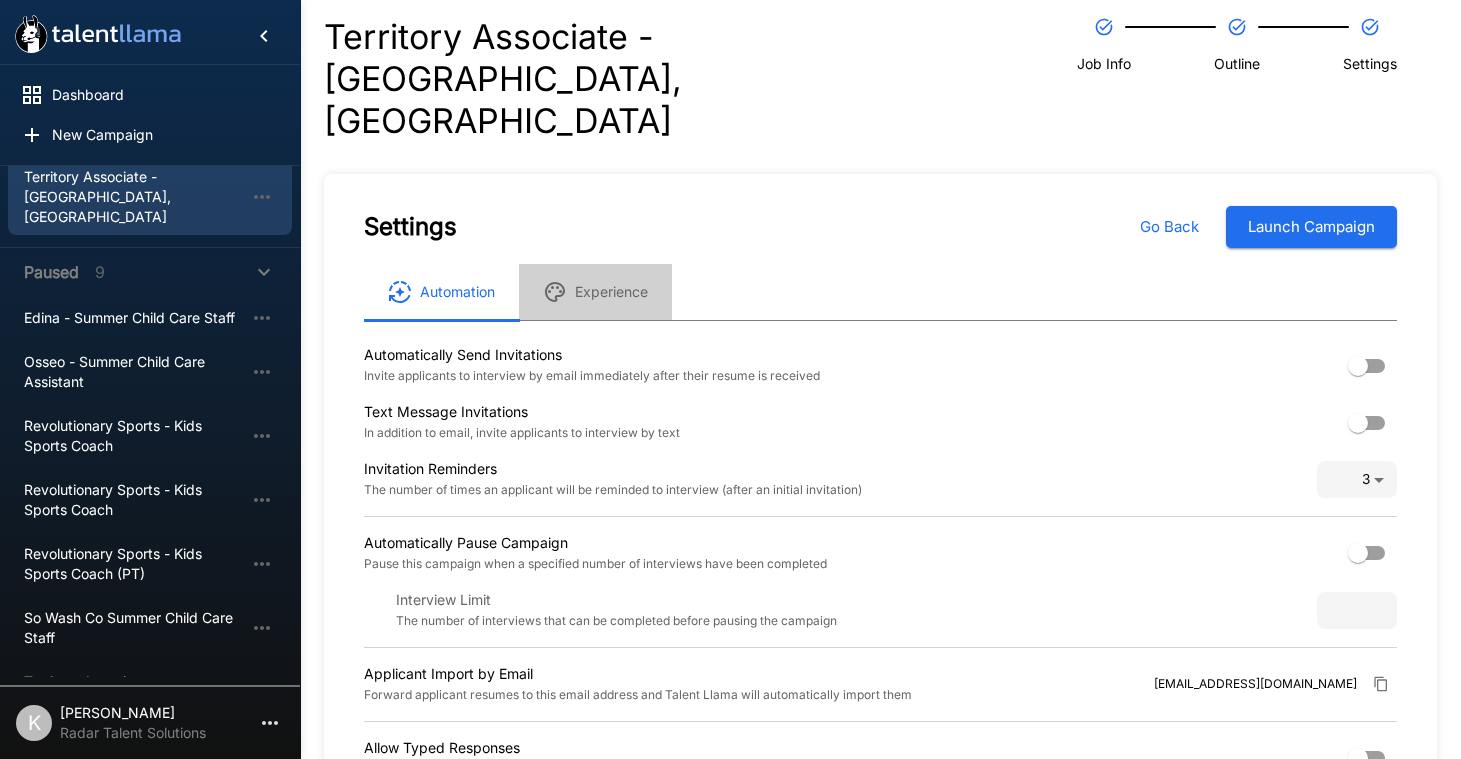 click on "Experience" at bounding box center (595, 292) 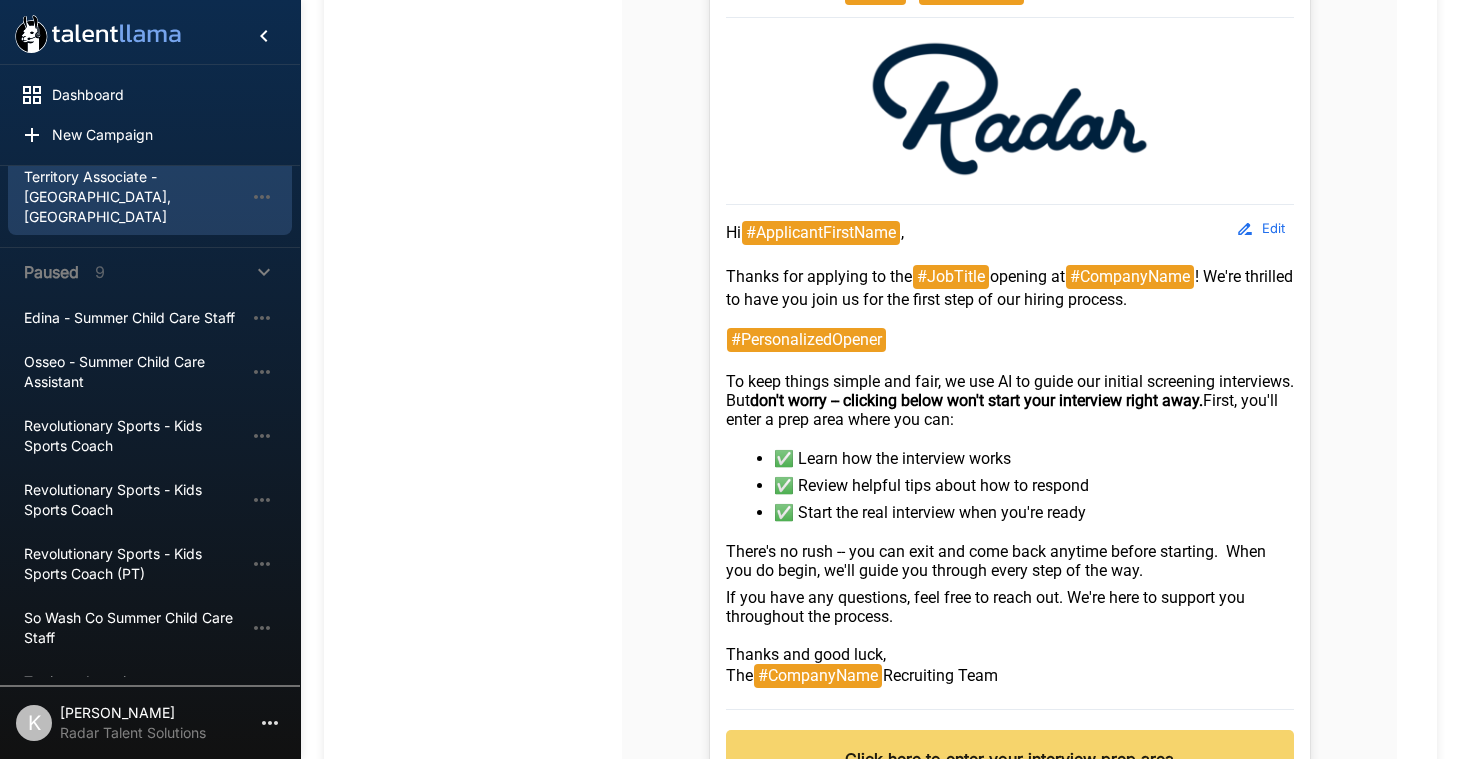 scroll, scrollTop: 787, scrollLeft: 0, axis: vertical 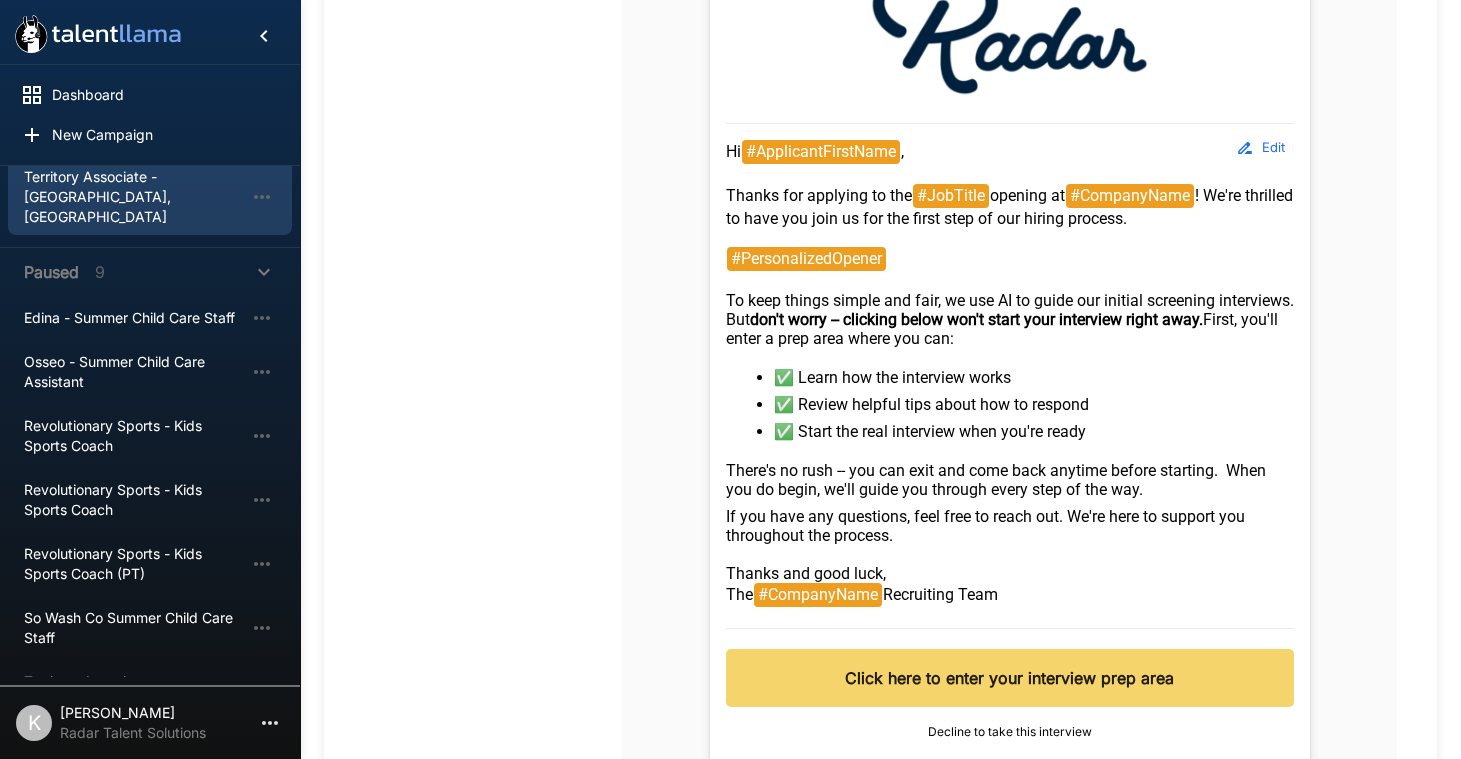 click on "Edit" at bounding box center (1262, 147) 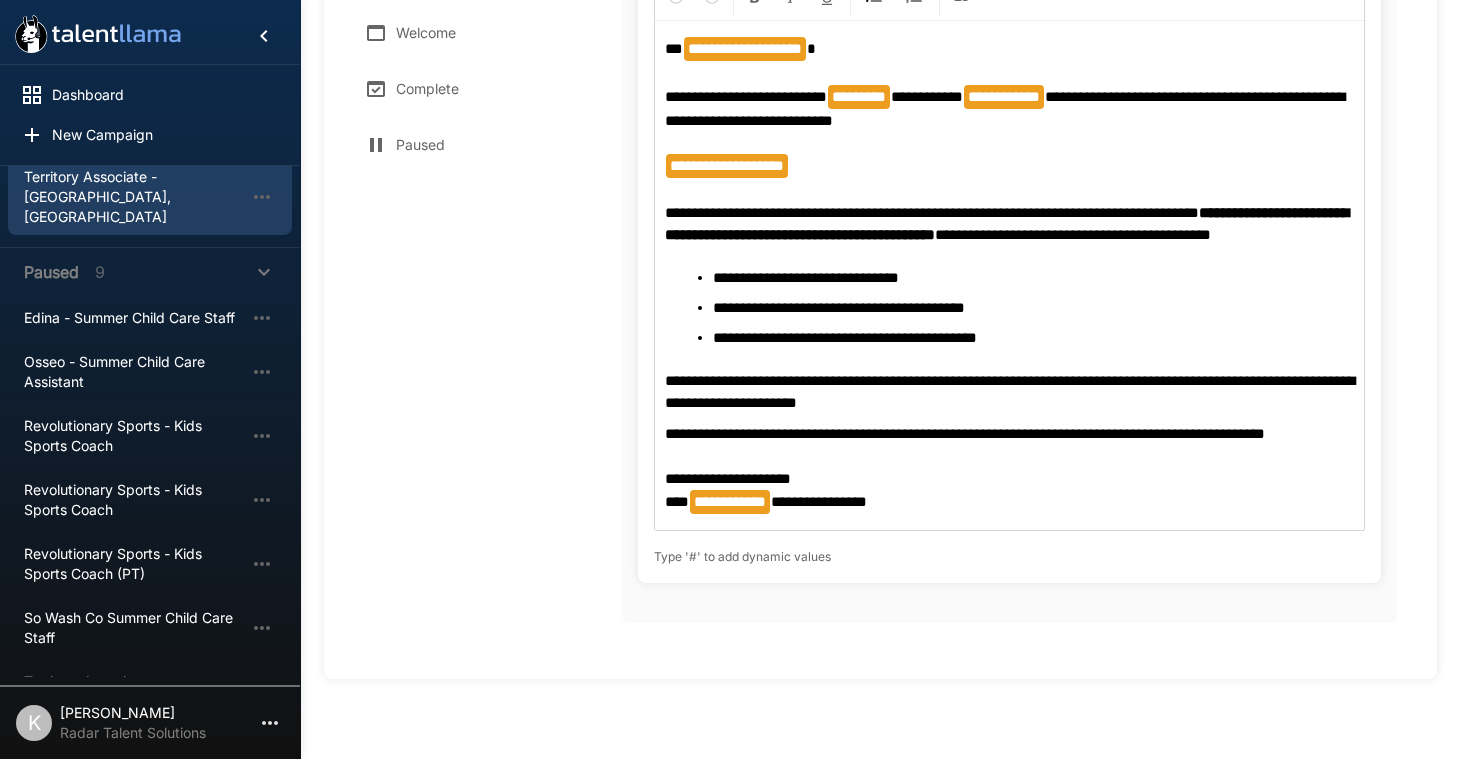 scroll, scrollTop: 451, scrollLeft: 0, axis: vertical 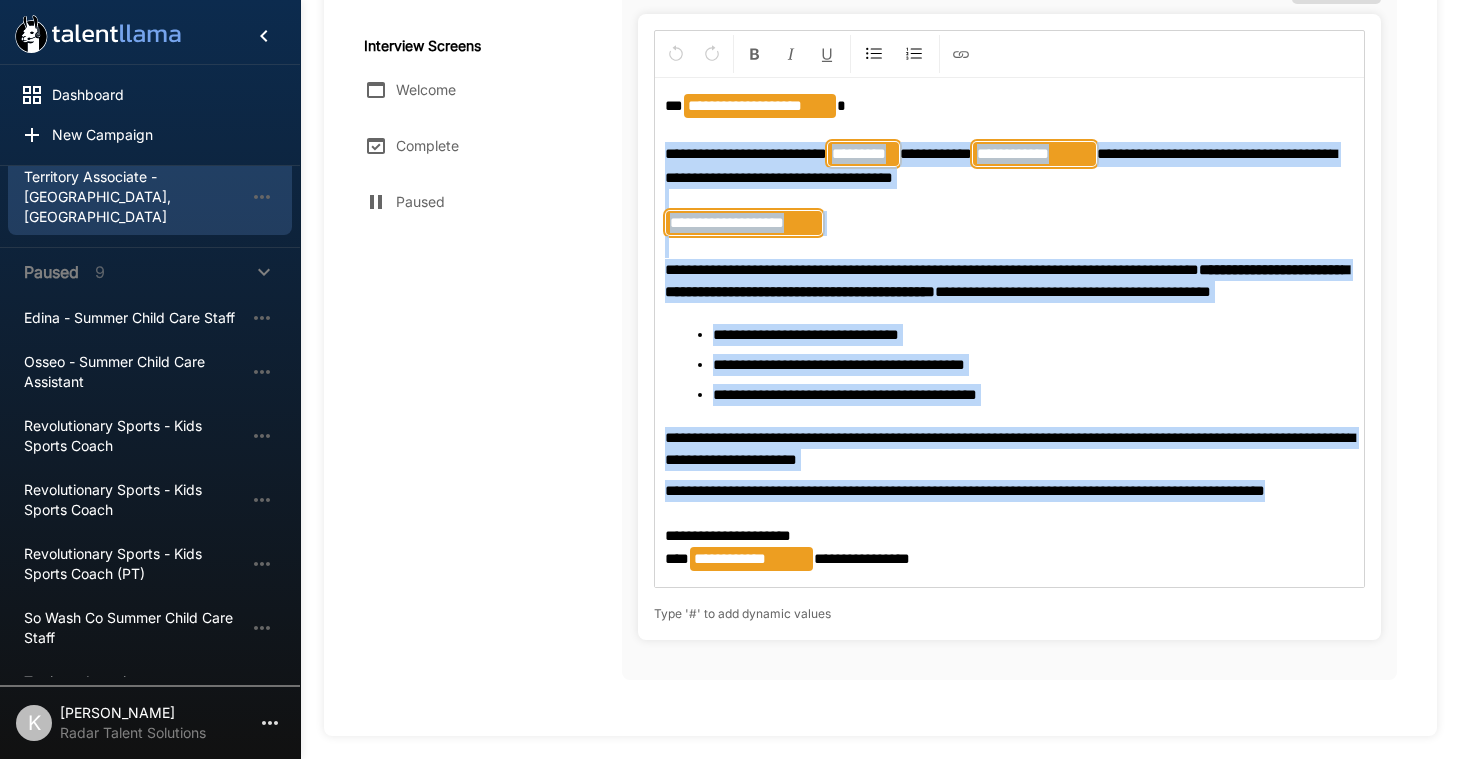 drag, startPoint x: 669, startPoint y: 86, endPoint x: 1368, endPoint y: 445, distance: 785.80023 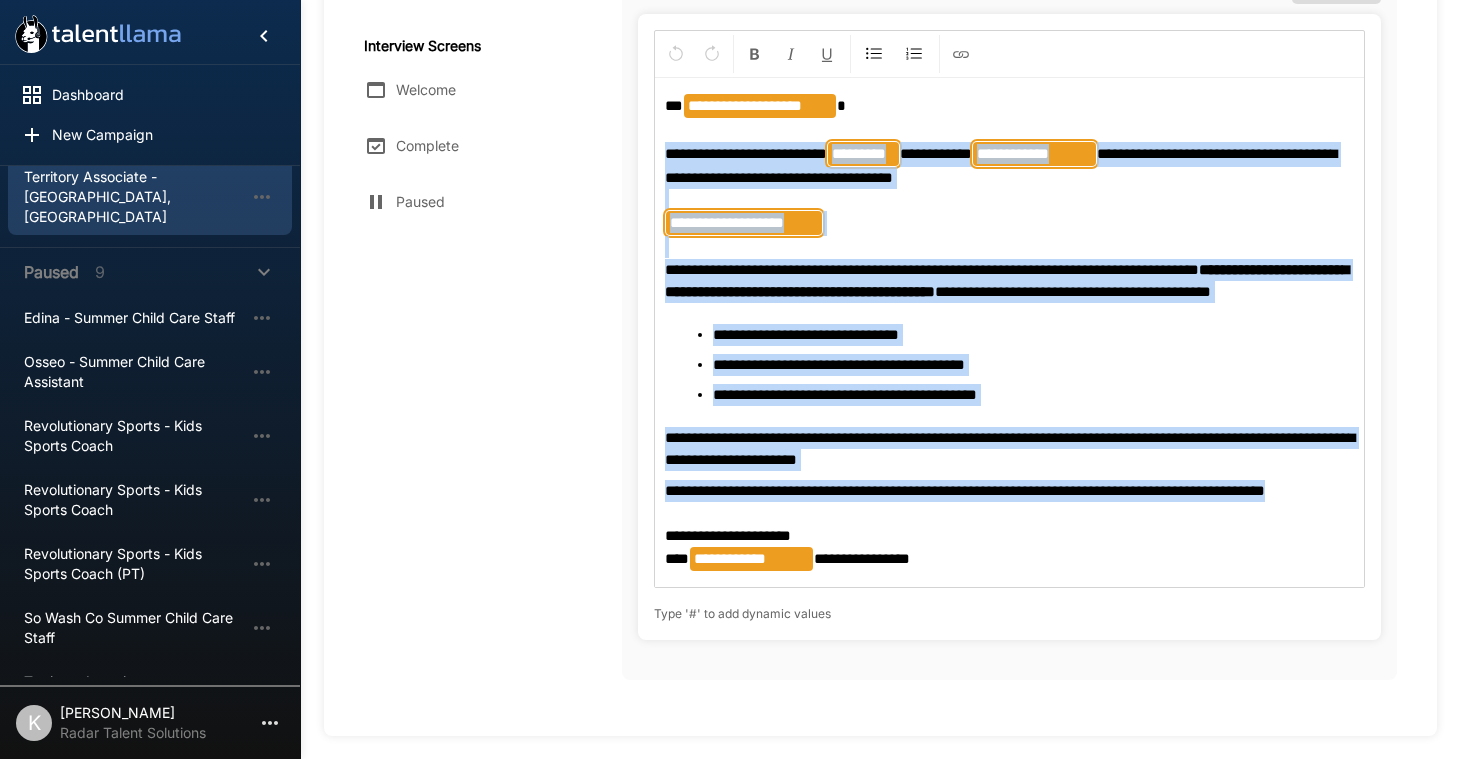 click on "**********" at bounding box center (1009, 327) 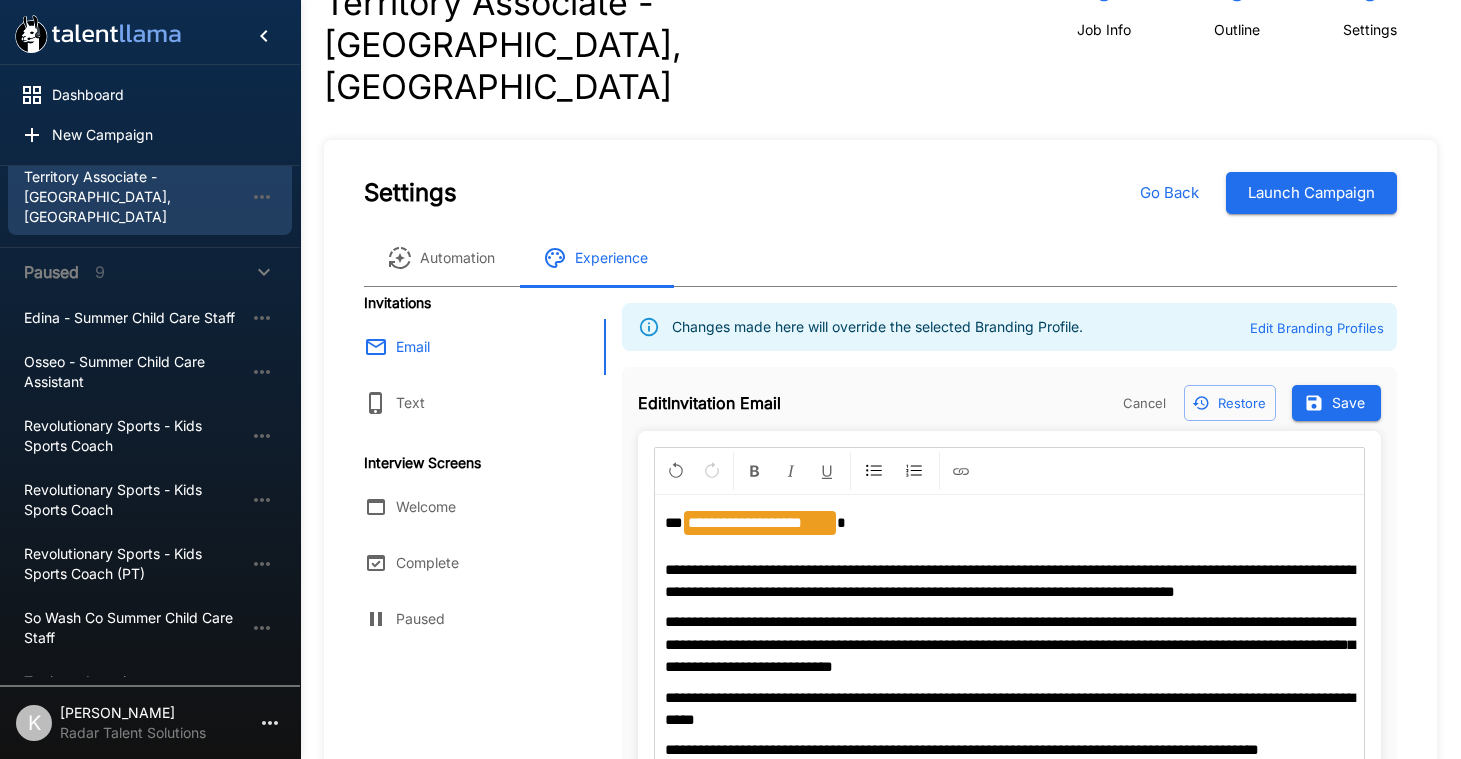scroll, scrollTop: 0, scrollLeft: 0, axis: both 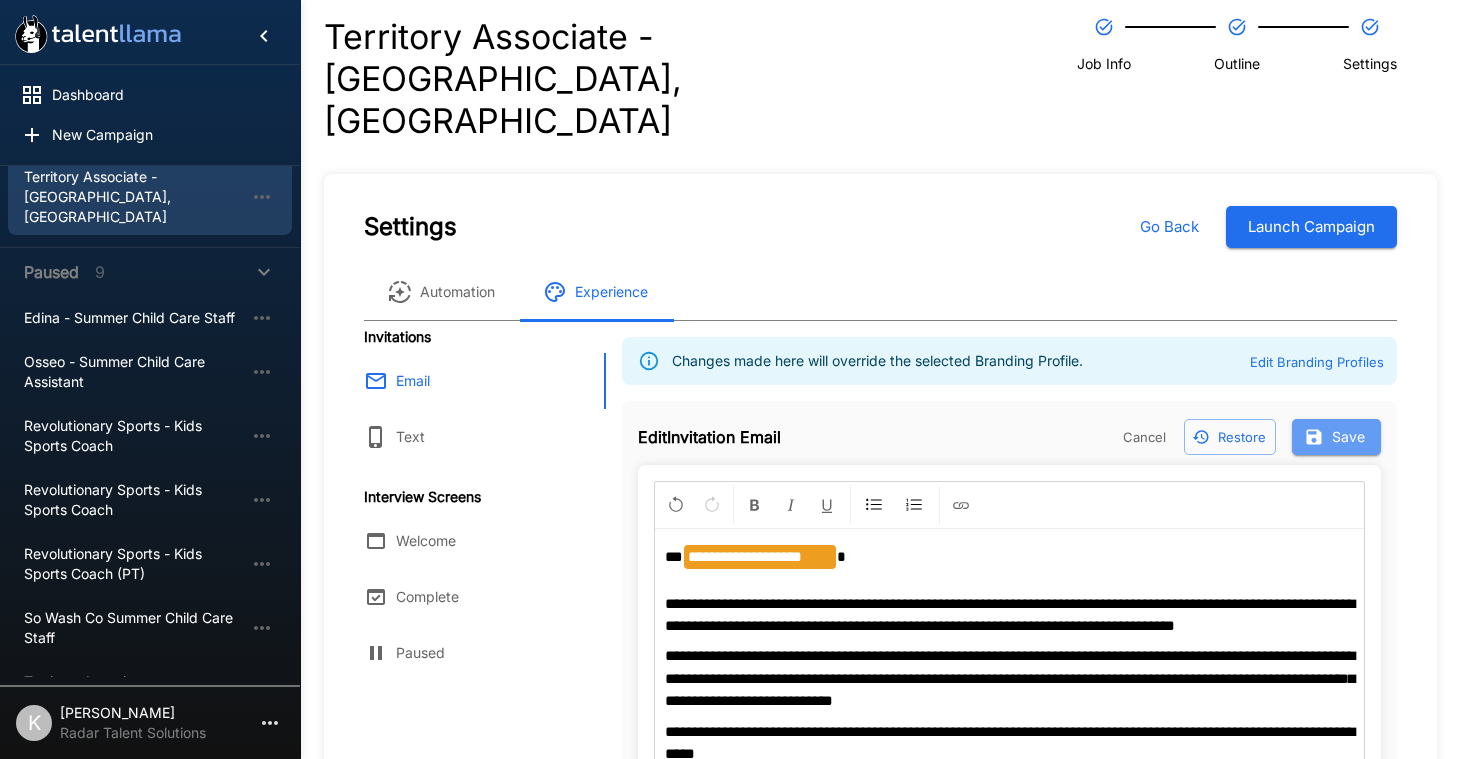 click on "Save" at bounding box center [1336, 437] 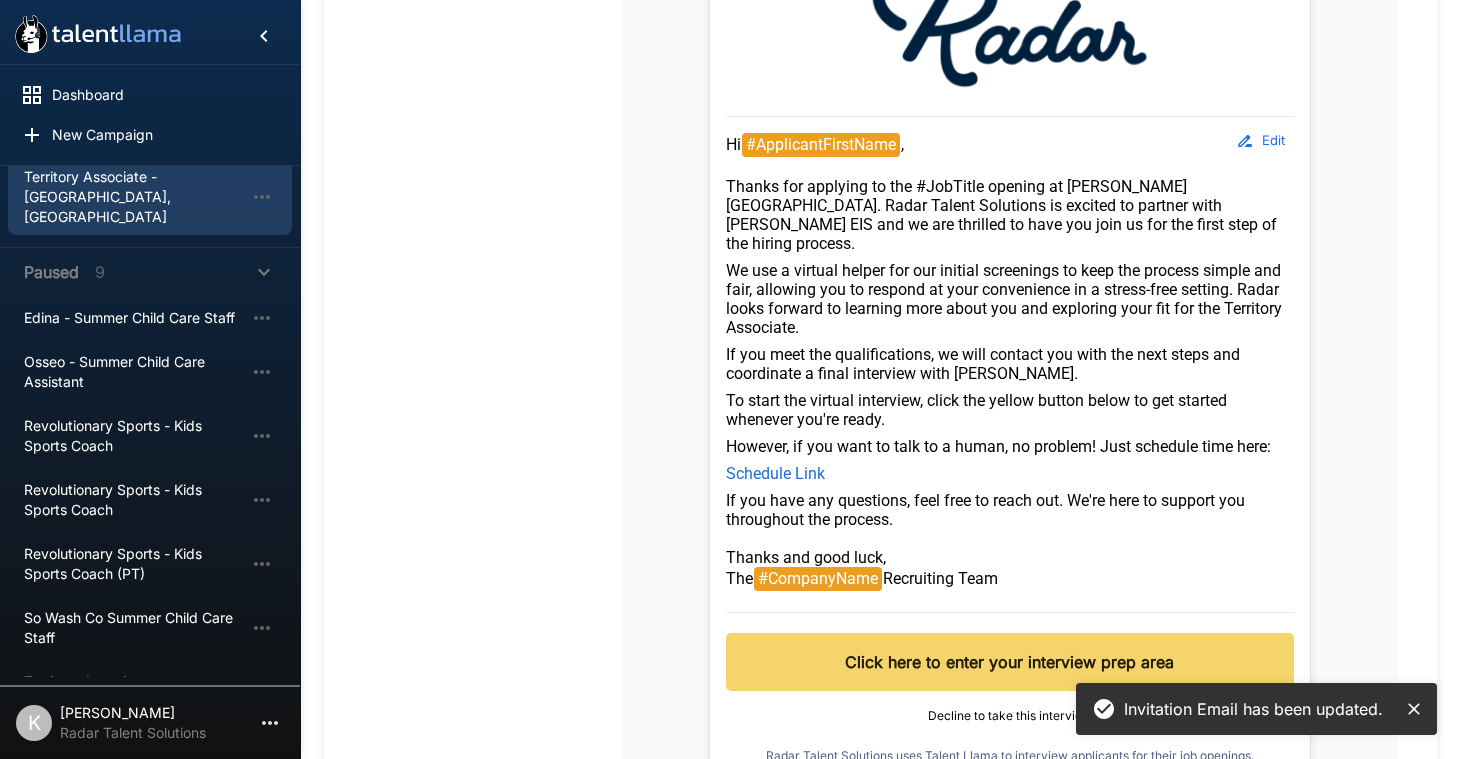 scroll, scrollTop: 815, scrollLeft: 0, axis: vertical 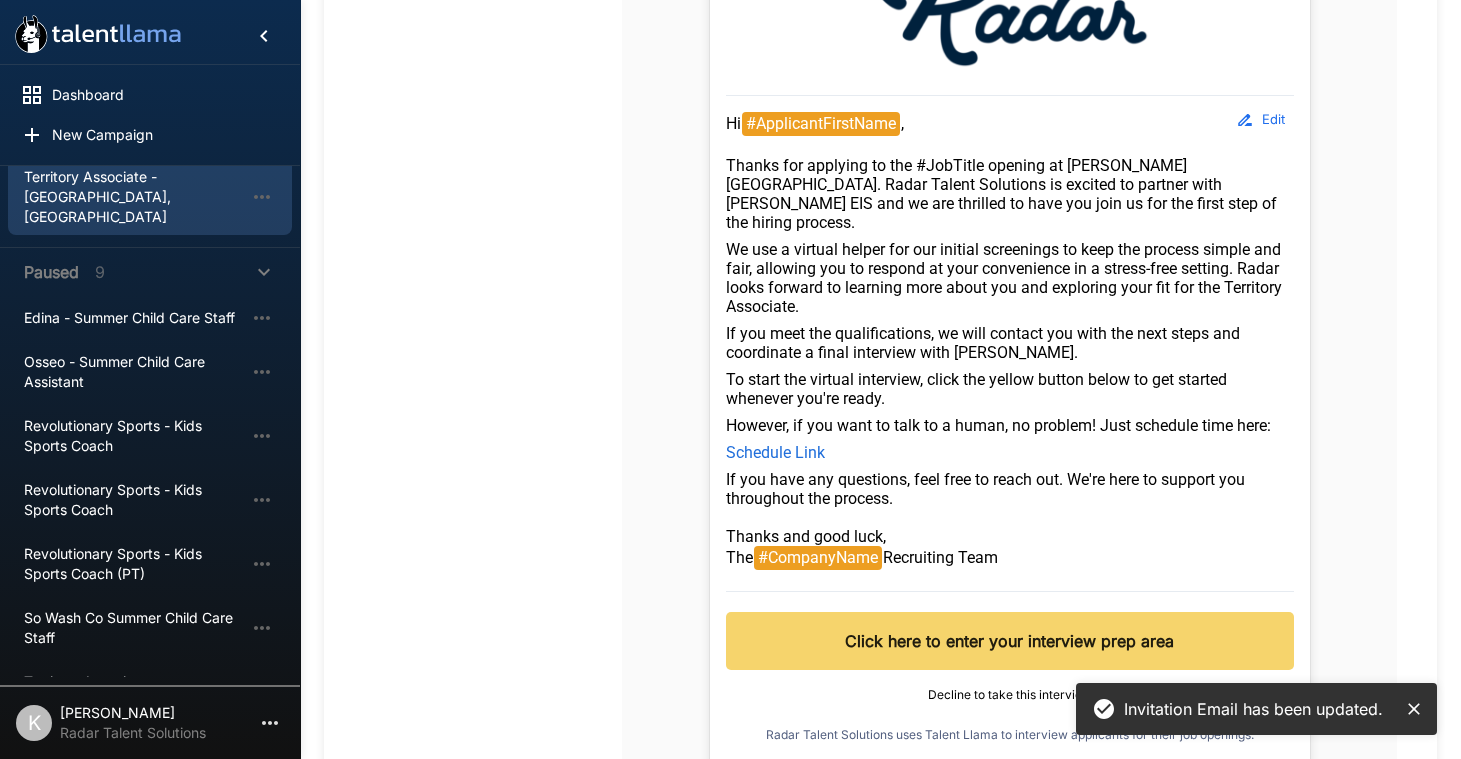 click on "Schedule Link" at bounding box center (775, 452) 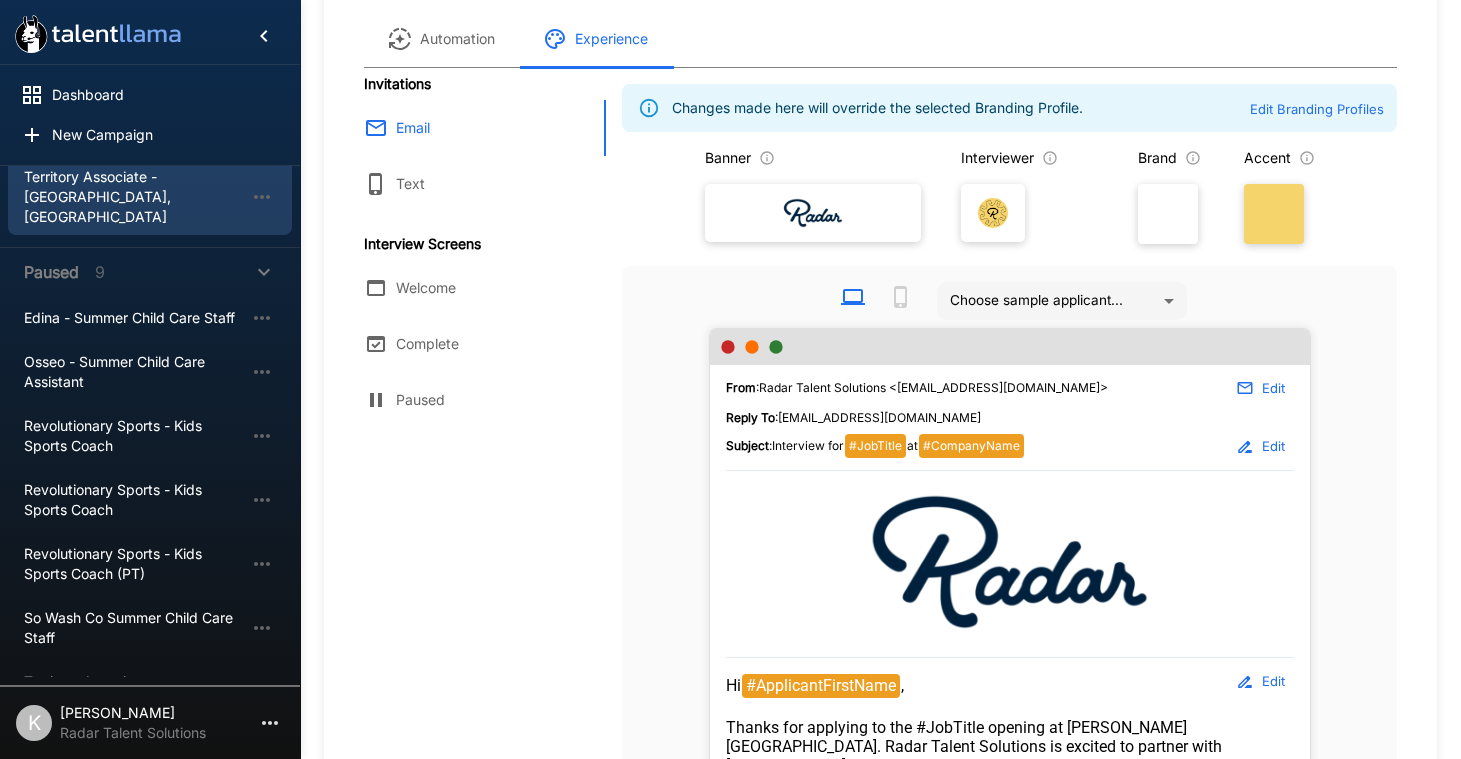 scroll, scrollTop: 240, scrollLeft: 0, axis: vertical 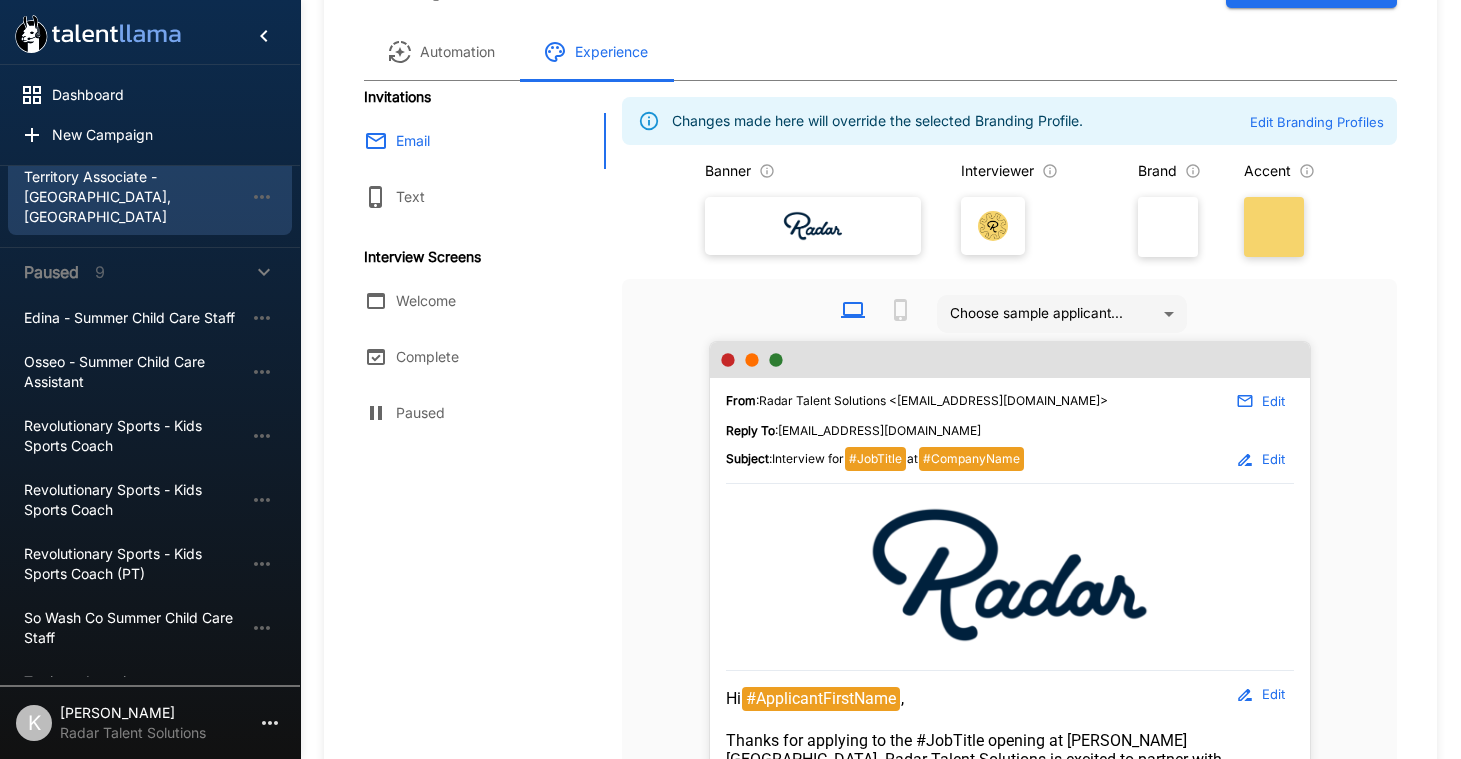 click on "Edit" at bounding box center (1262, 459) 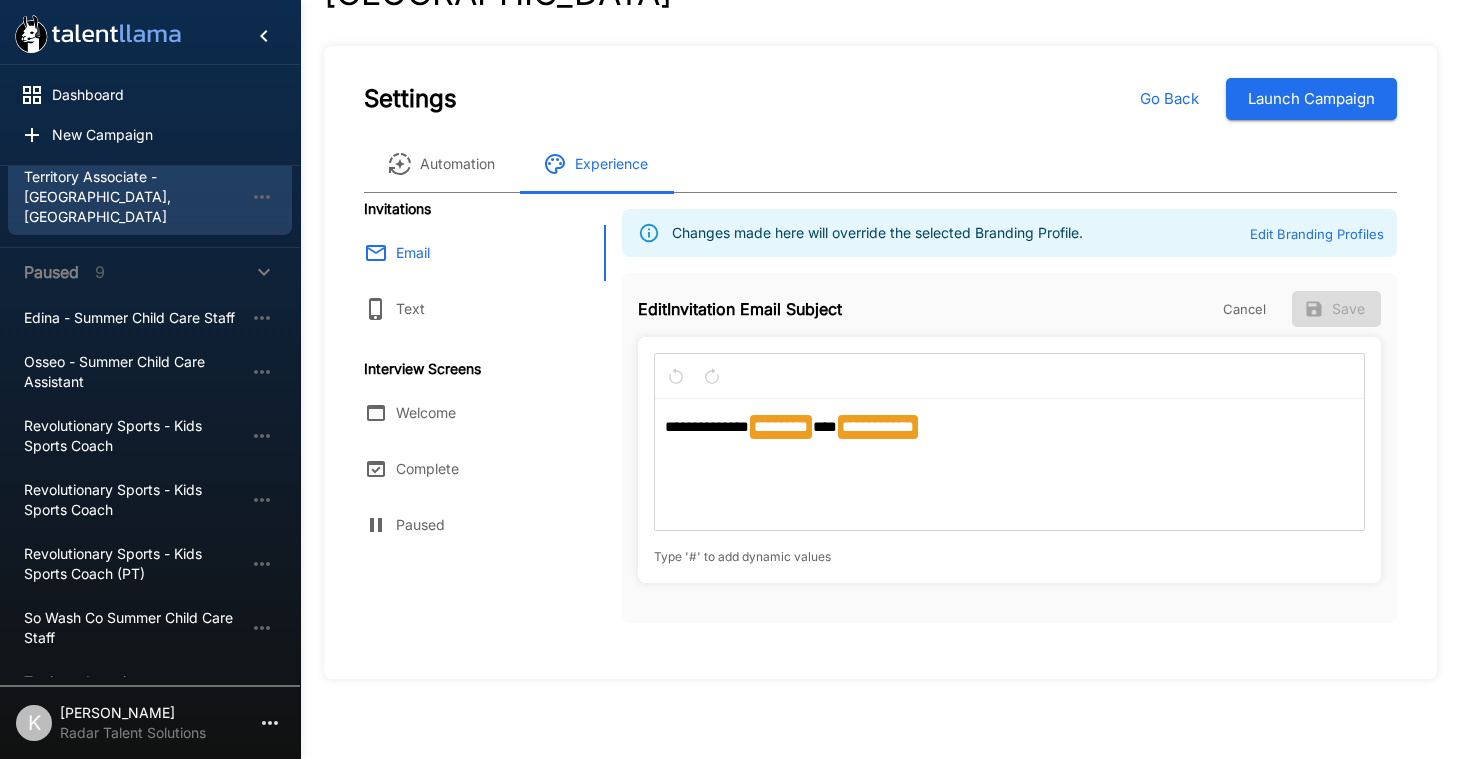 scroll, scrollTop: 59, scrollLeft: 0, axis: vertical 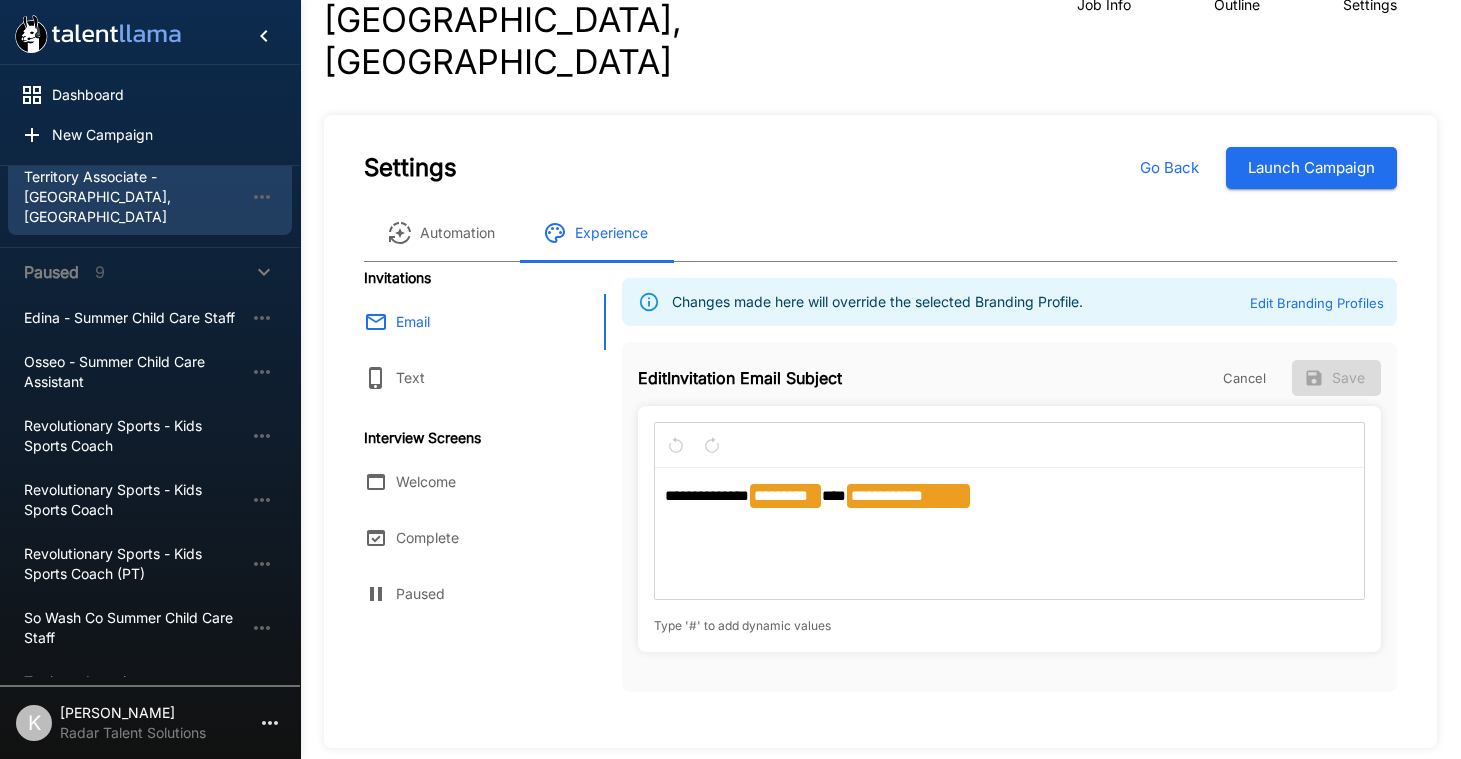 click on "**********" at bounding box center [908, 496] 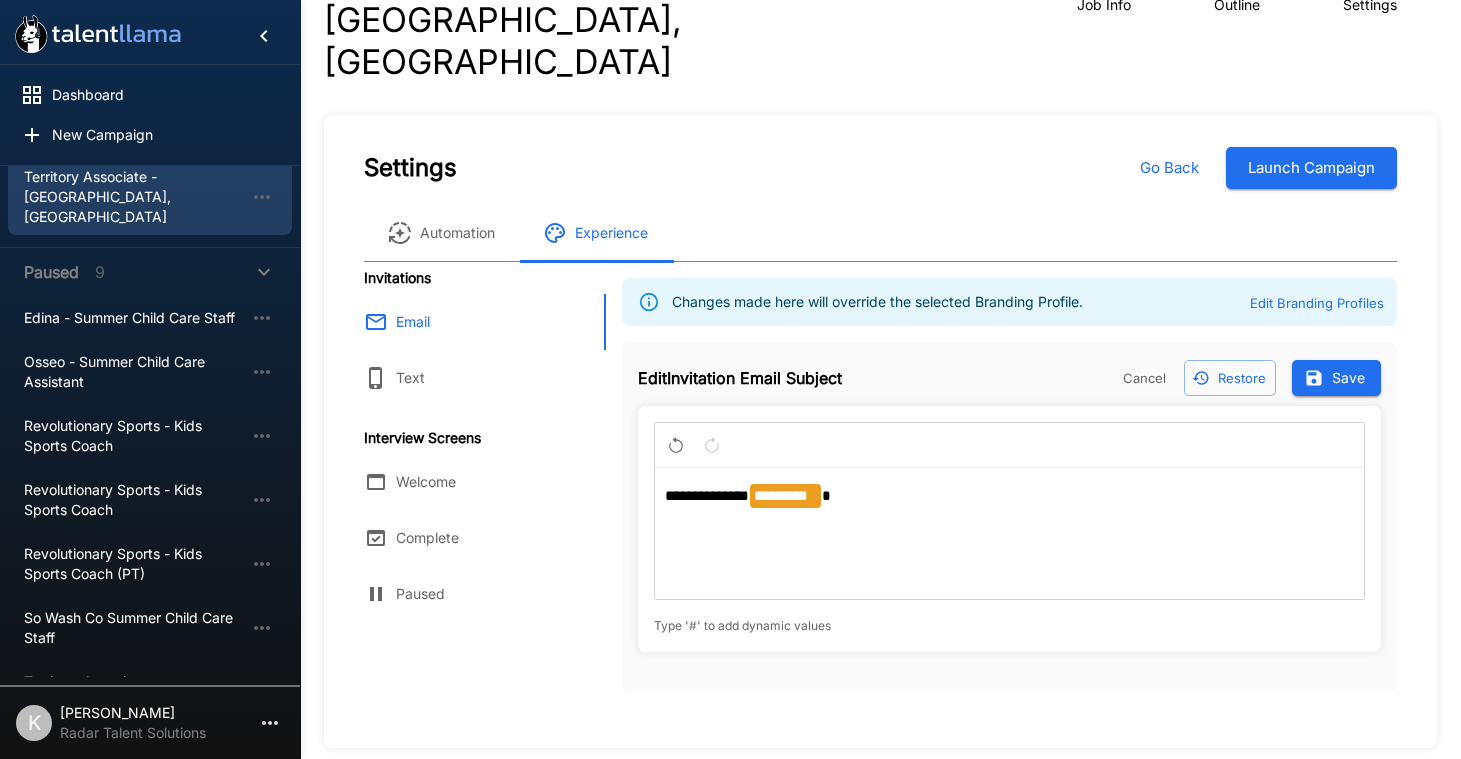 click 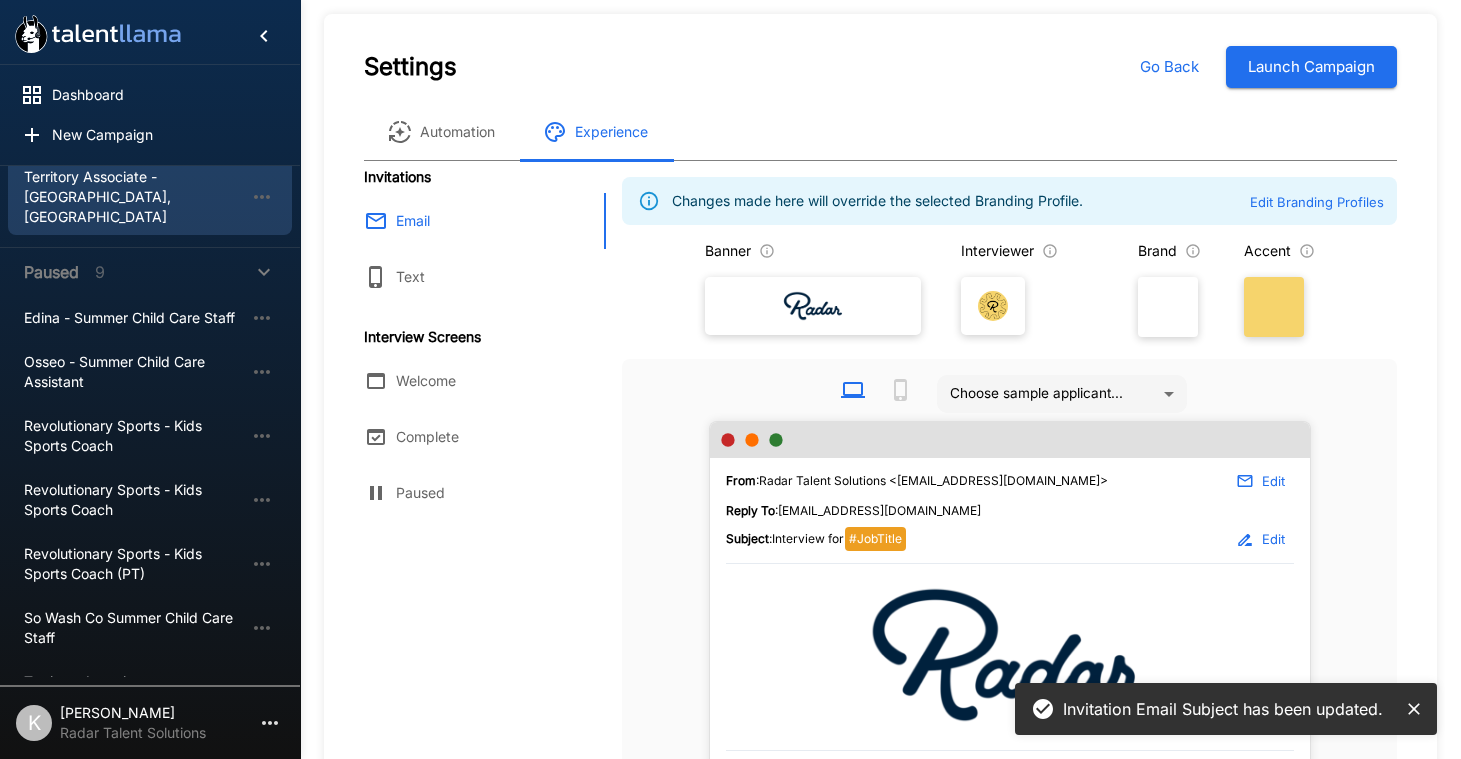 scroll, scrollTop: 49, scrollLeft: 0, axis: vertical 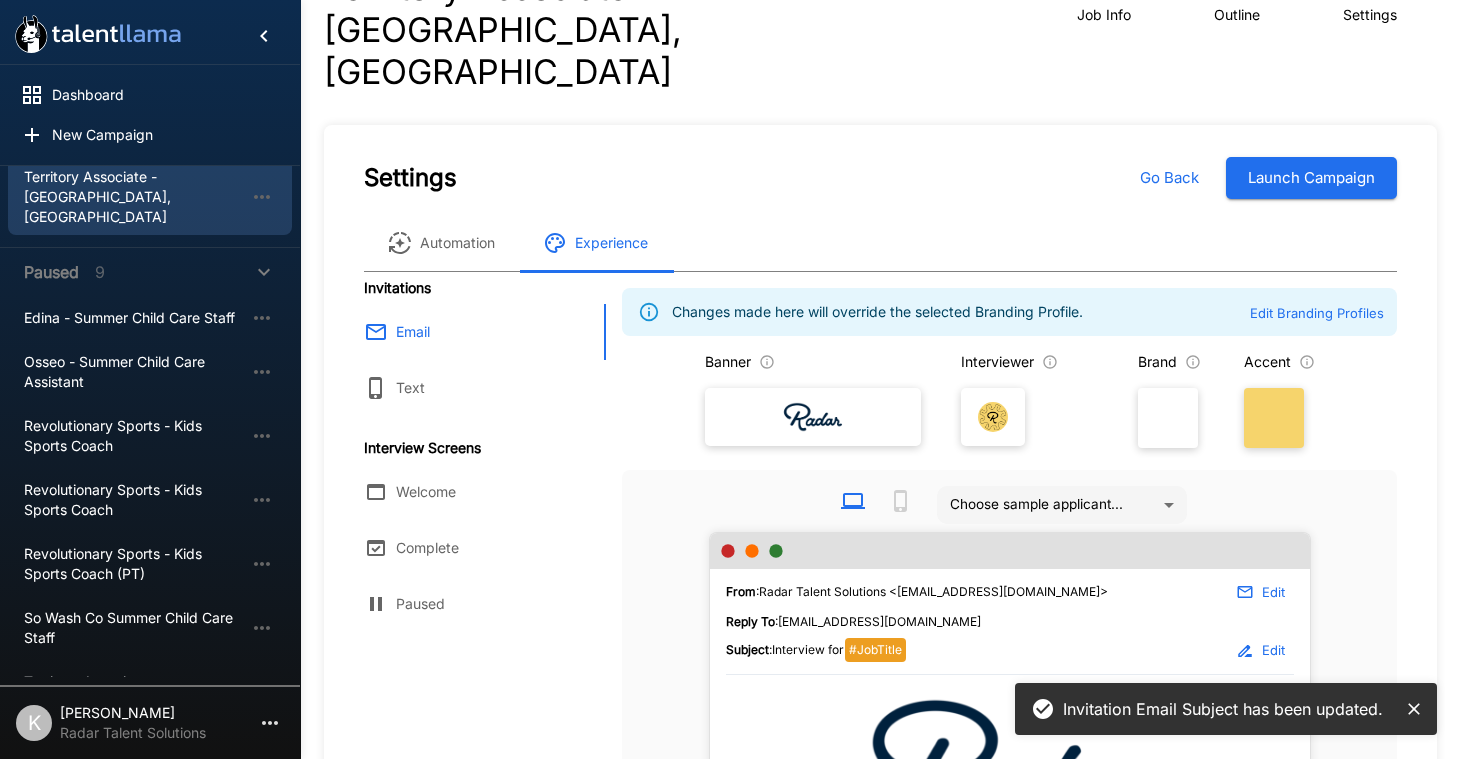 click on "Text" at bounding box center (473, 388) 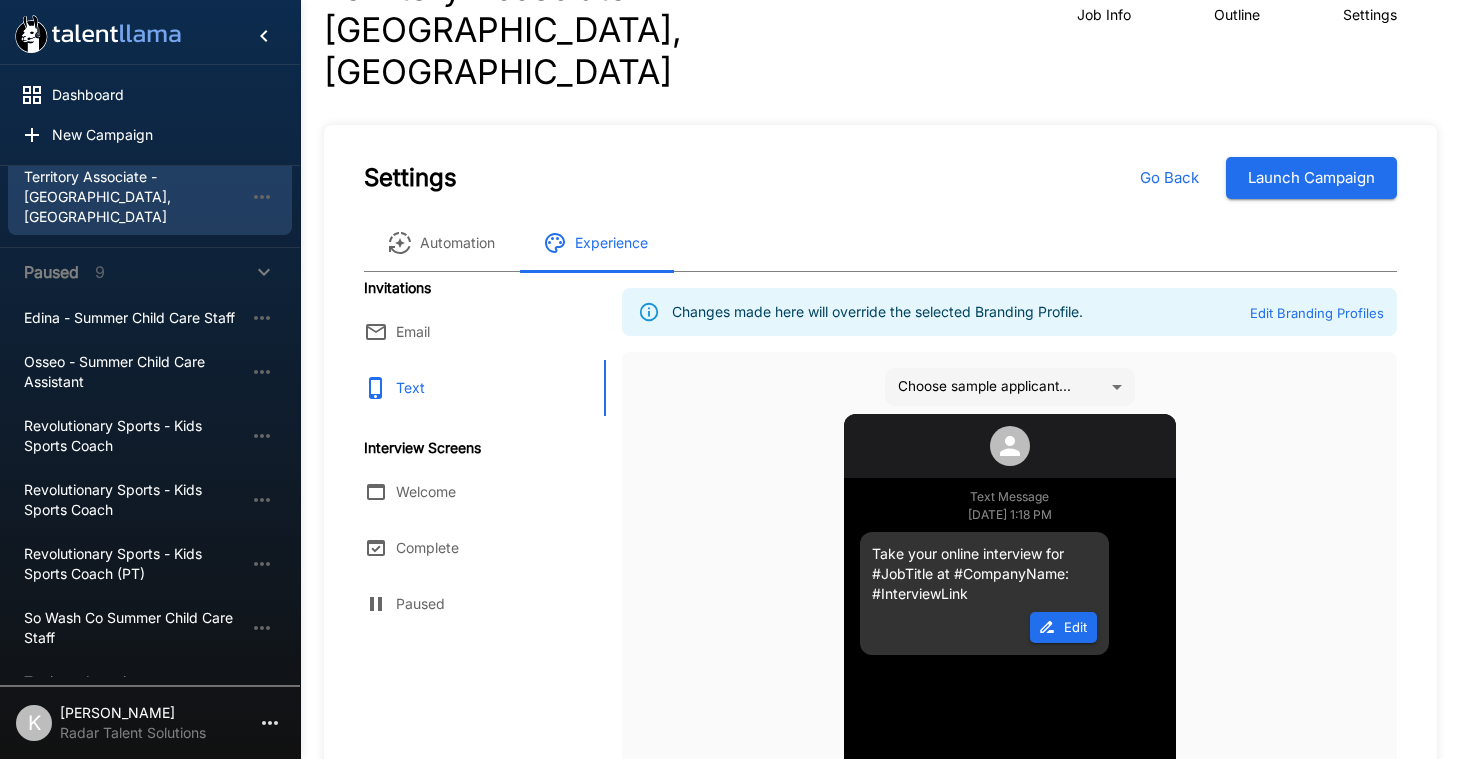 click on "Edit" at bounding box center (1063, 627) 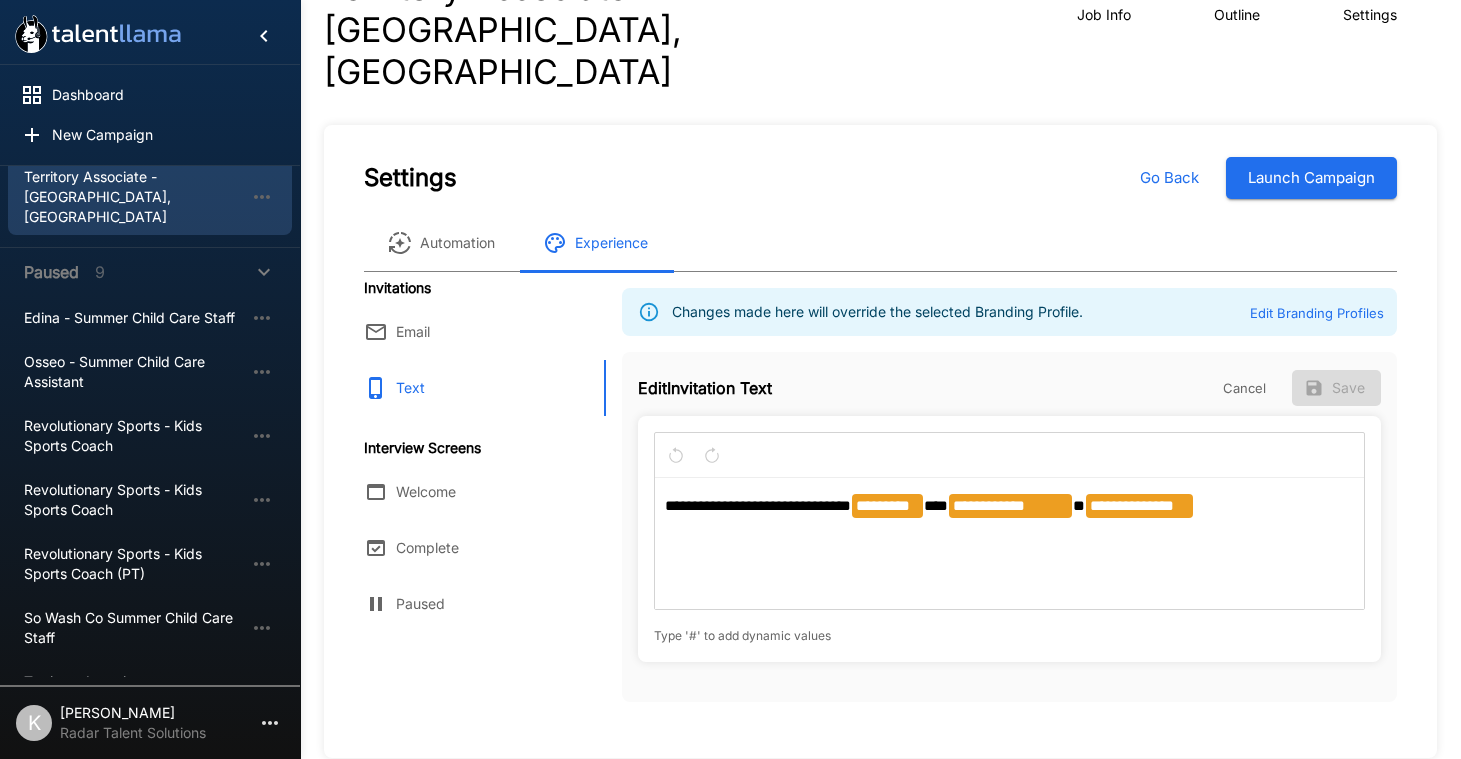 click on "**********" at bounding box center [1010, 506] 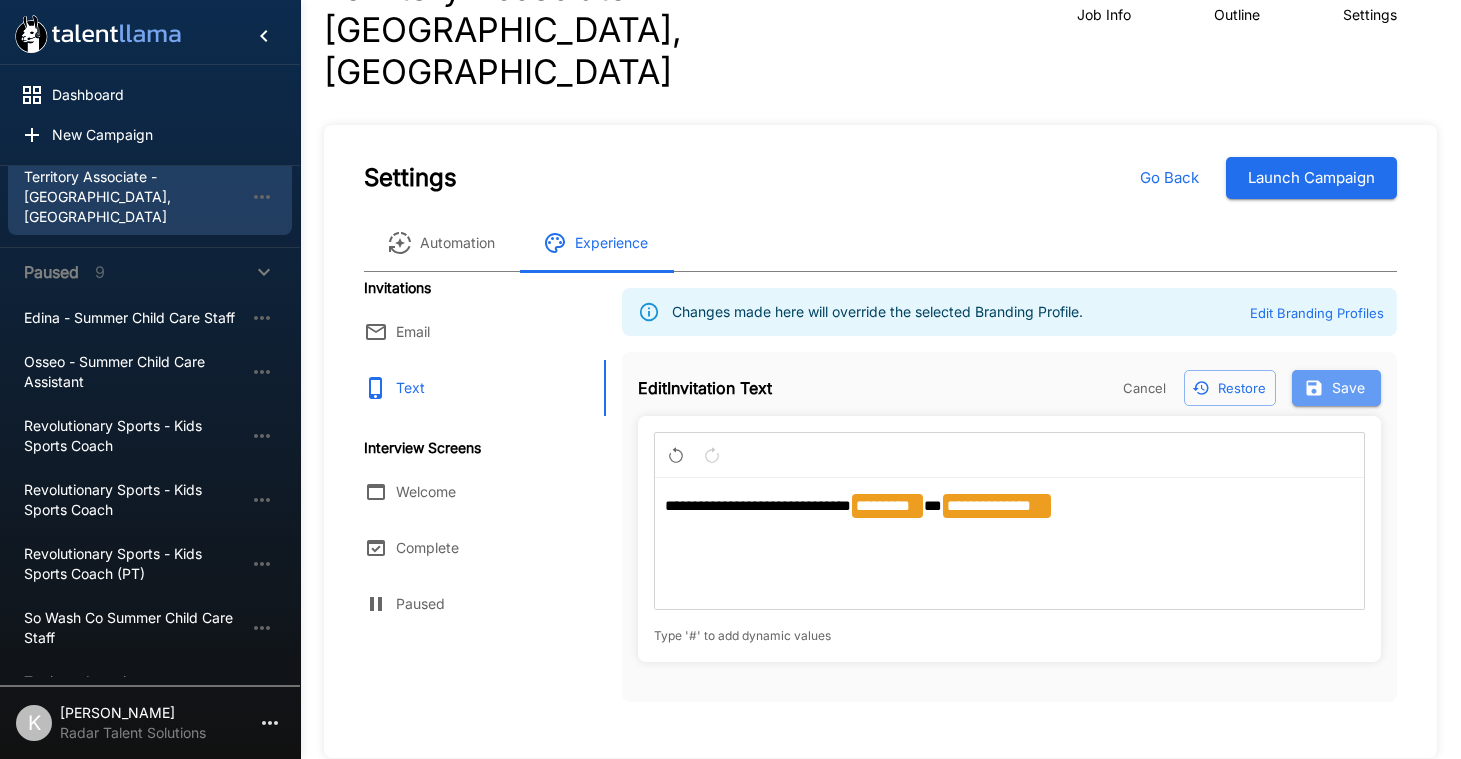 click 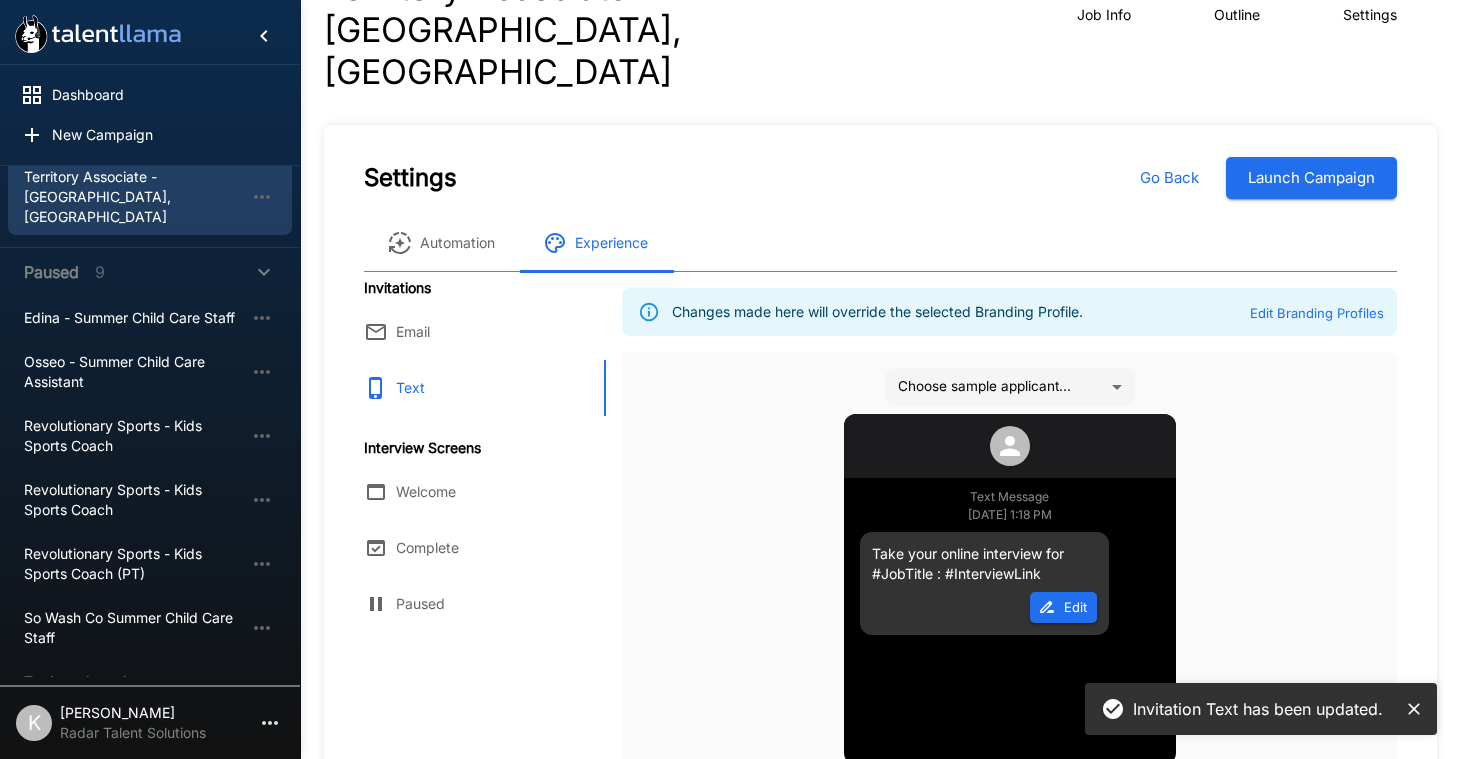 click on "Welcome" at bounding box center [473, 492] 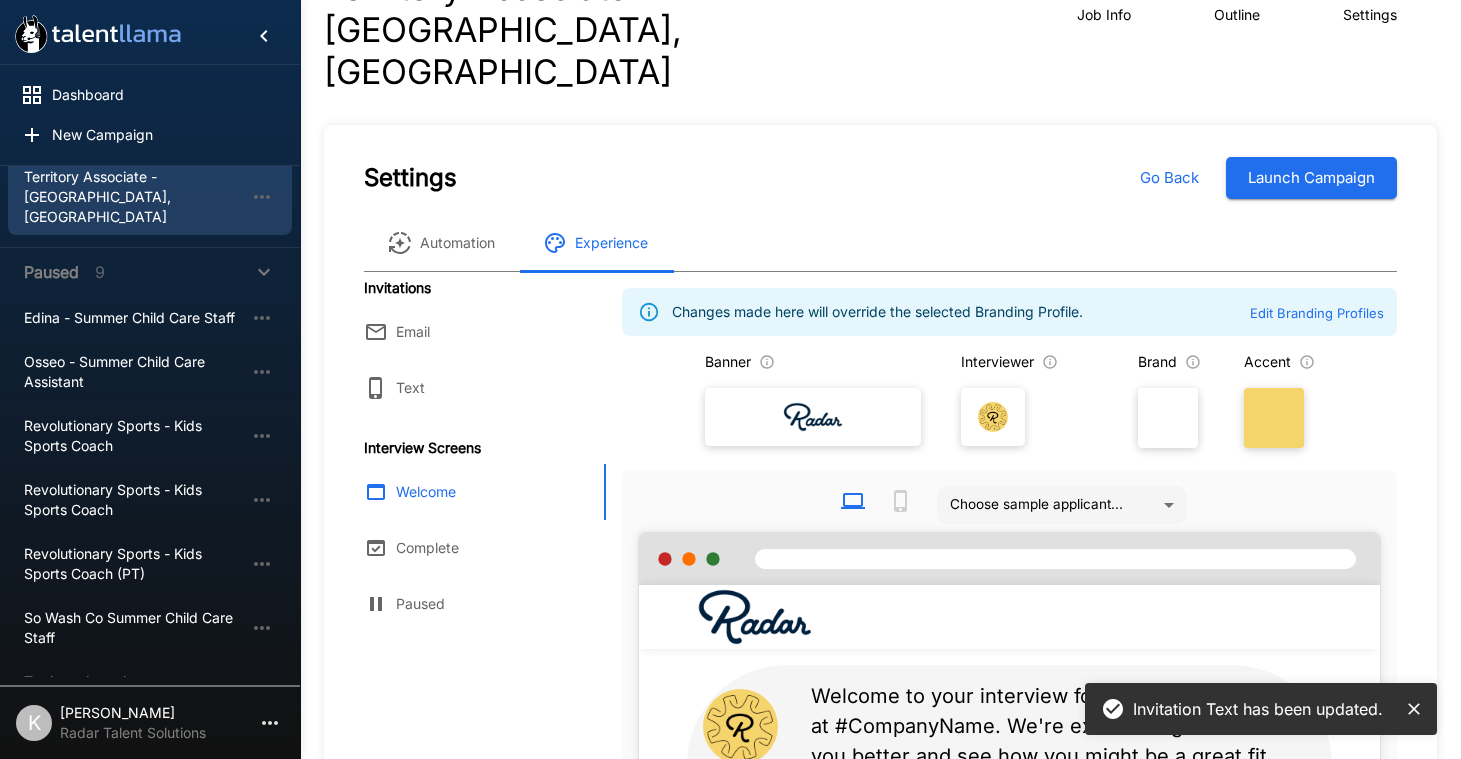 scroll, scrollTop: 300, scrollLeft: 0, axis: vertical 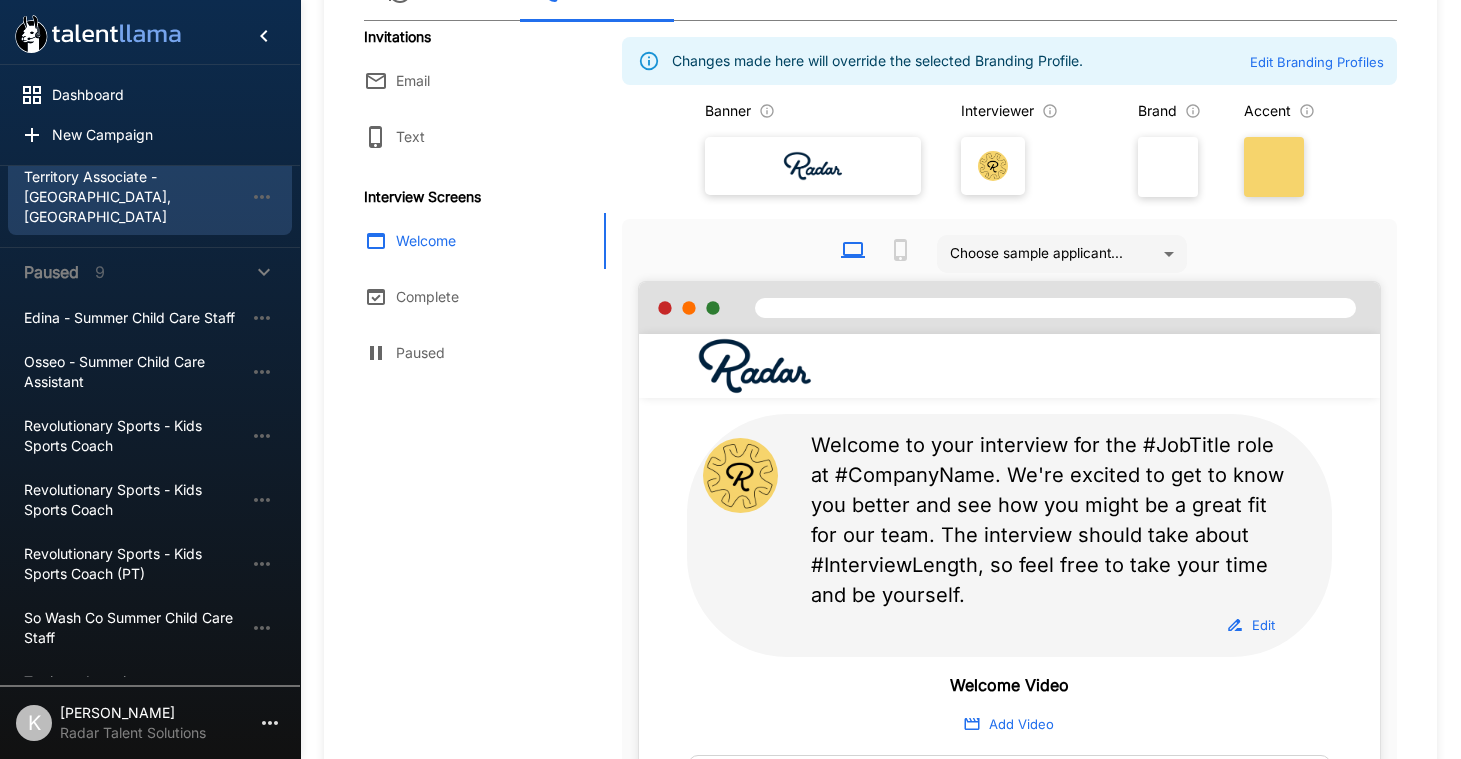 click on "Edit" at bounding box center (1252, 625) 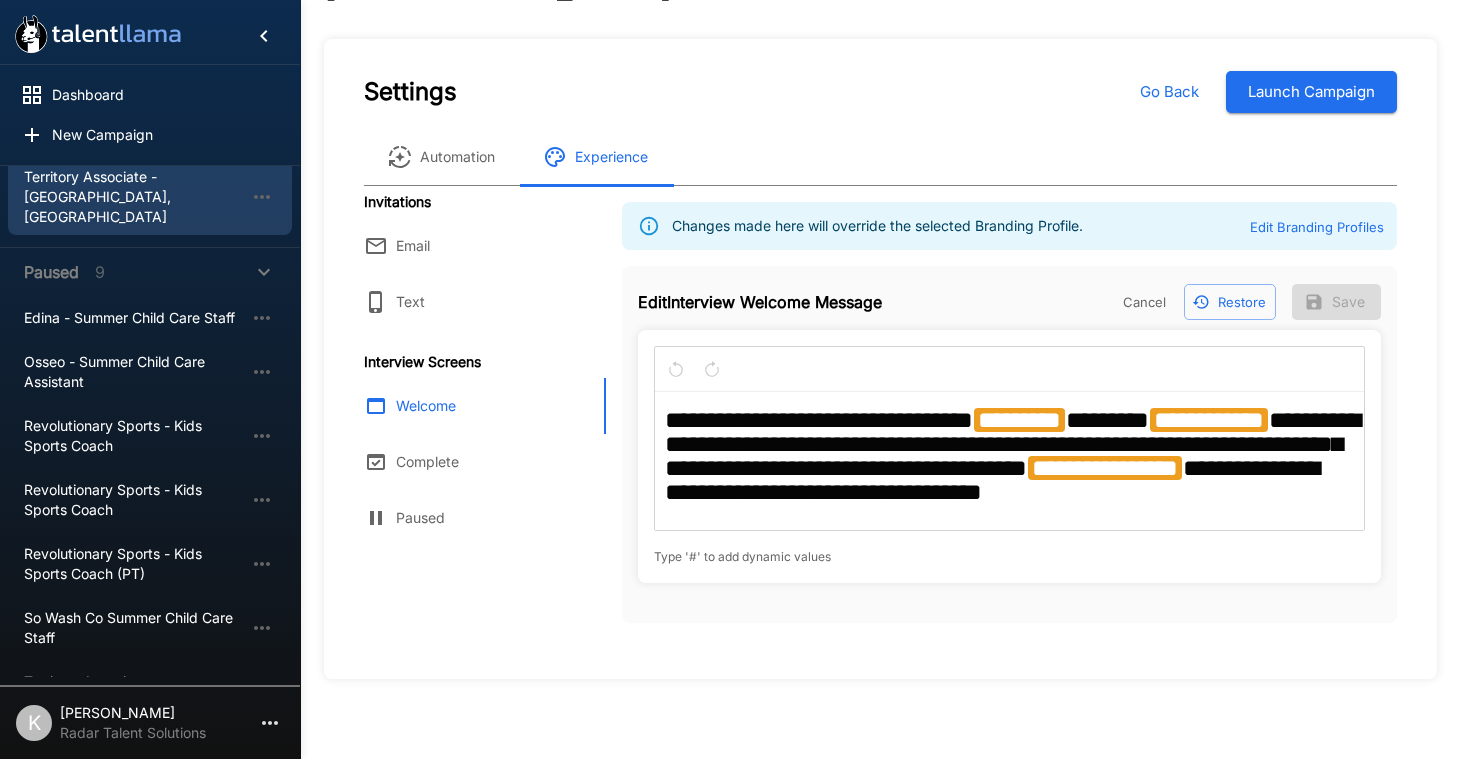 scroll, scrollTop: 61, scrollLeft: 0, axis: vertical 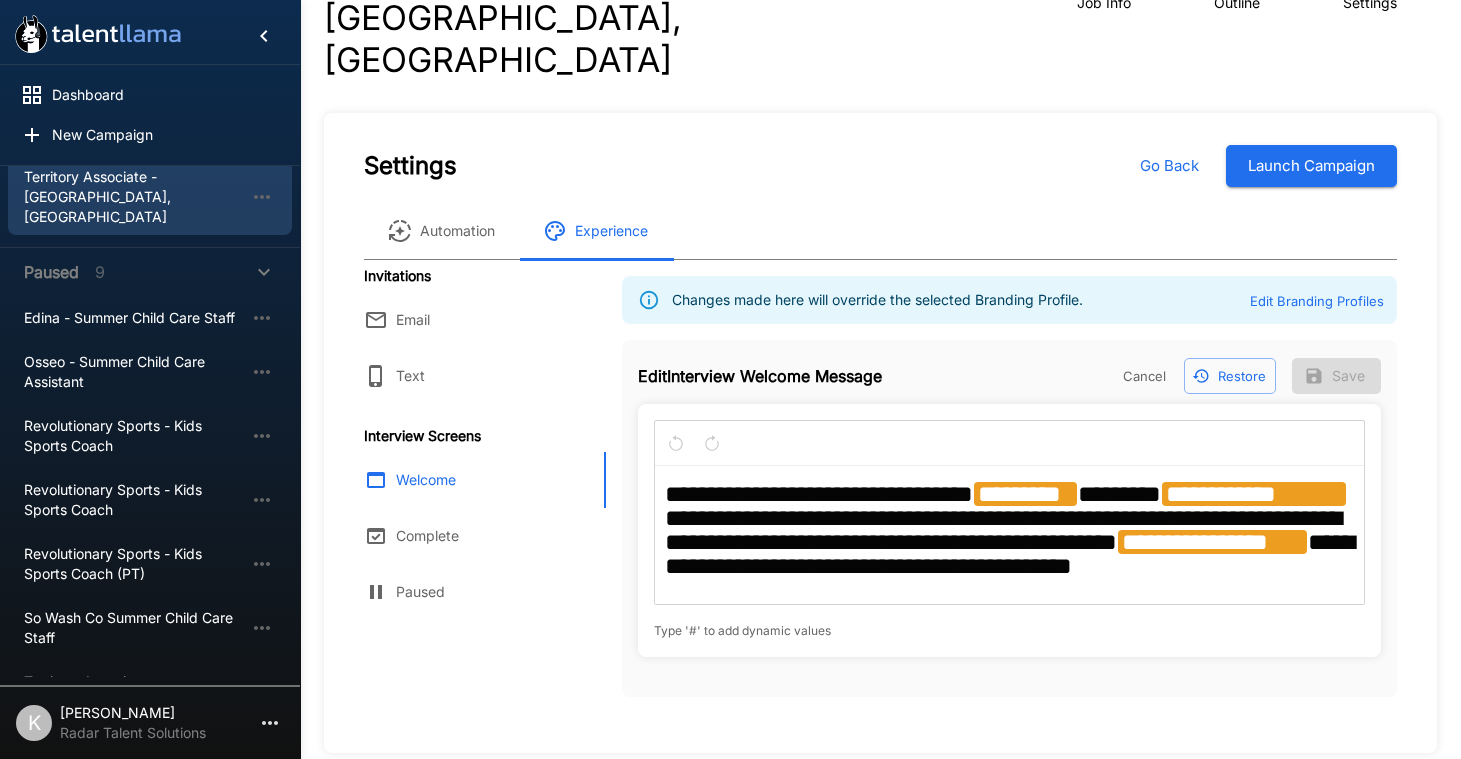 click on "**********" at bounding box center [1254, 494] 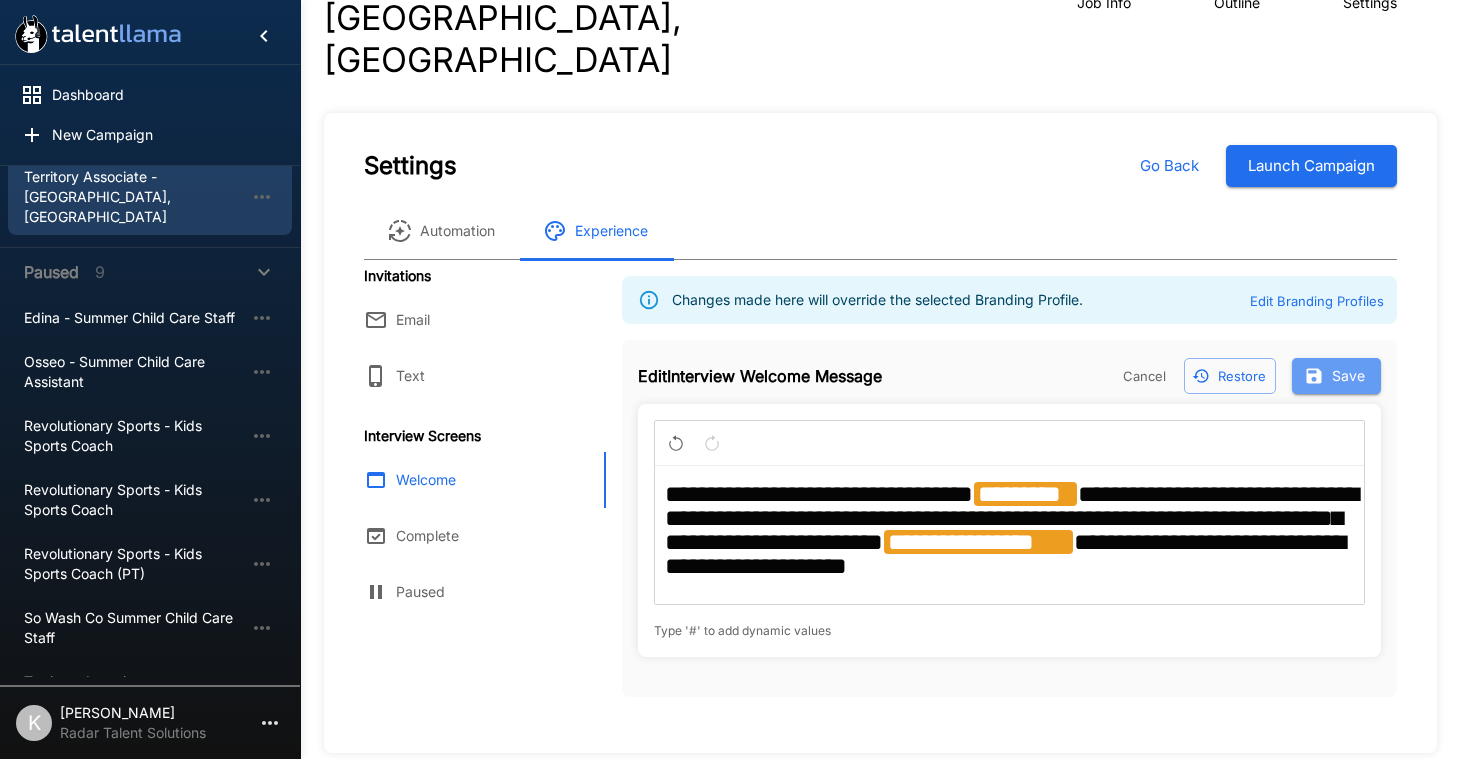 click on "Save" at bounding box center (1336, 376) 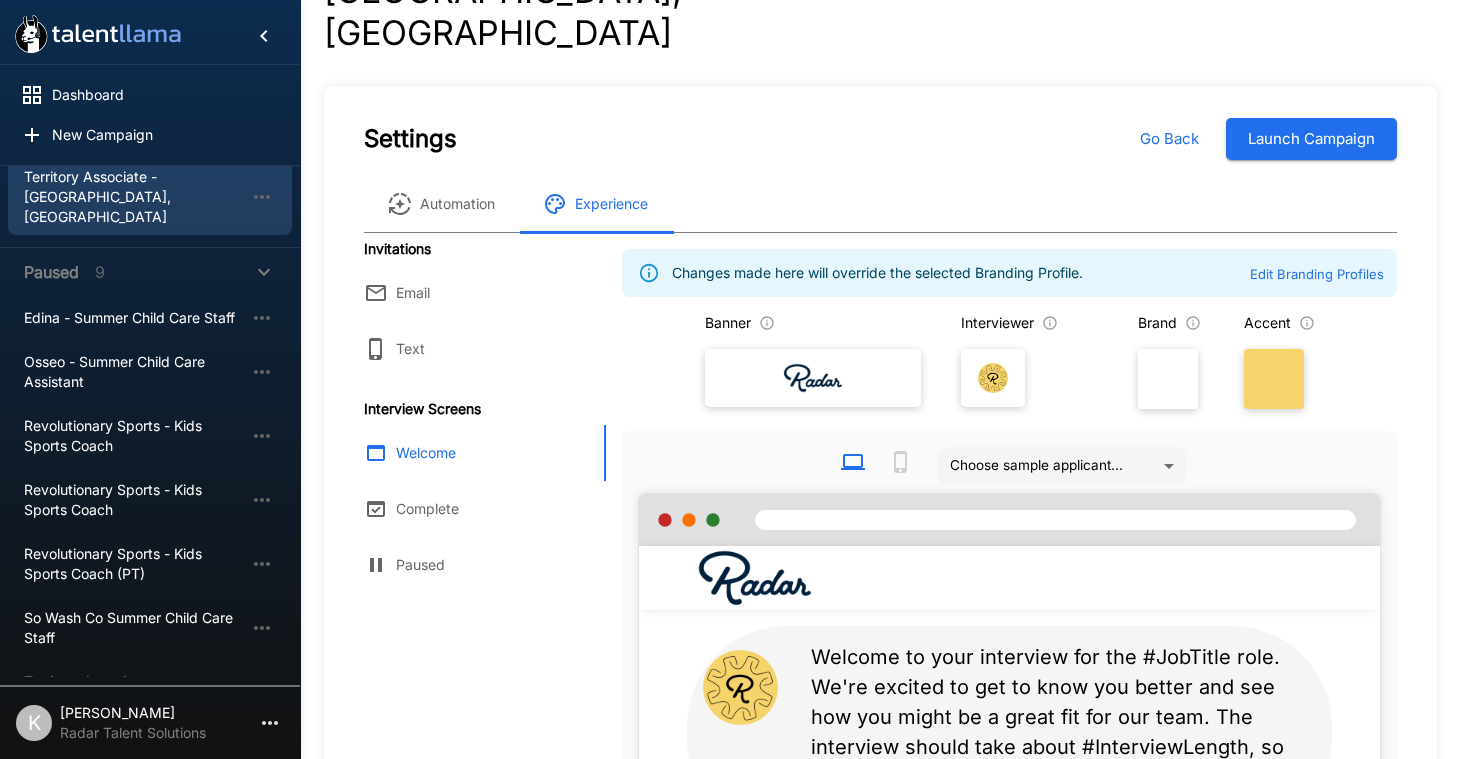 scroll, scrollTop: 0, scrollLeft: 0, axis: both 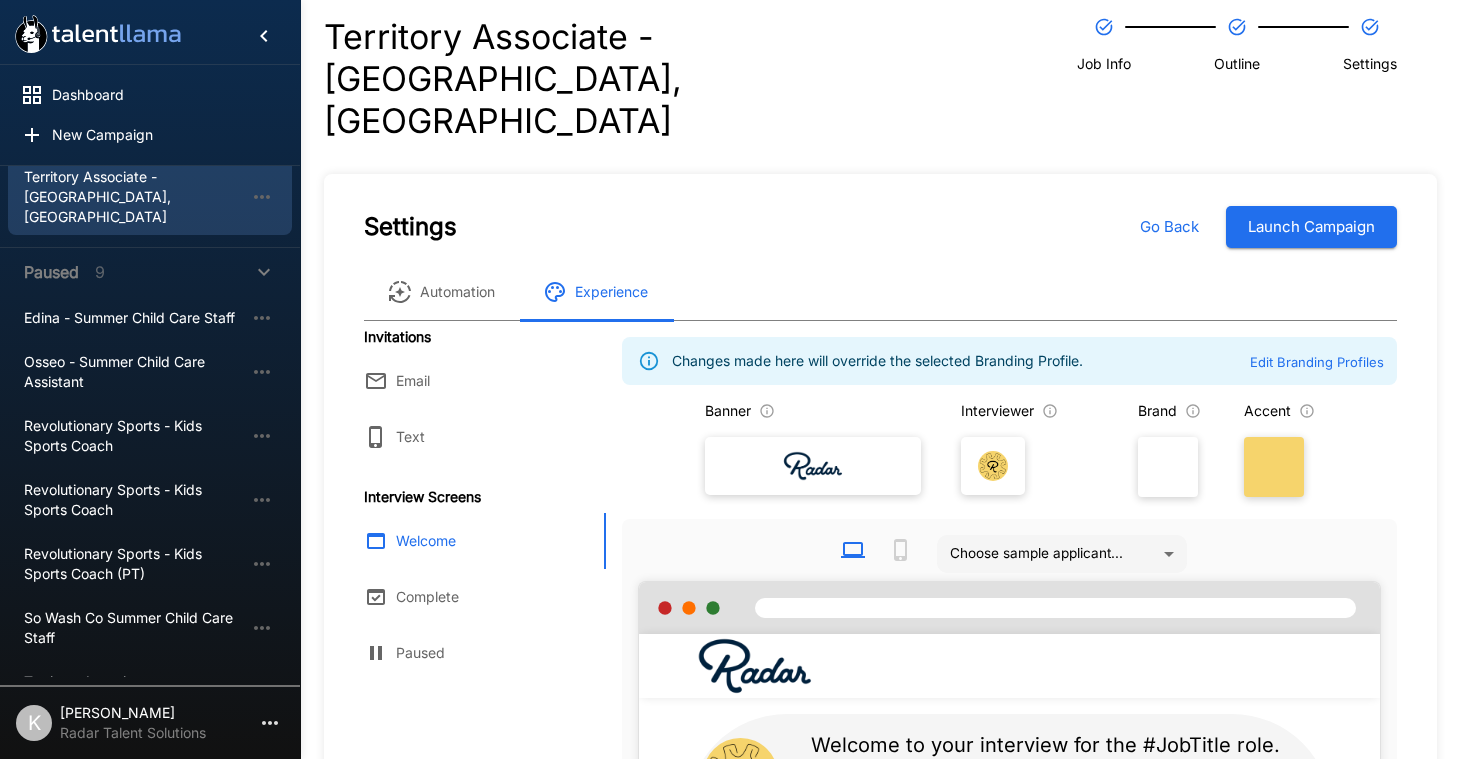 click on "Automation" at bounding box center (441, 292) 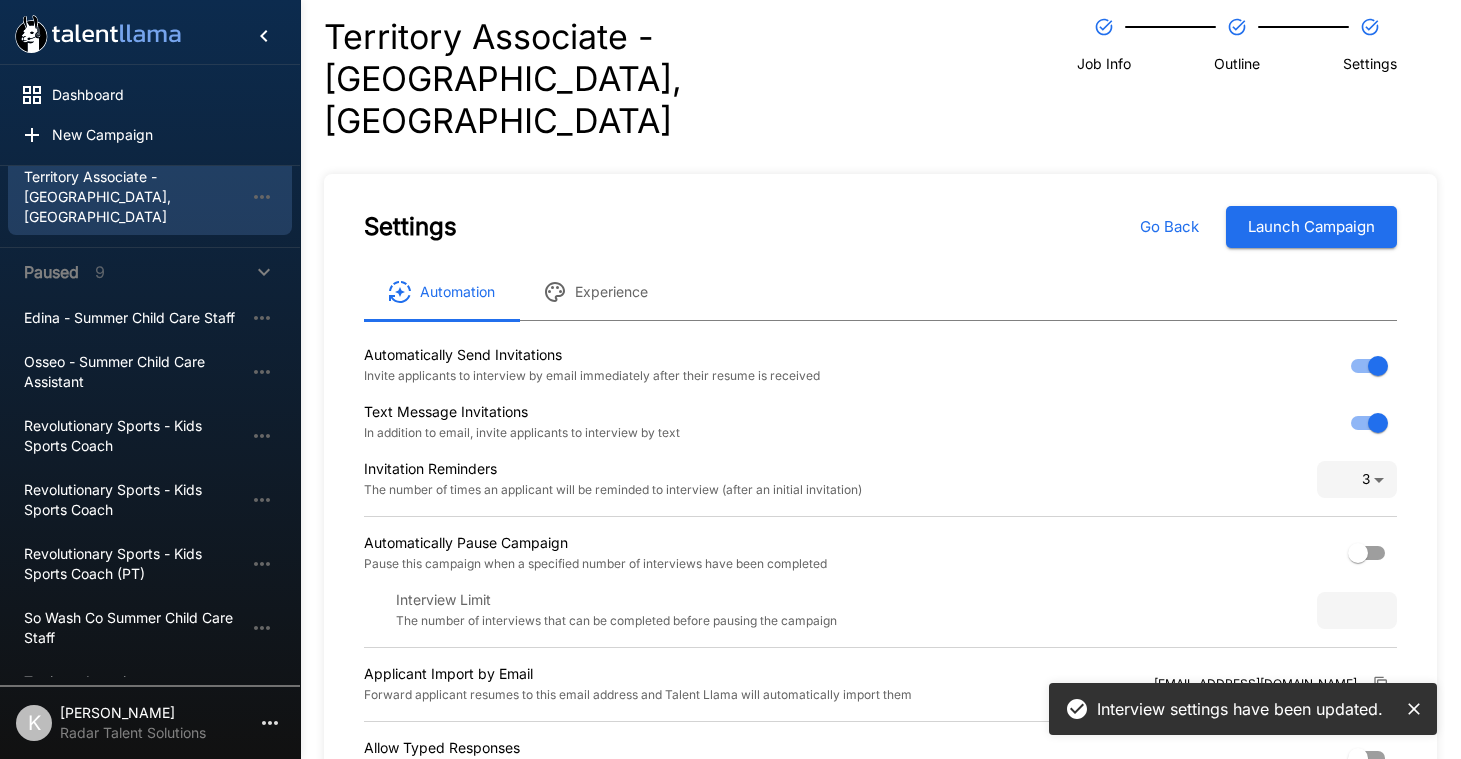 click on "Dashboard New Campaign Active 10 Anoka-Hennepin Before School Child Care Assistant Anoka-Hennepin Child Care Site Leader Anoka-Hennepin Special Needs Child Care Assistant Anoka-Hennepin Special Needs Child Care Assistant (PT hours) Edina - Before and After School Child Care Assistant  NE Metro 916 - Educational Support Assistant  So Wash Co Child Care Staff  So Wash Co Special Needs Child Care Leader  Wayzata Child Care Assistant Wayzata Special Needs Child Care Assistant Draft 1 Territory Associate  - Buffalo, NY Paused 9 Edina - Summer Child Care Staff Osseo - Summer Child Care Assistant  Revolutionary Sports - Kids Sports Coach Revolutionary Sports - Kids Sports Coach  Revolutionary Sports - Kids Sports Coach (PT) So Wash Co Summer Child Care Staff  Territory Associate  Territory Associate Wayzata - Summer Child Care Program Assistant K Kerry Larson Radar Talent Solutions Interview settings have been updated. Territory Associate  - Buffalo, NY Job Info Outline Settings Settings Go Back Launch Campaign 3 *" at bounding box center (730, 379) 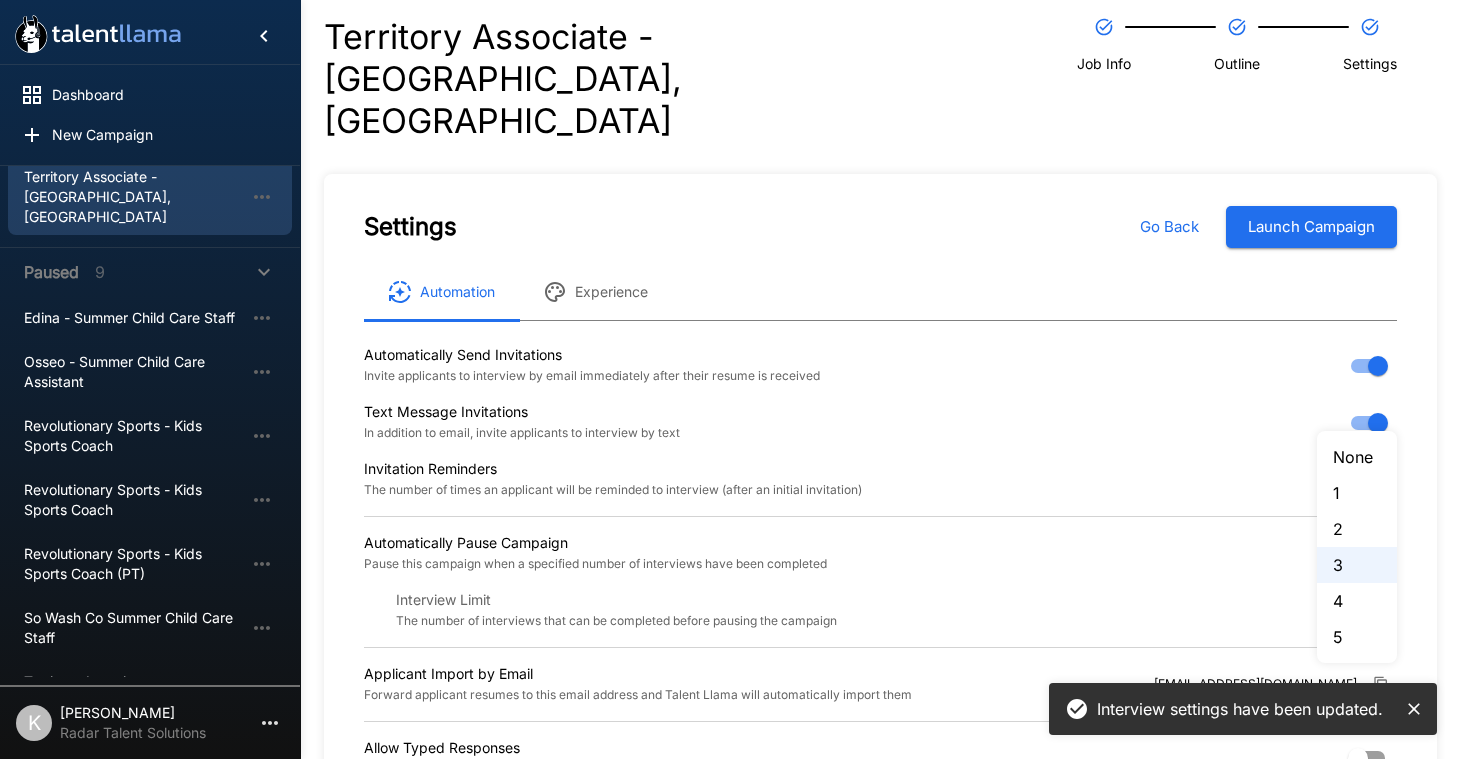 click on "2" at bounding box center [1357, 529] 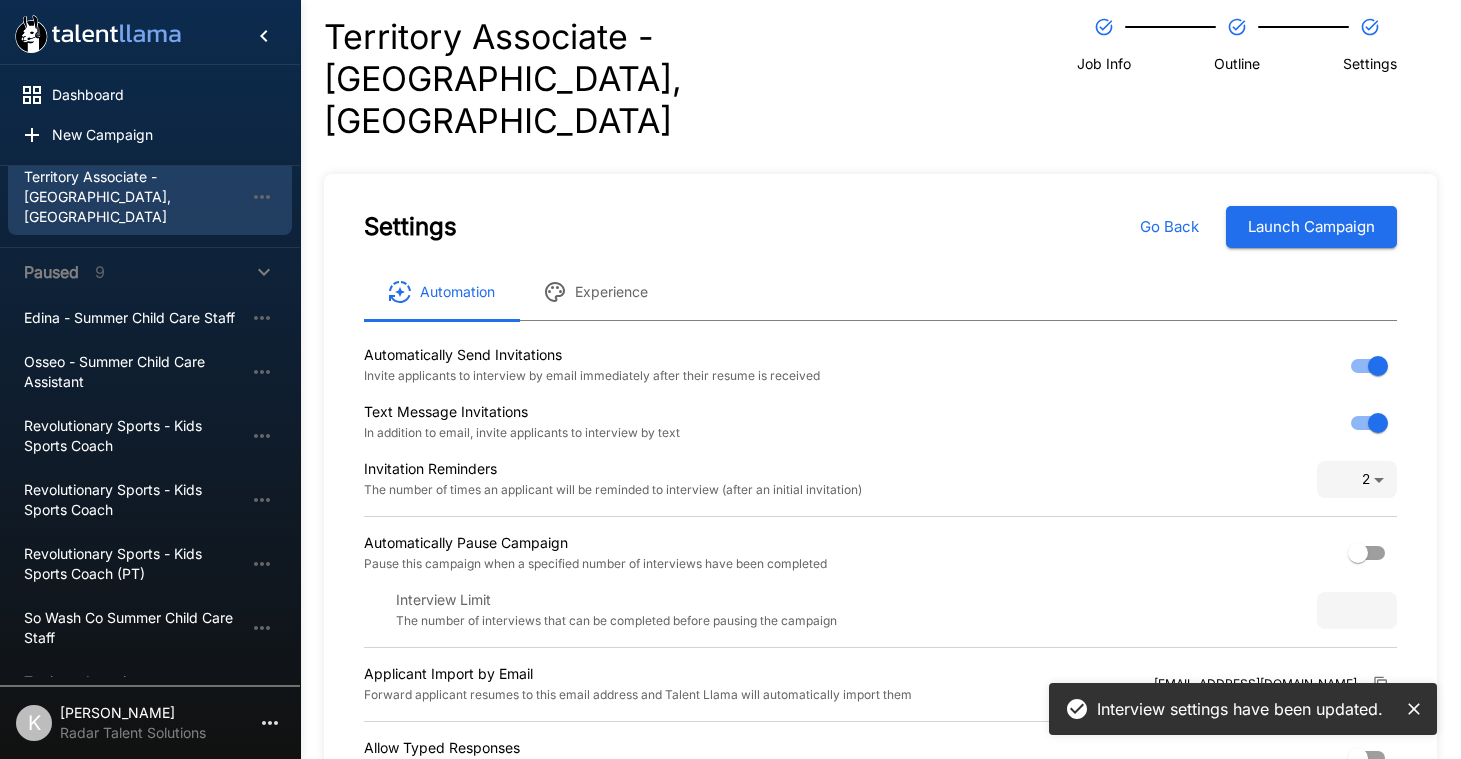 click on "Automatically Send Invitations" at bounding box center [708, 355] 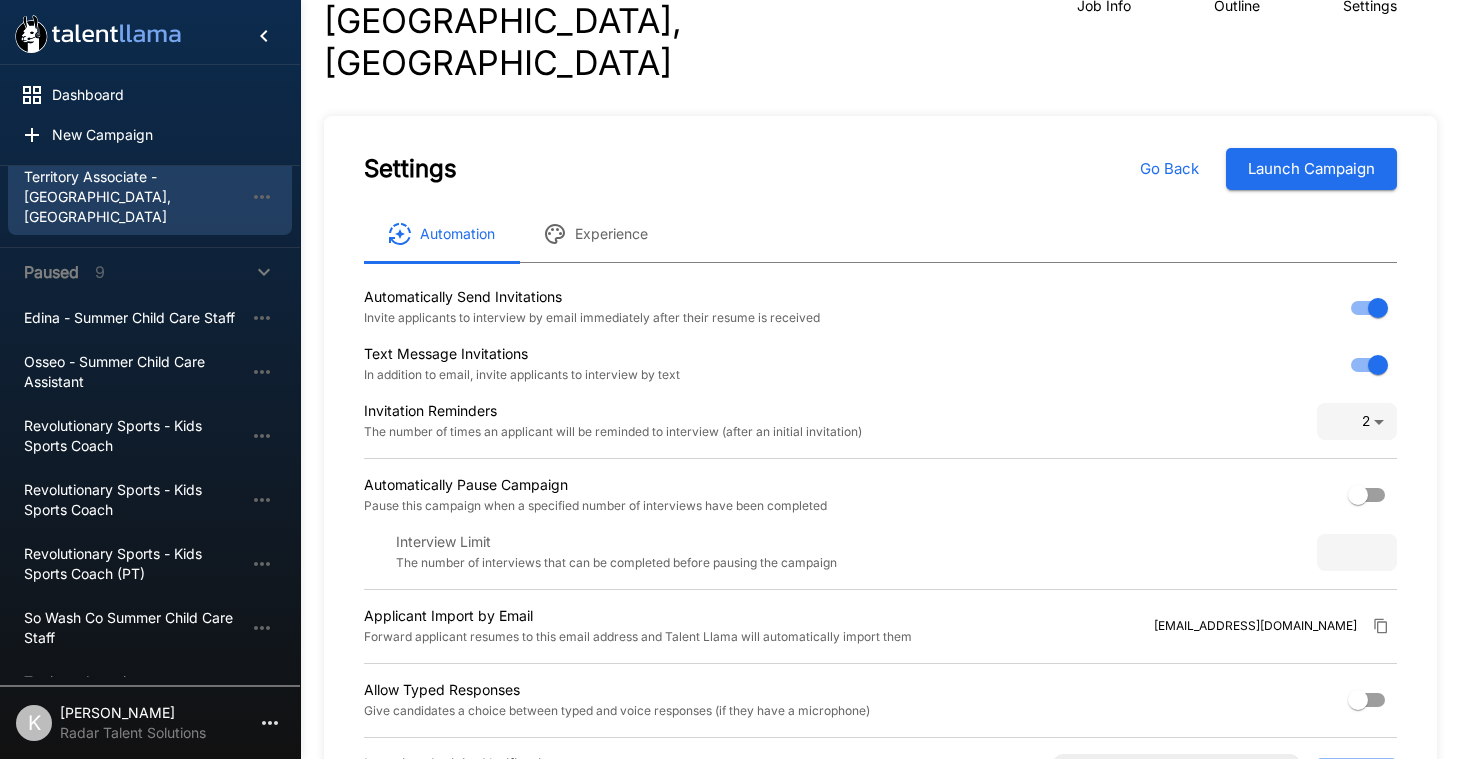 scroll, scrollTop: 0, scrollLeft: 0, axis: both 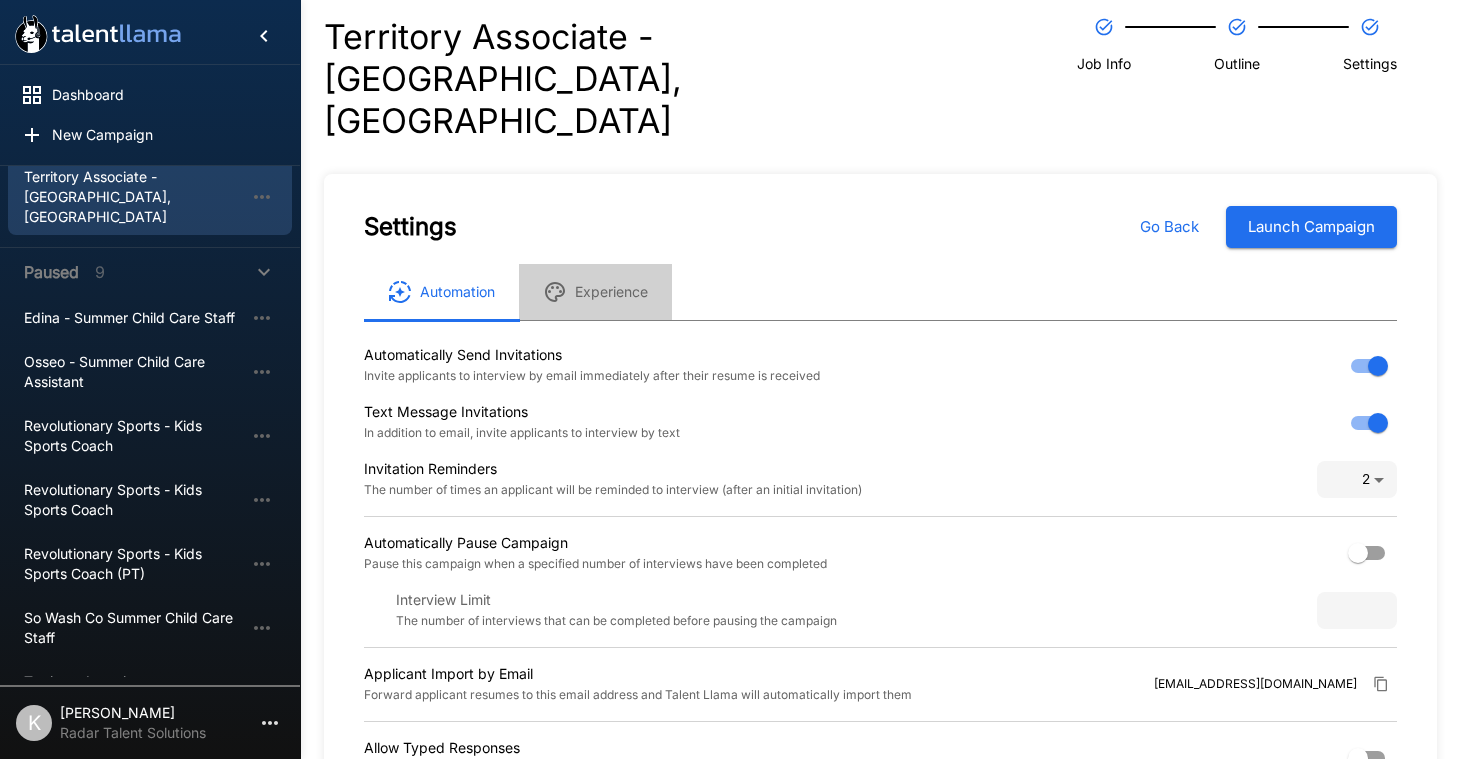 click on "Experience" at bounding box center (595, 292) 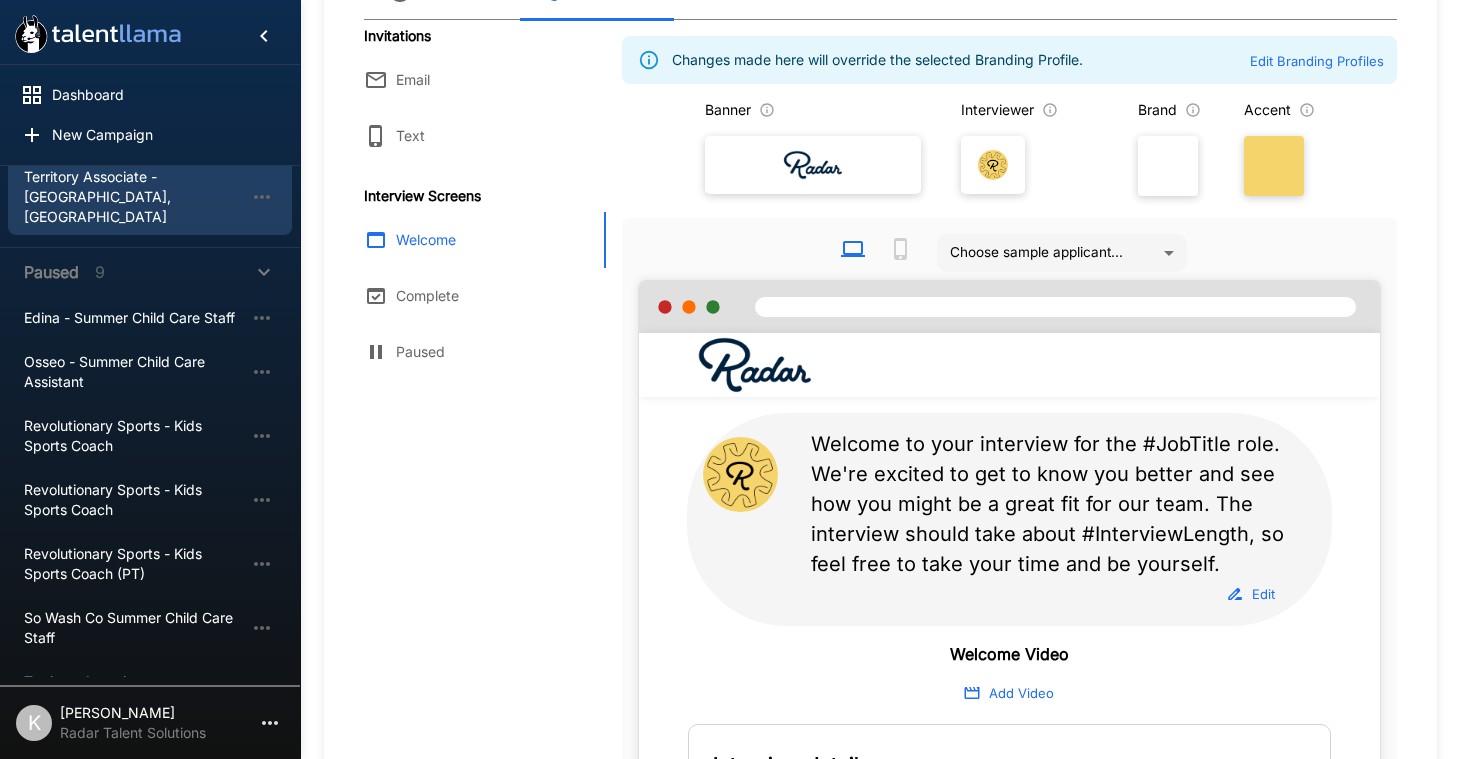 scroll, scrollTop: 0, scrollLeft: 0, axis: both 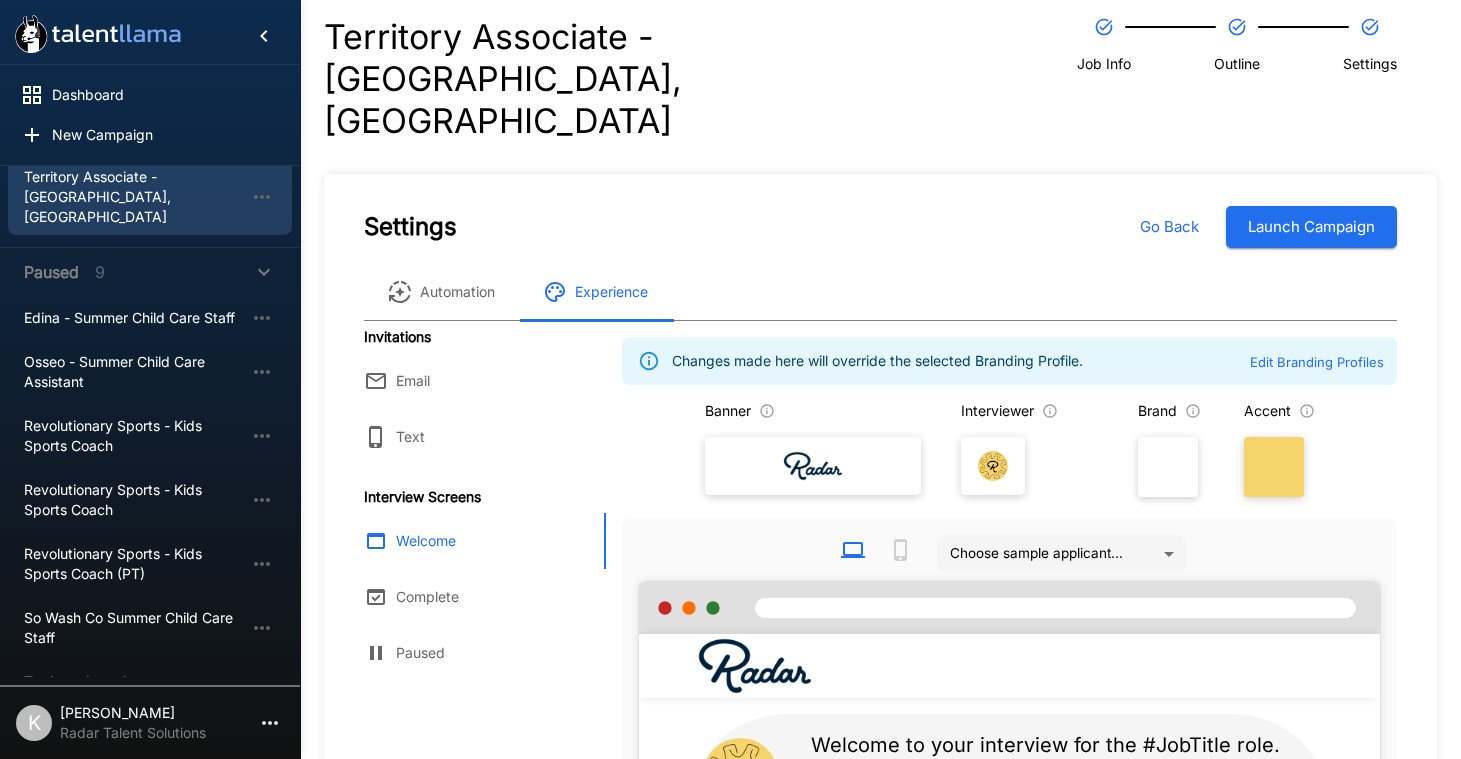 click on "Go Back" at bounding box center (1169, 227) 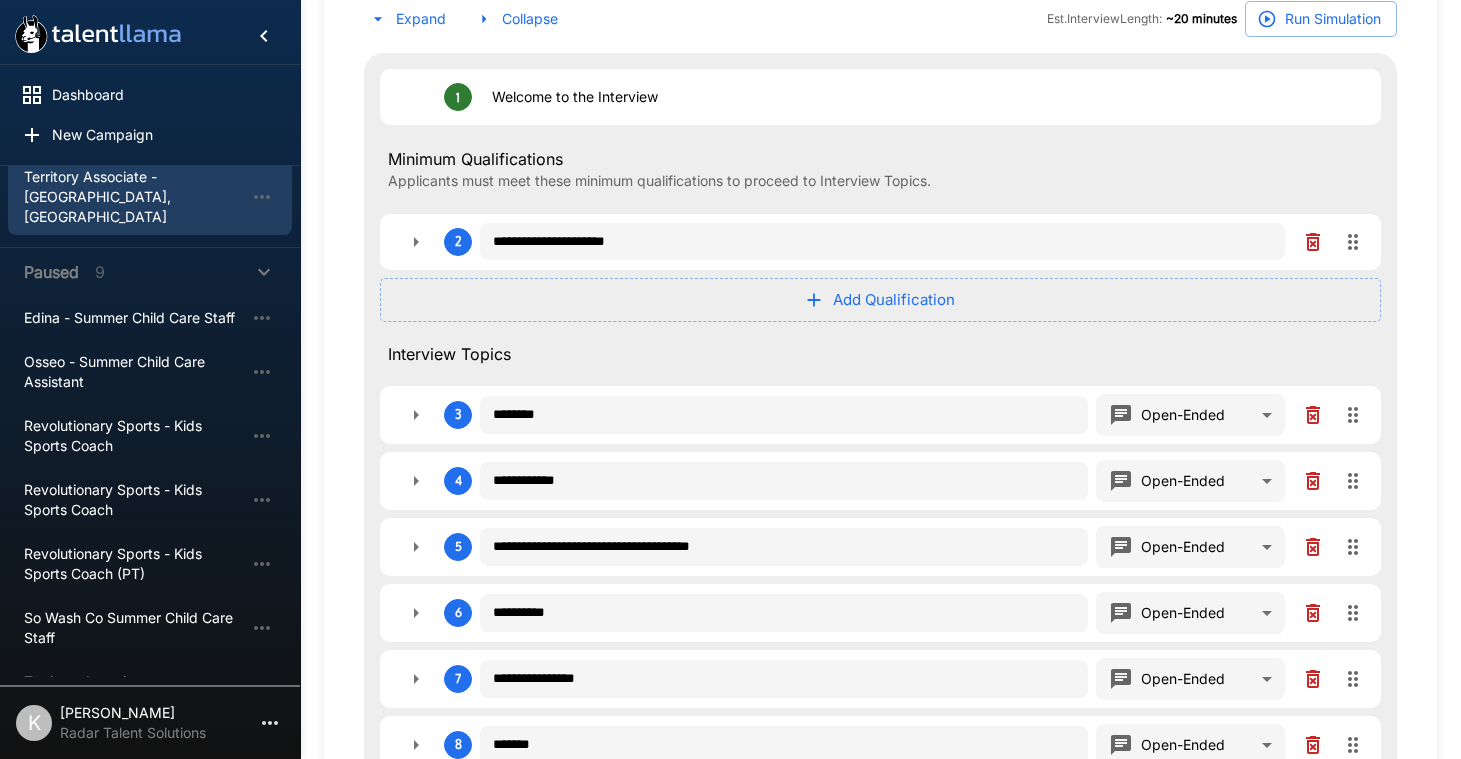 scroll, scrollTop: 346, scrollLeft: 0, axis: vertical 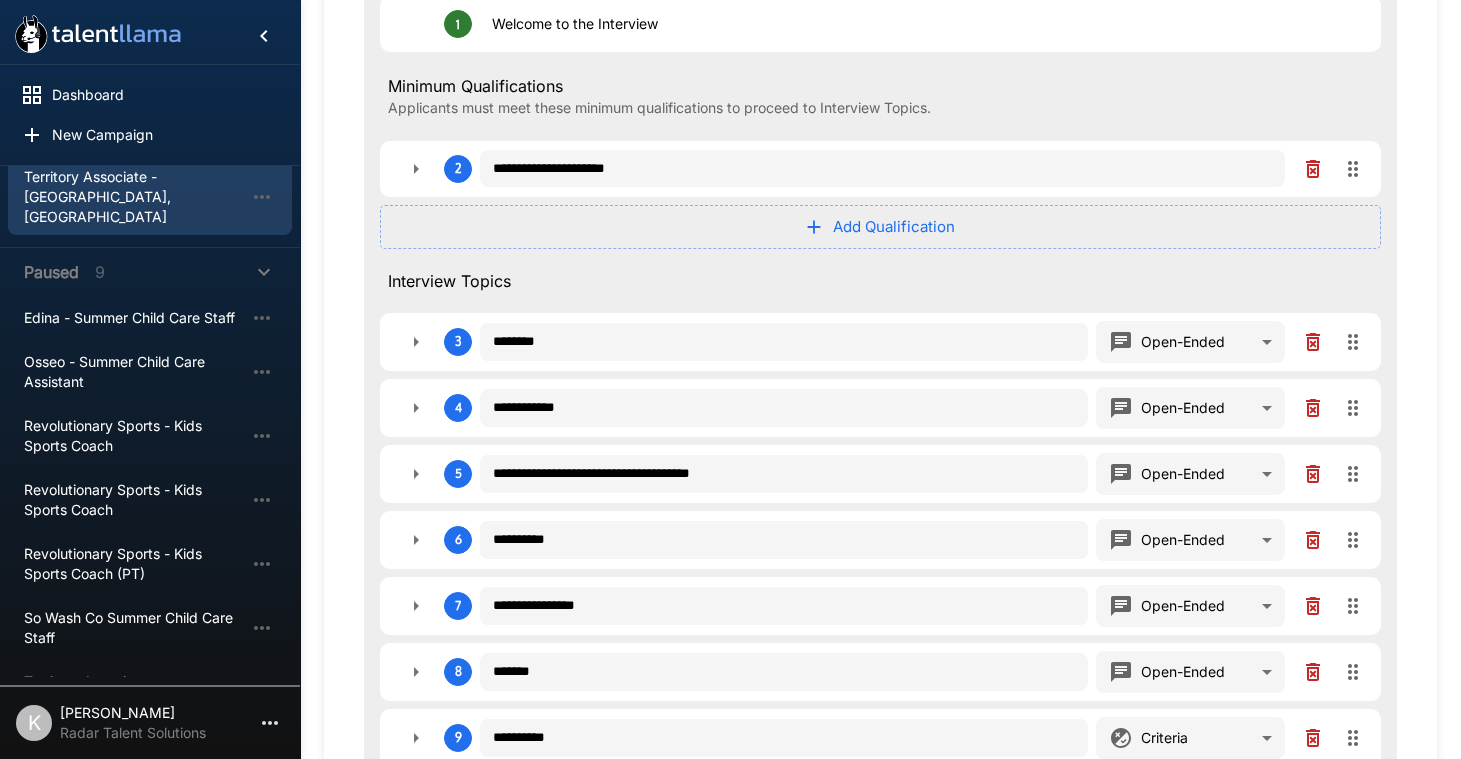 click 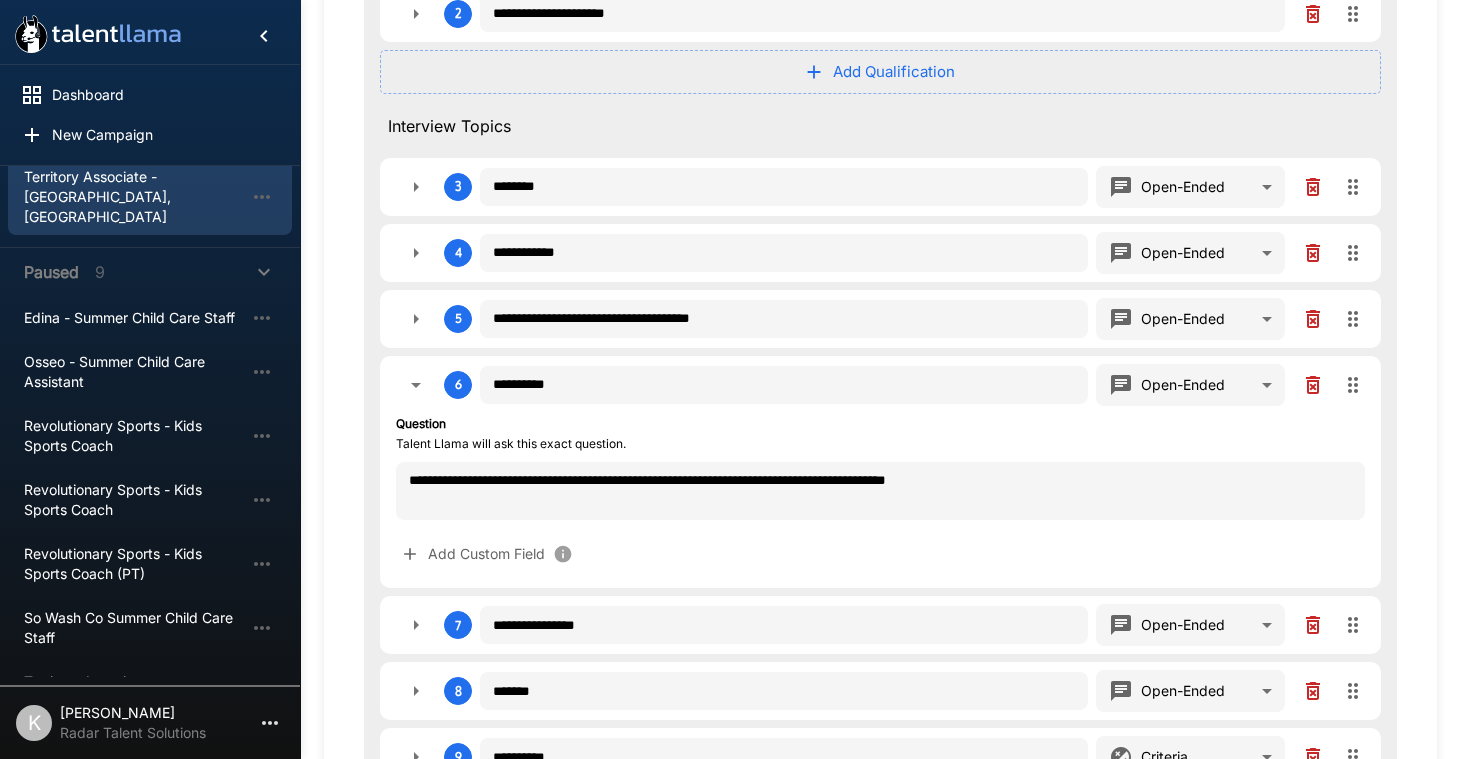 scroll, scrollTop: 567, scrollLeft: 0, axis: vertical 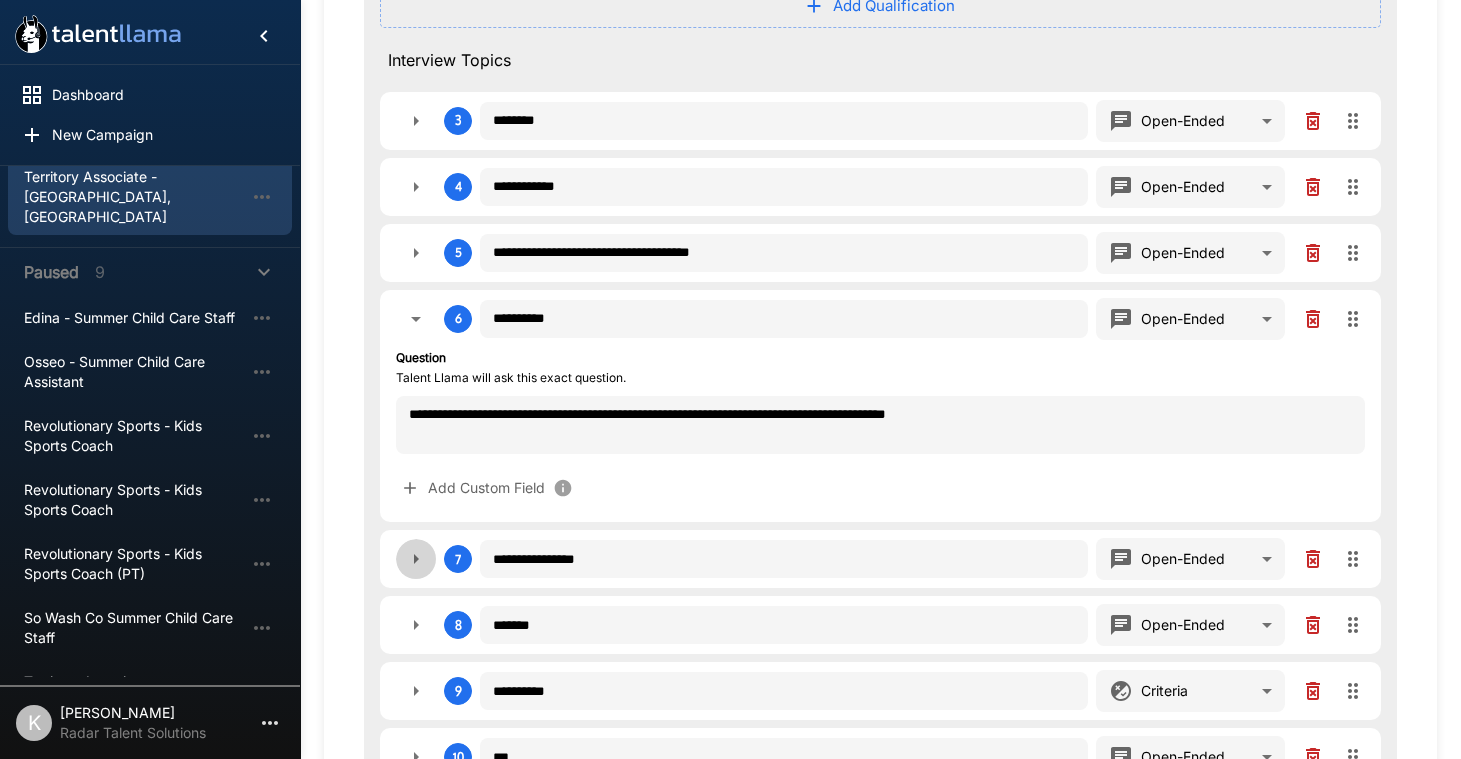 click 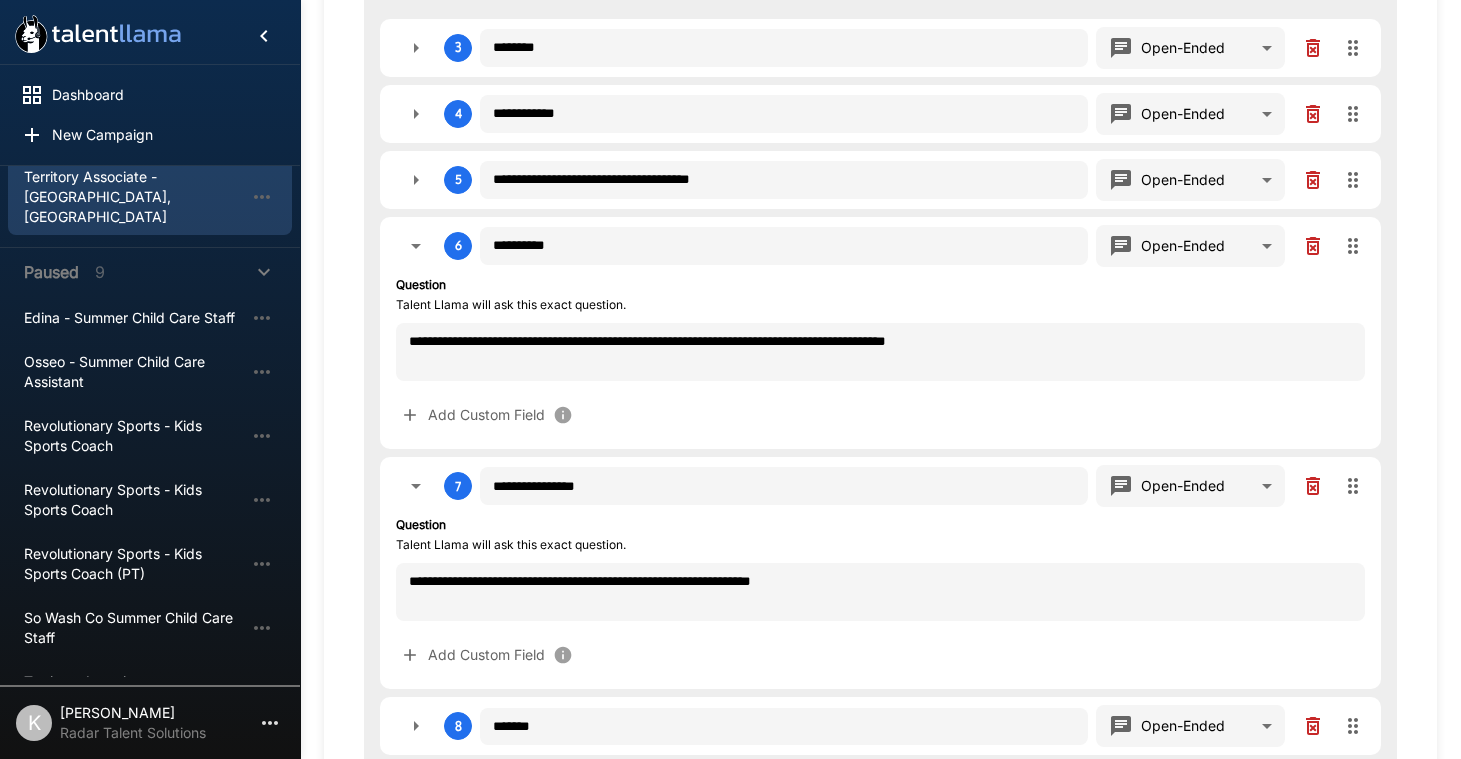 scroll, scrollTop: 708, scrollLeft: 0, axis: vertical 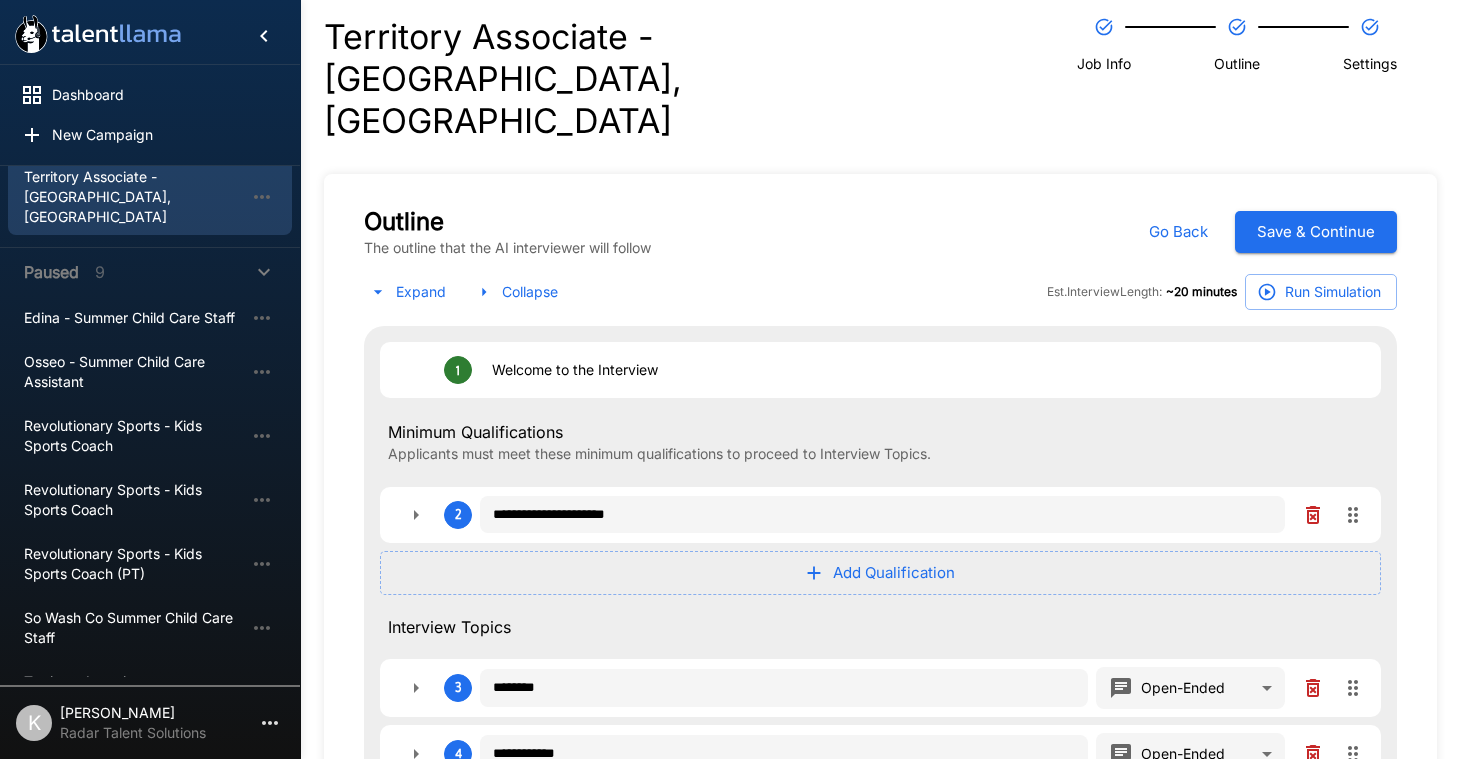 click on "Save & Continue" at bounding box center [1316, 232] 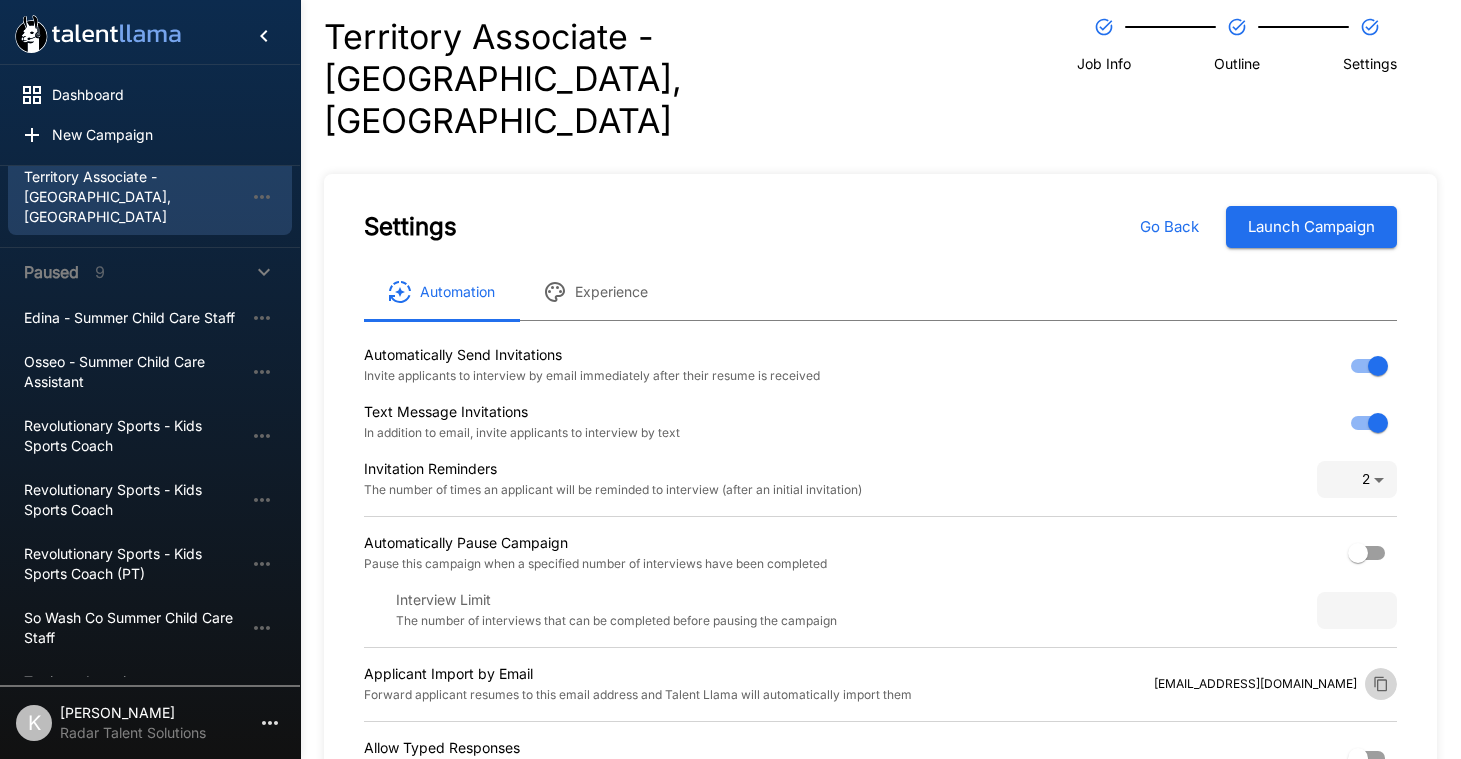 click 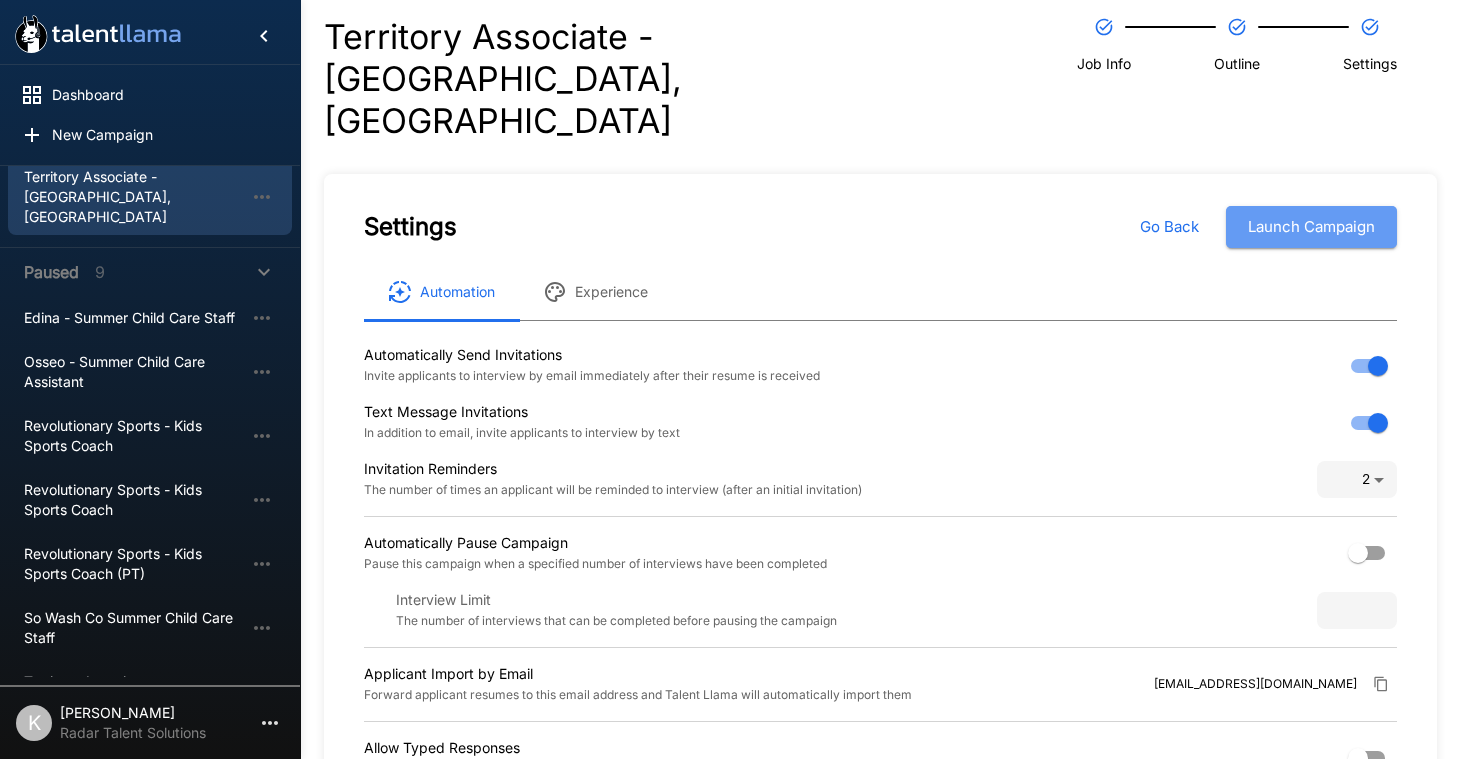 click on "Launch Campaign" at bounding box center [1311, 227] 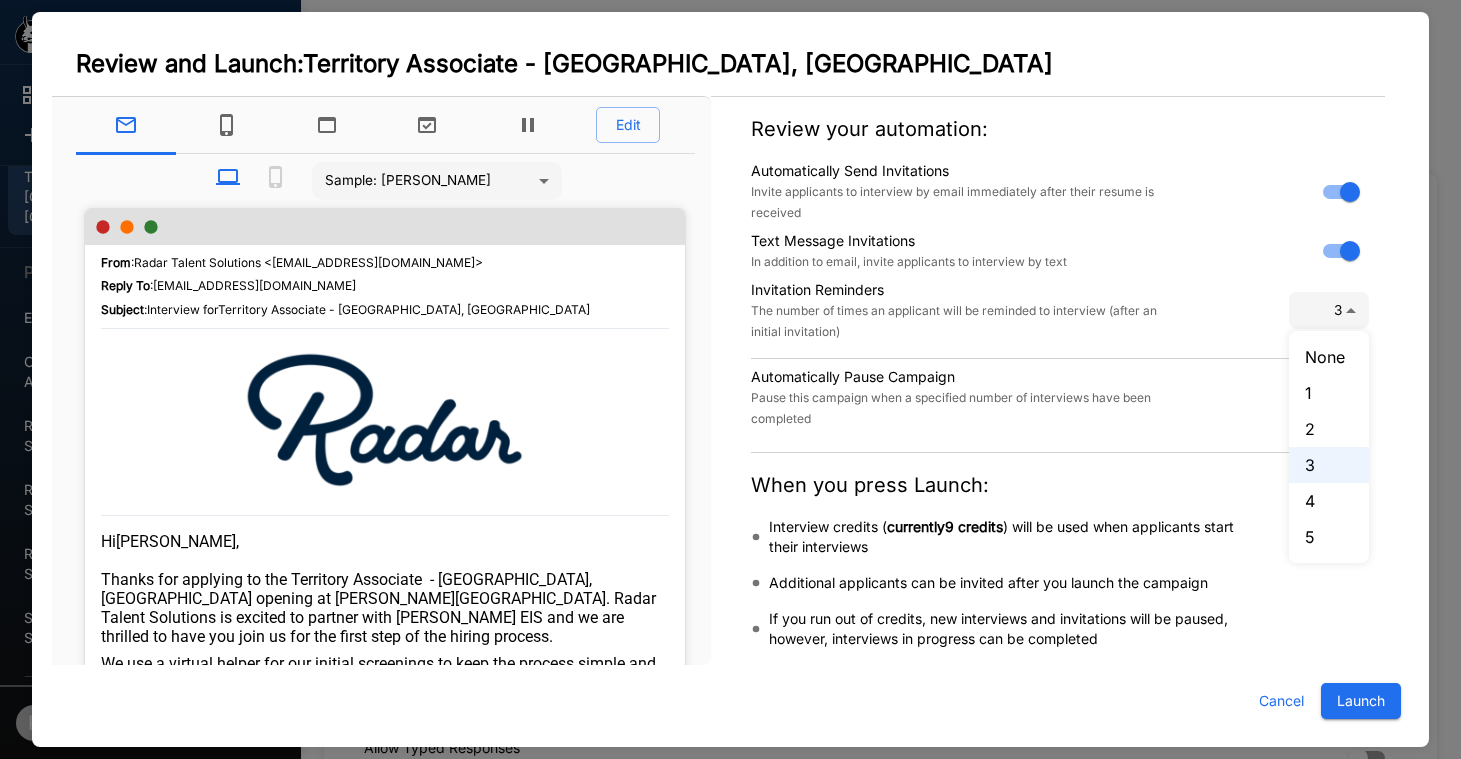 click on "Dashboard New Campaign Active 10 Anoka-Hennepin Before School Child Care Assistant Anoka-Hennepin Child Care Site Leader Anoka-Hennepin Special Needs Child Care Assistant Anoka-Hennepin Special Needs Child Care Assistant (PT hours) Edina - Before and After School Child Care Assistant  NE Metro 916 - Educational Support Assistant  So Wash Co Child Care Staff  So Wash Co Special Needs Child Care Leader  Wayzata Child Care Assistant Wayzata Special Needs Child Care Assistant Draft 1 Territory Associate  - Buffalo, NY Paused 9 Edina - Summer Child Care Staff Osseo - Summer Child Care Assistant  Revolutionary Sports - Kids Sports Coach Revolutionary Sports - Kids Sports Coach  Revolutionary Sports - Kids Sports Coach (PT) So Wash Co Summer Child Care Staff  Territory Associate  Territory Associate Wayzata - Summer Child Care Program Assistant K Kerry Larson Radar Talent Solutions Territory Associate  - Buffalo, NY Job Info Outline Settings Settings Go Back Launch Campaign Automation Experience Invitation Reminders" at bounding box center (730, 379) 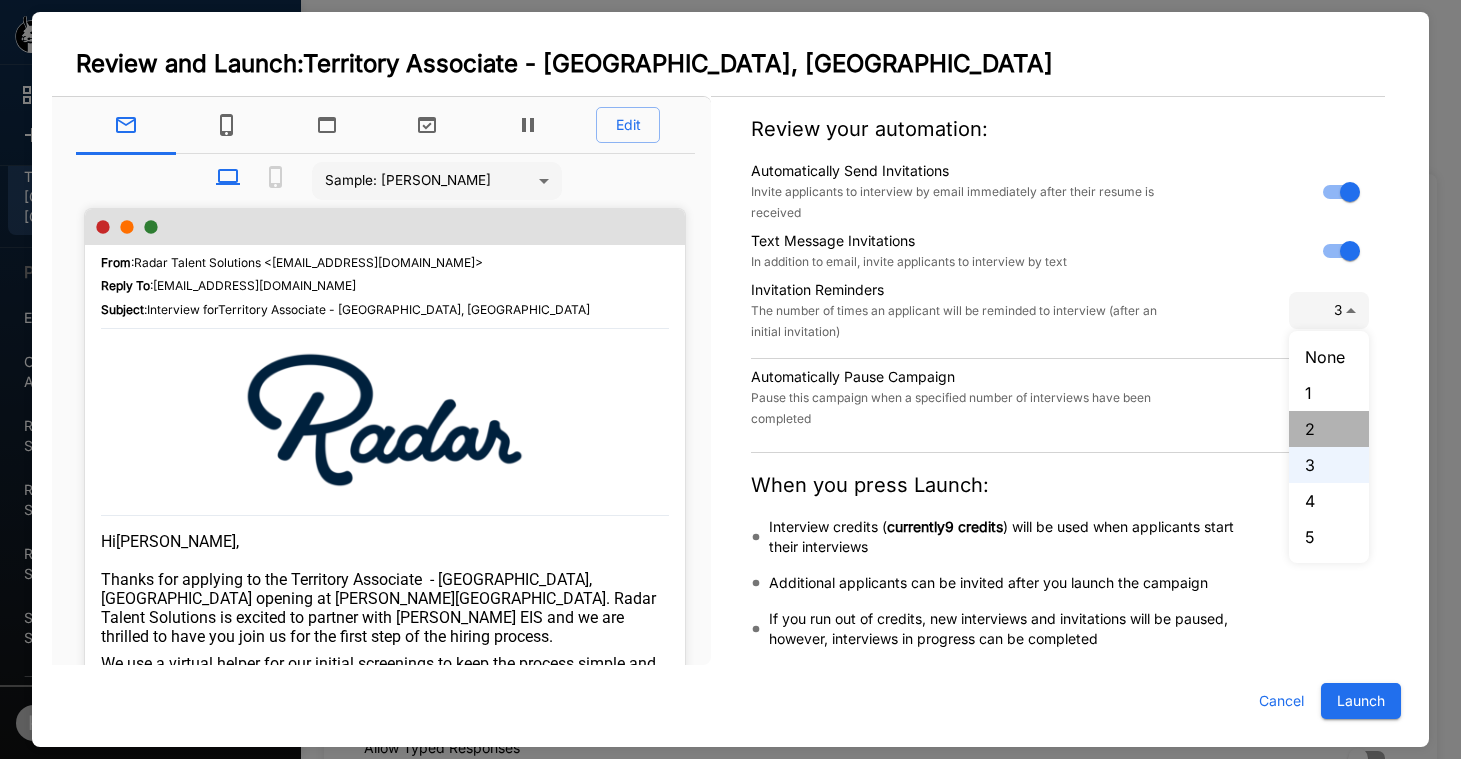 click on "2" at bounding box center [1329, 429] 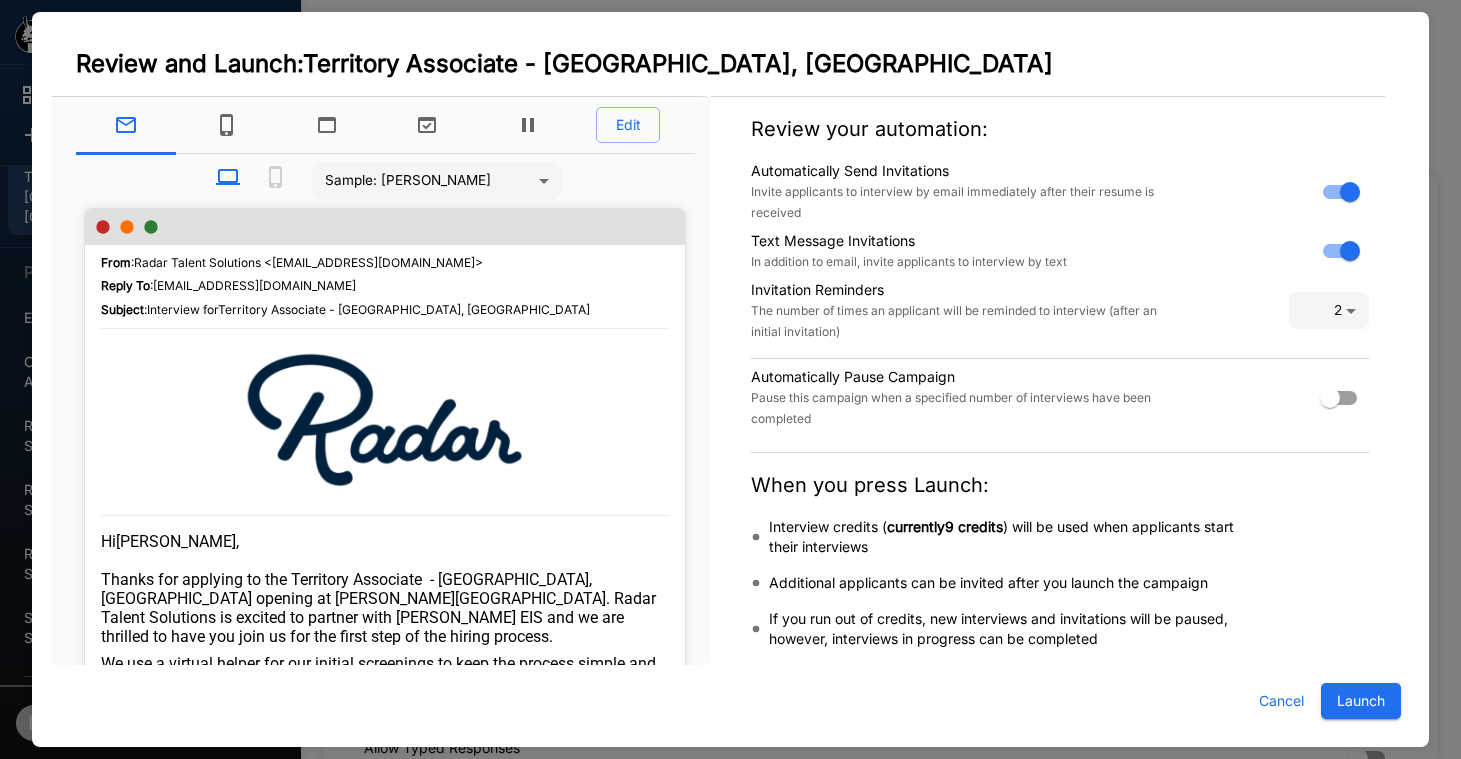 click on "Launch" at bounding box center (1361, 701) 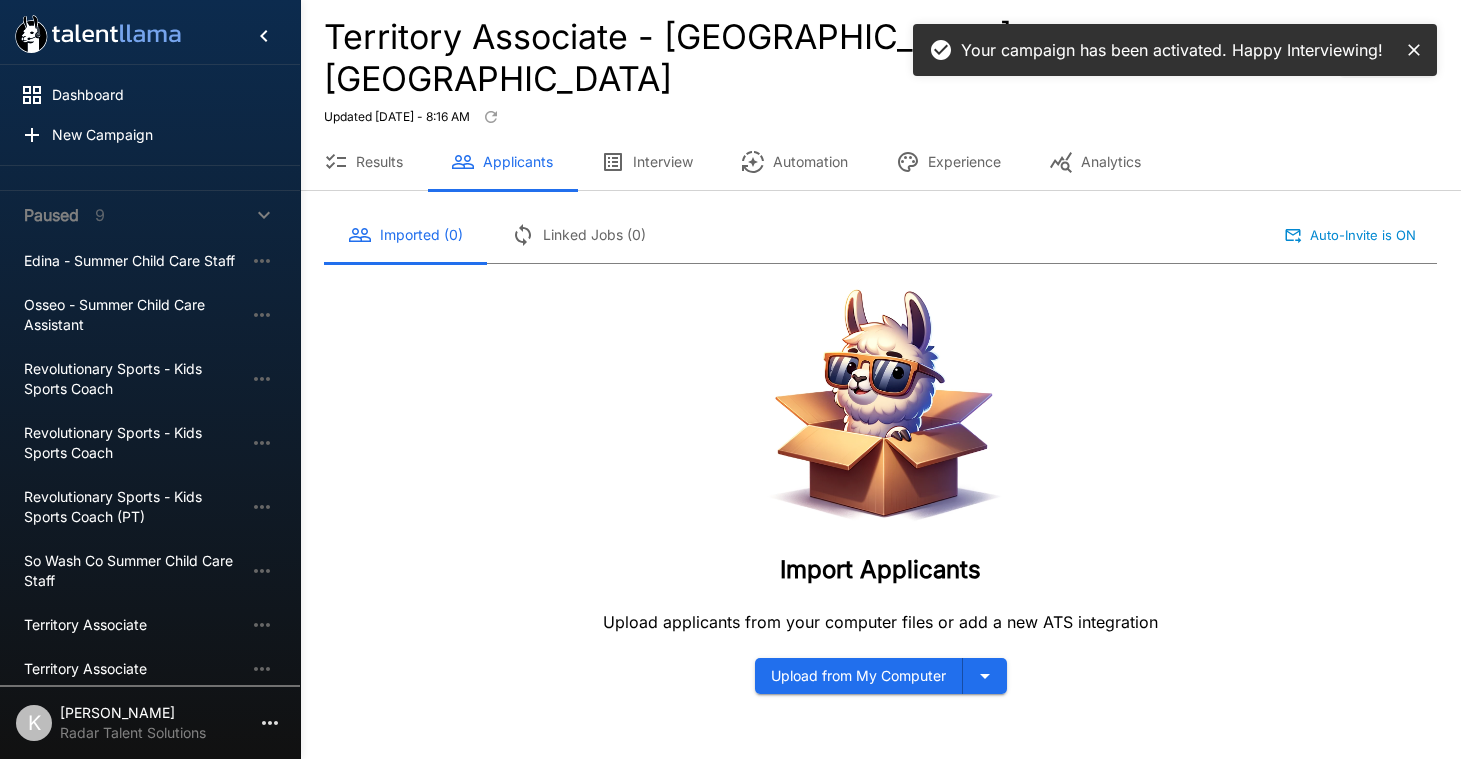 scroll, scrollTop: 719, scrollLeft: 0, axis: vertical 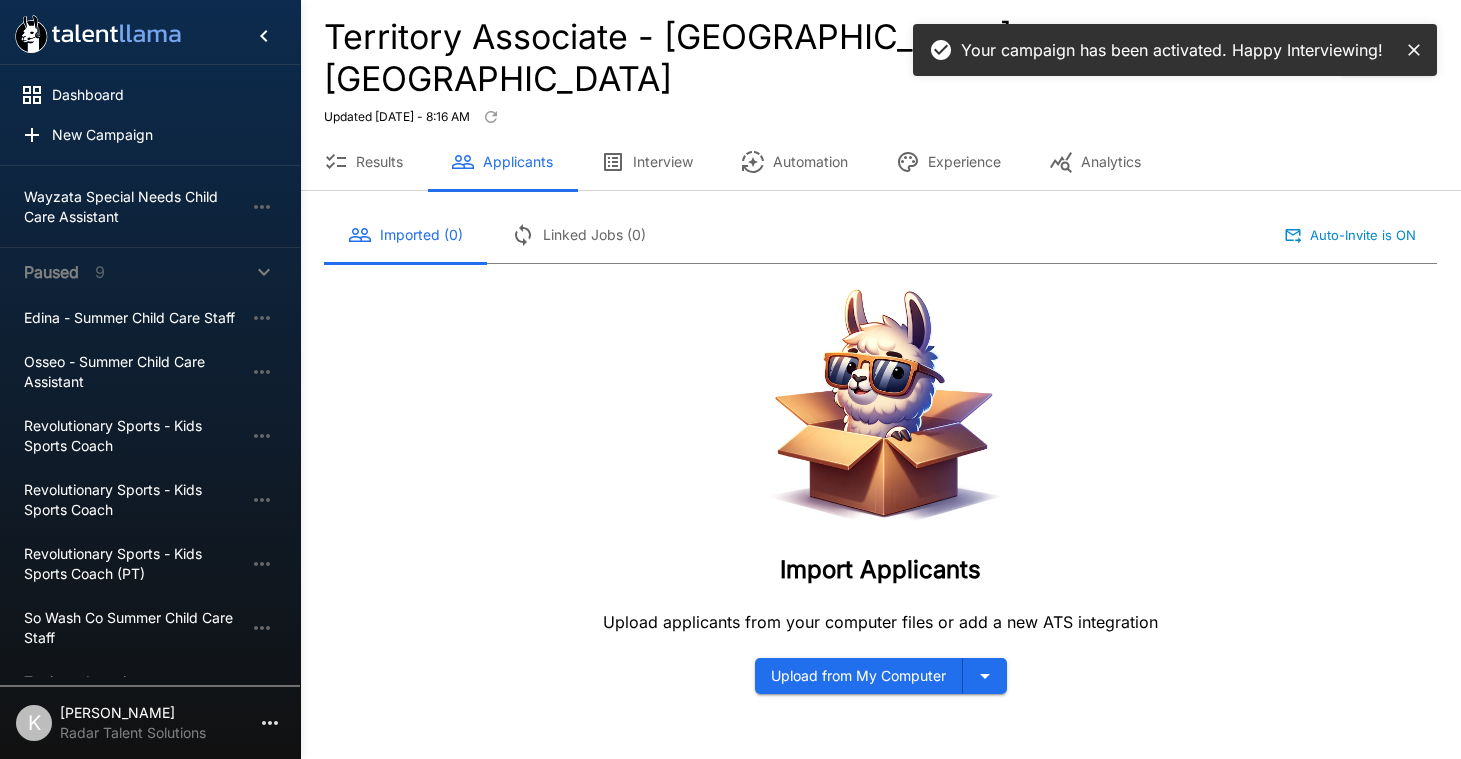 click on "Interview" at bounding box center (647, 162) 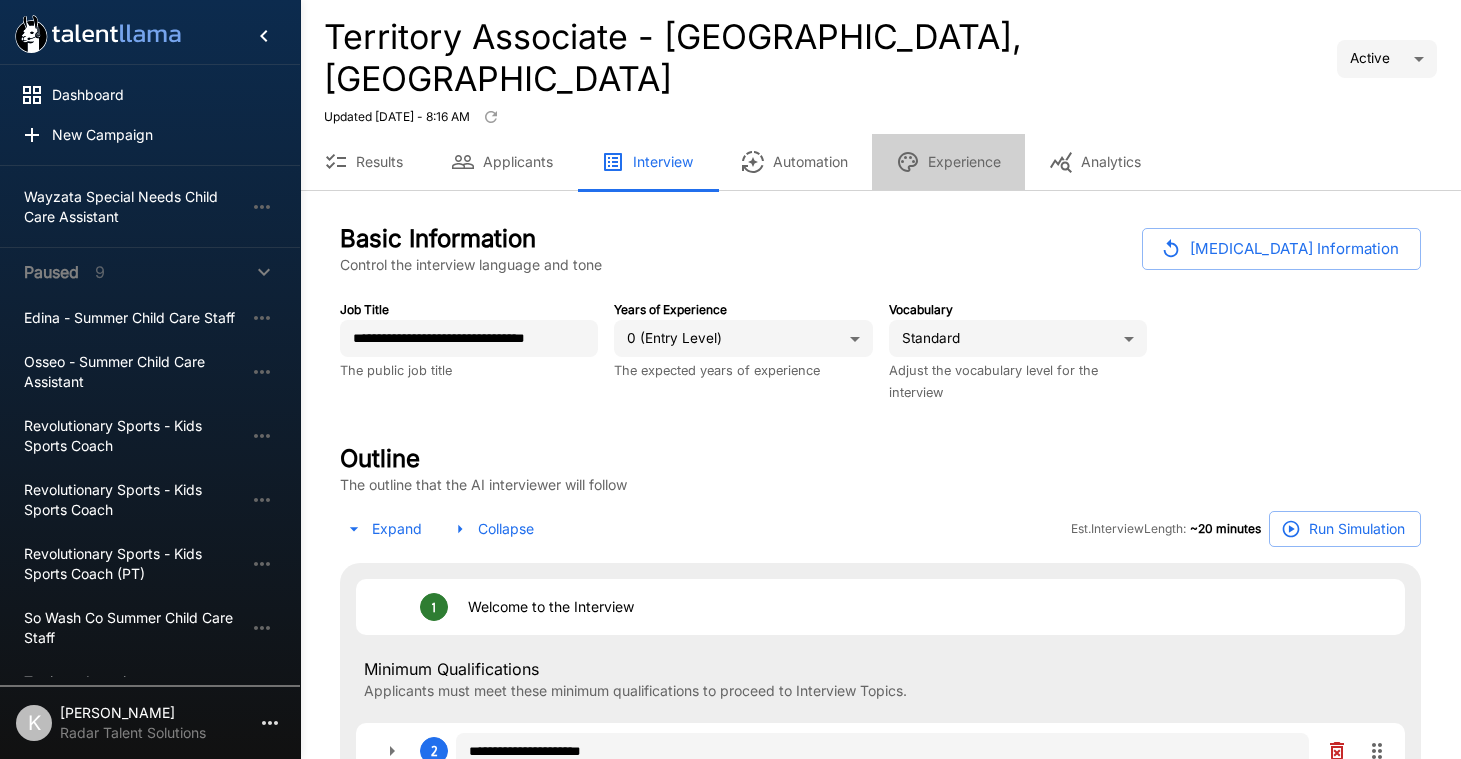 click on "Experience" at bounding box center [948, 162] 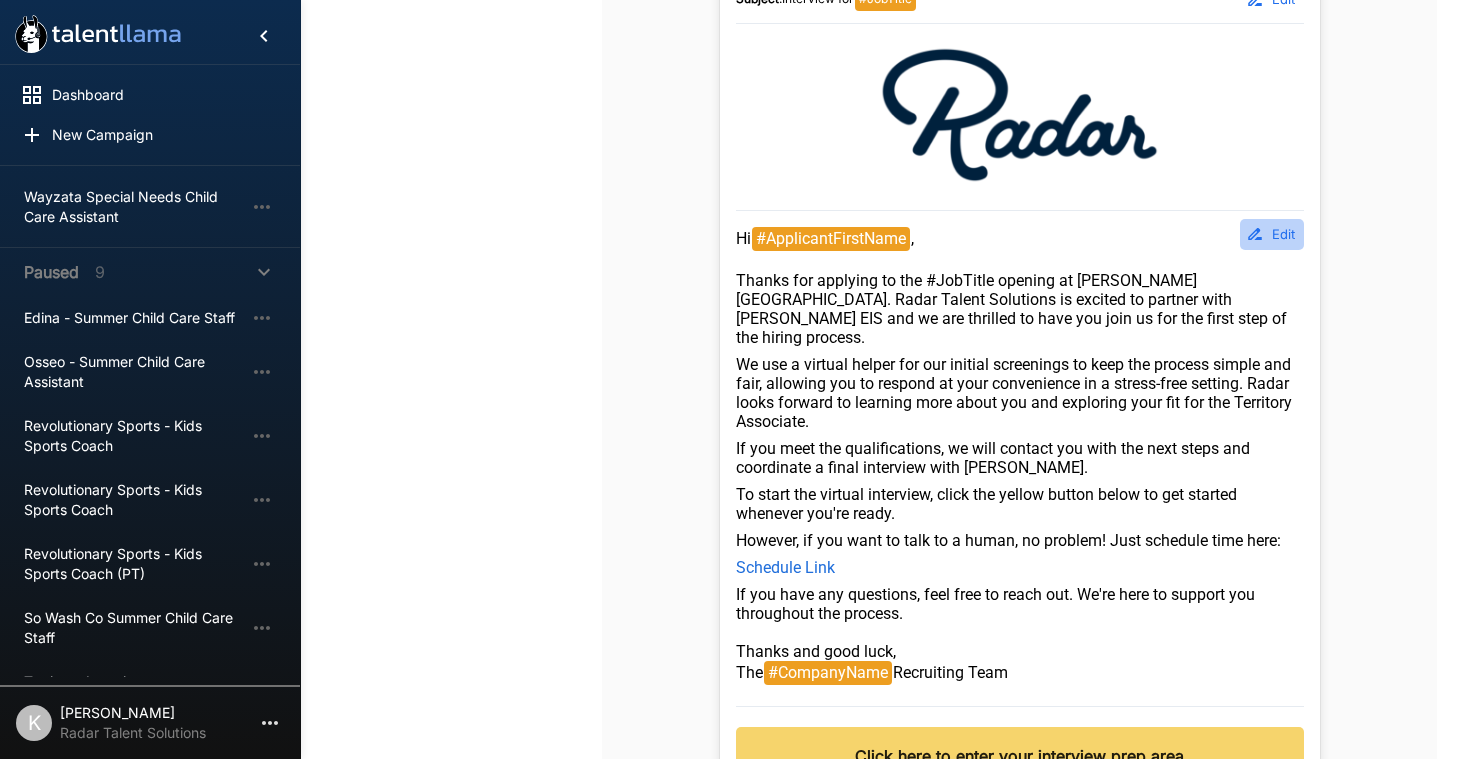 click on "Edit" at bounding box center [1272, 234] 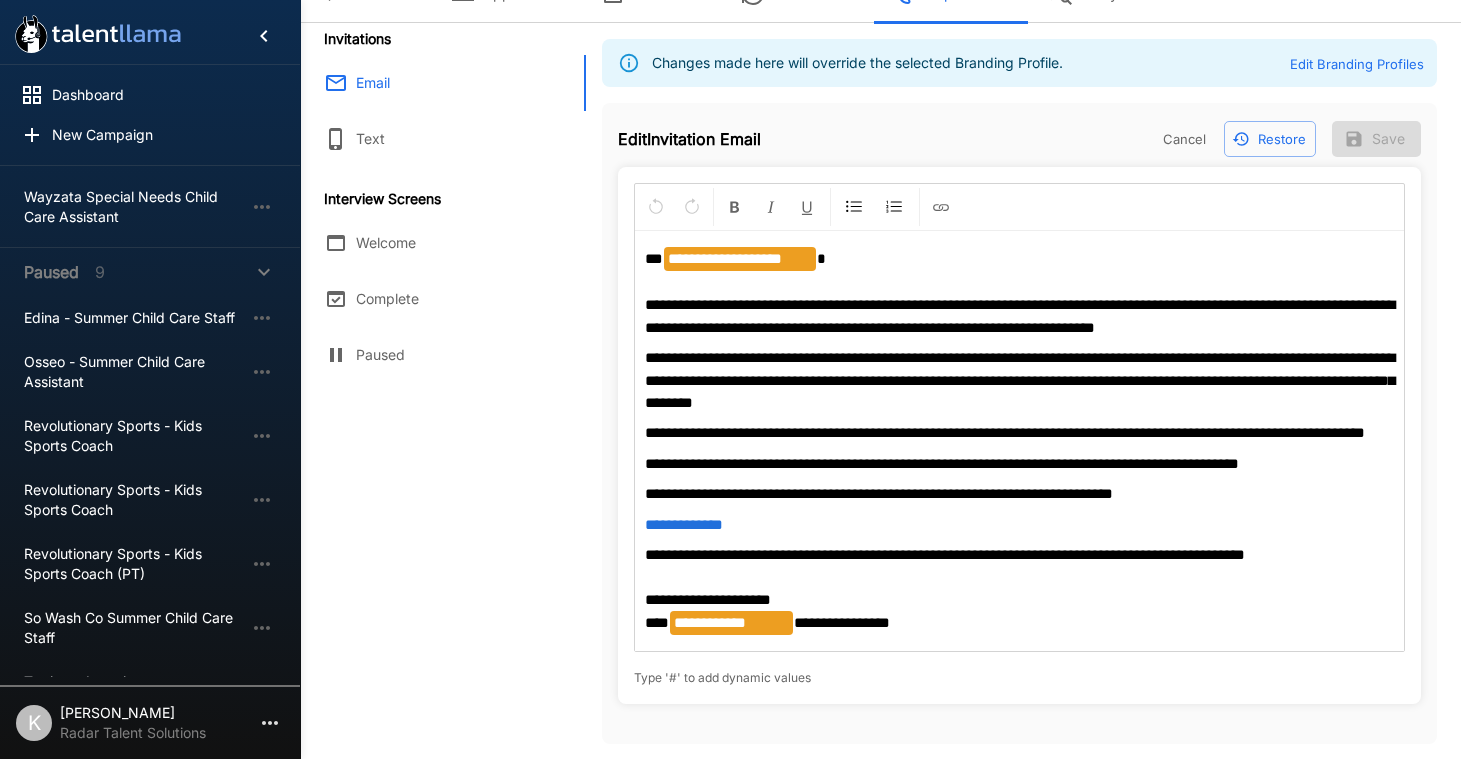 scroll, scrollTop: 221, scrollLeft: 0, axis: vertical 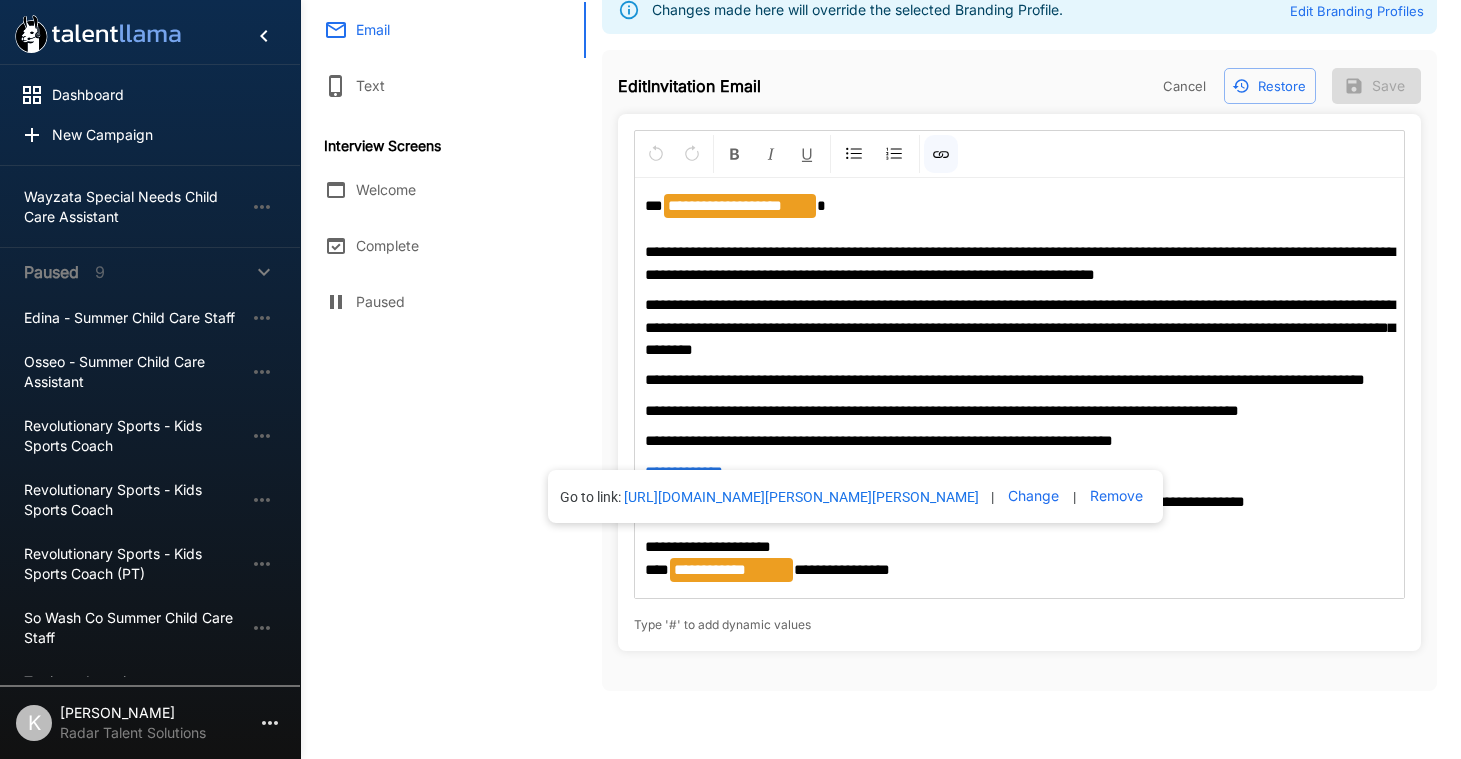 click on "**********" at bounding box center (684, 471) 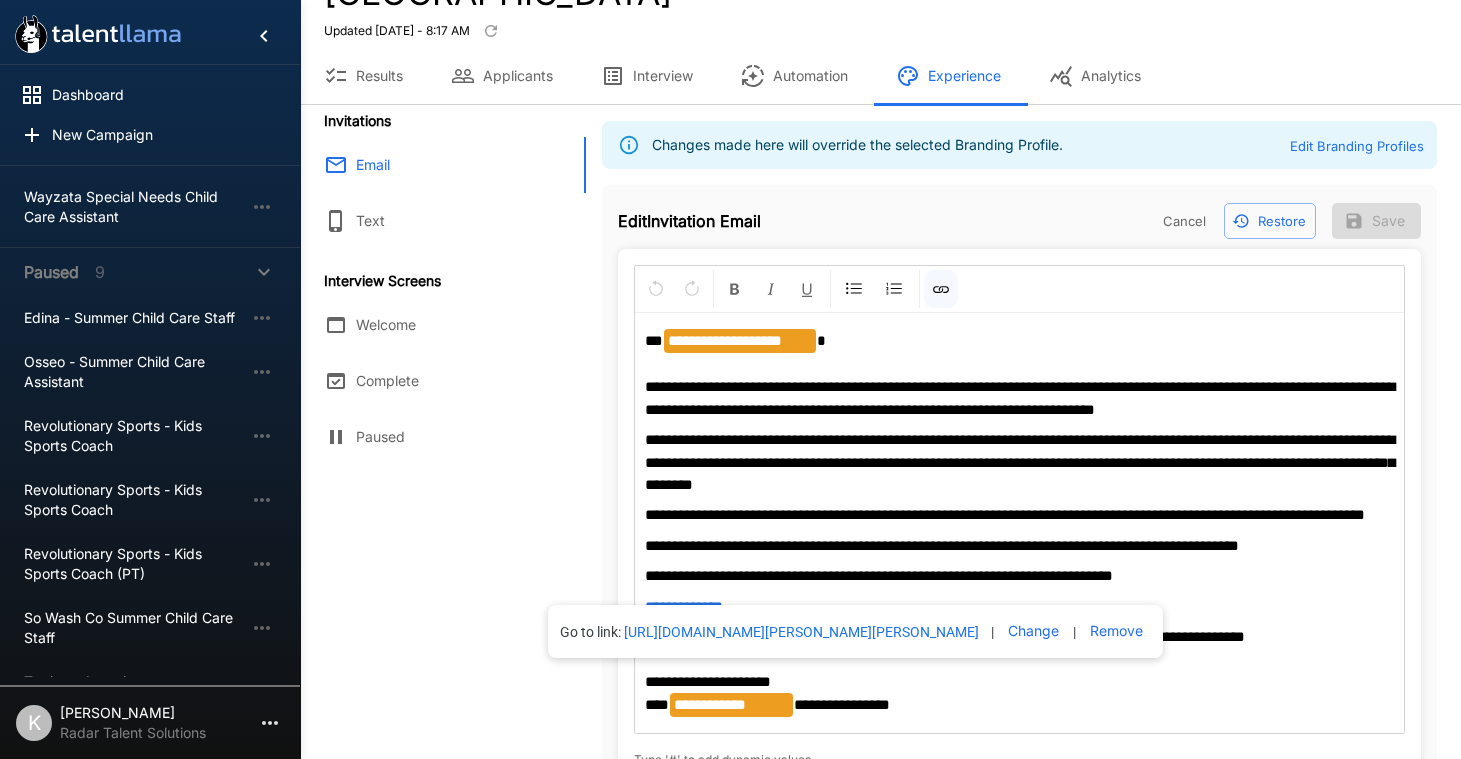 scroll, scrollTop: 0, scrollLeft: 0, axis: both 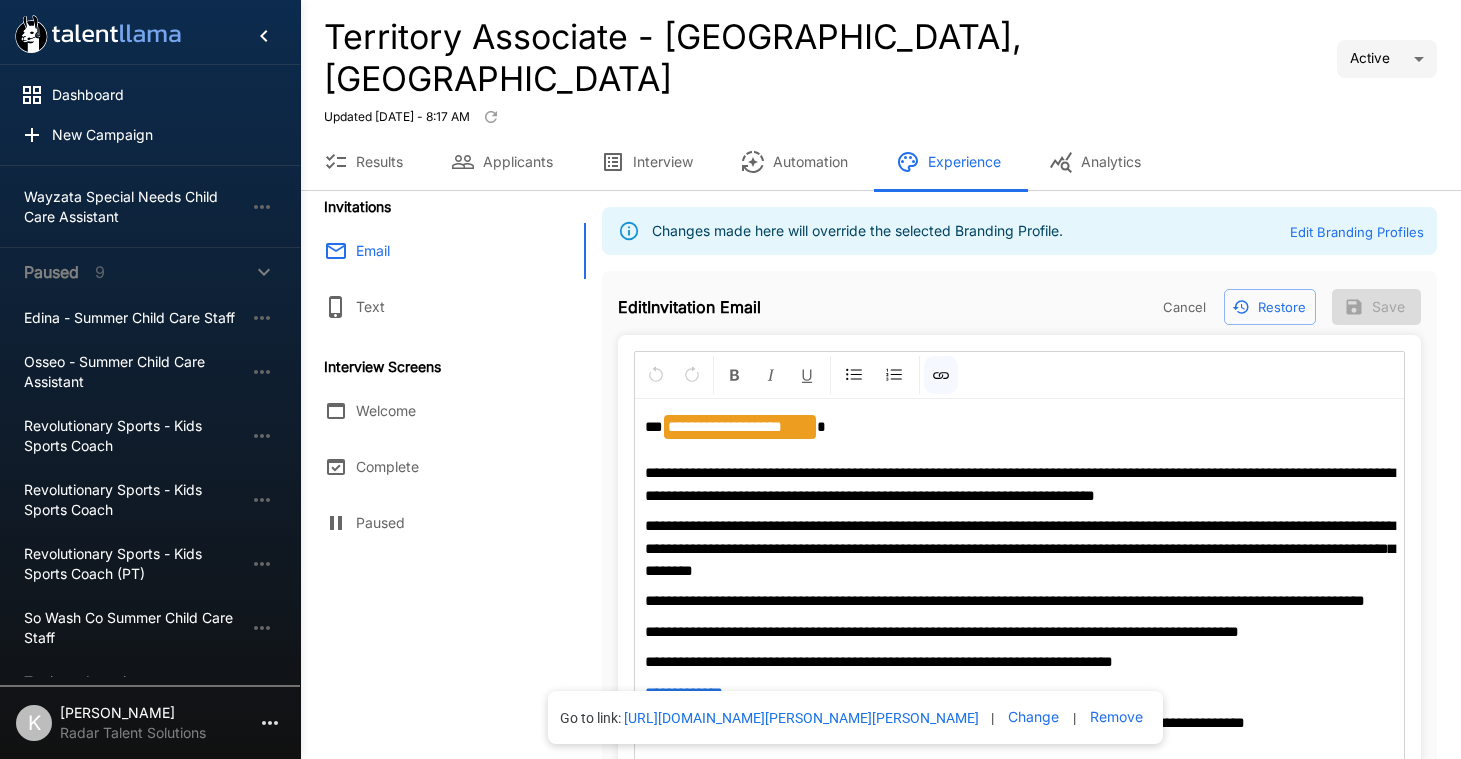 click on "Welcome" at bounding box center (443, 411) 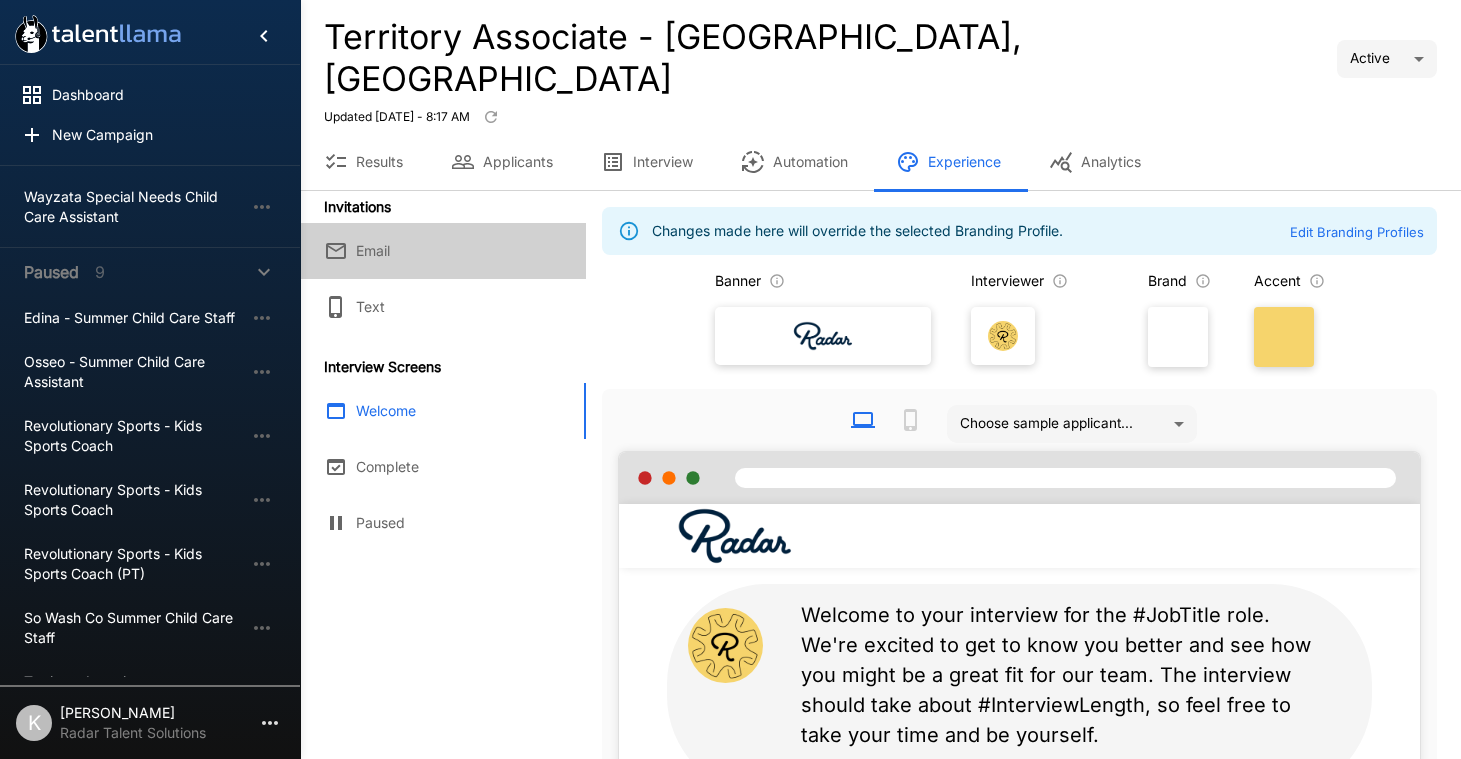 click on "Email" at bounding box center (443, 251) 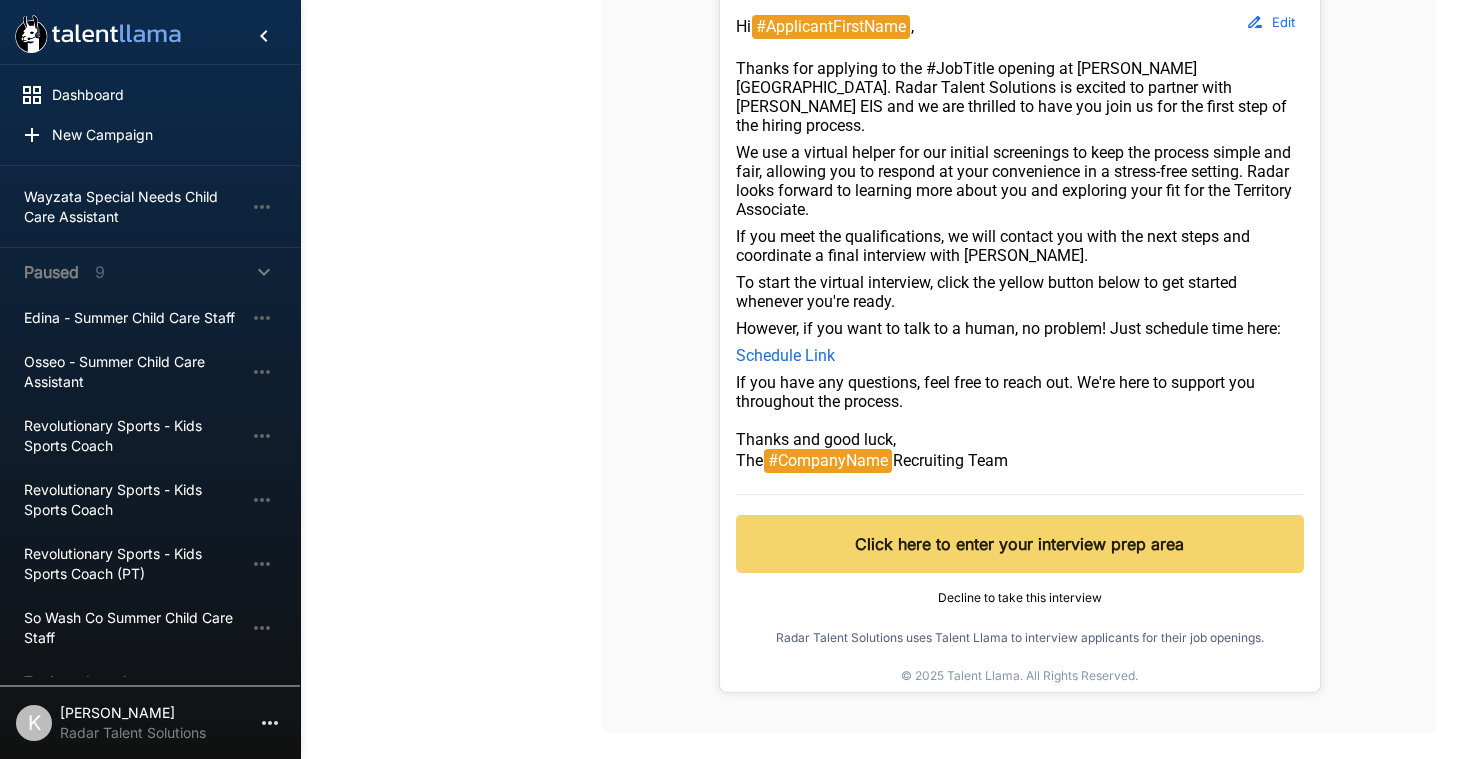 scroll, scrollTop: 0, scrollLeft: 0, axis: both 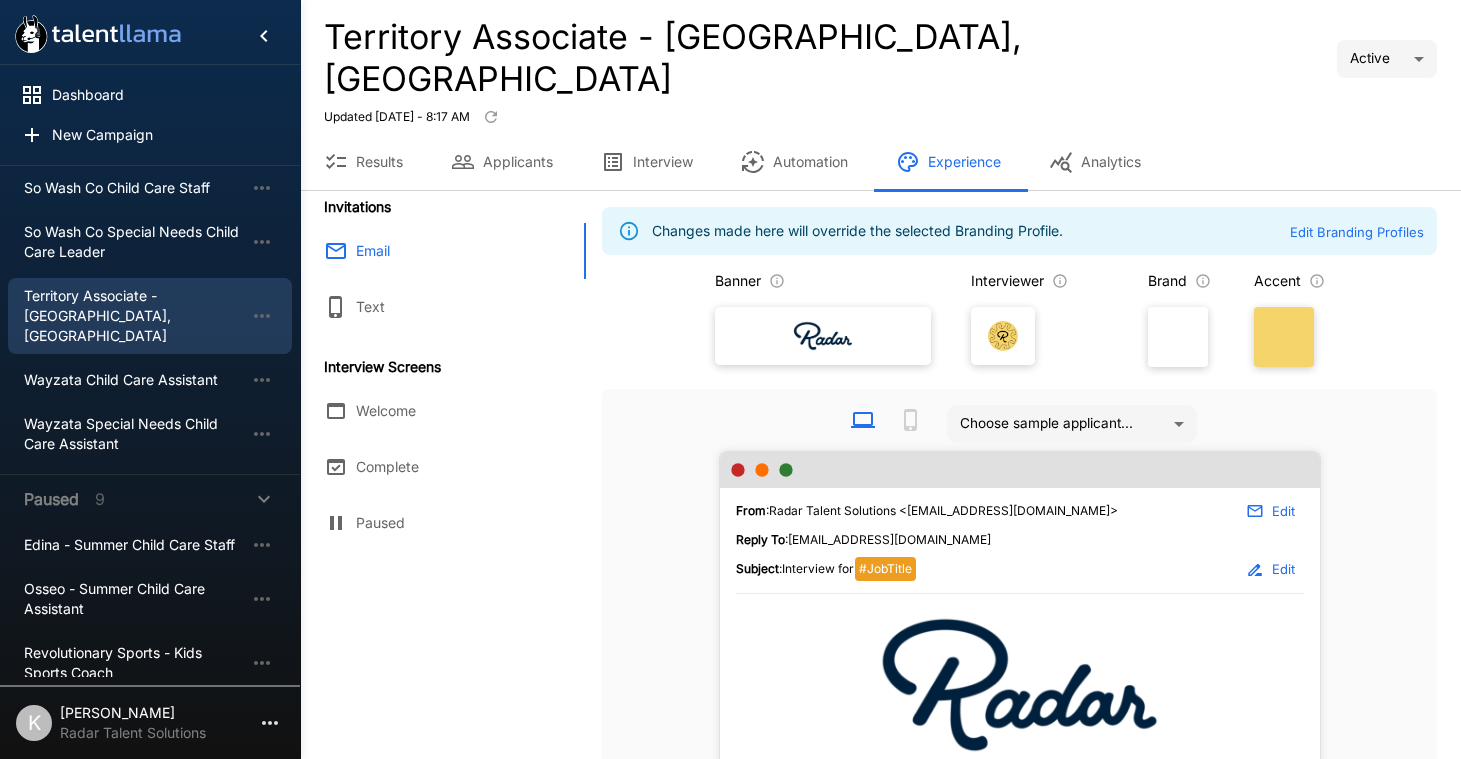 click on "Applicants" at bounding box center [502, 162] 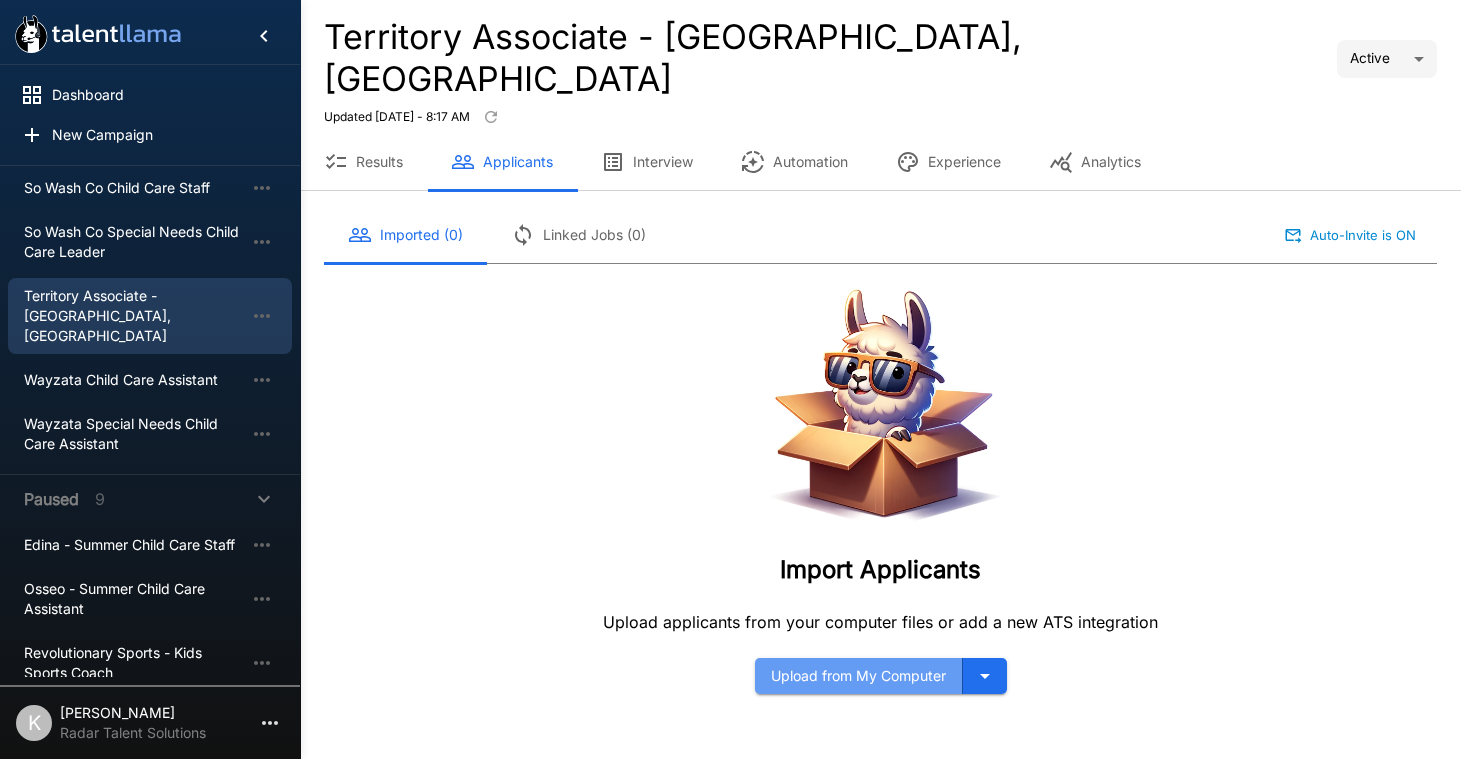 click on "Upload from My Computer" at bounding box center (859, 676) 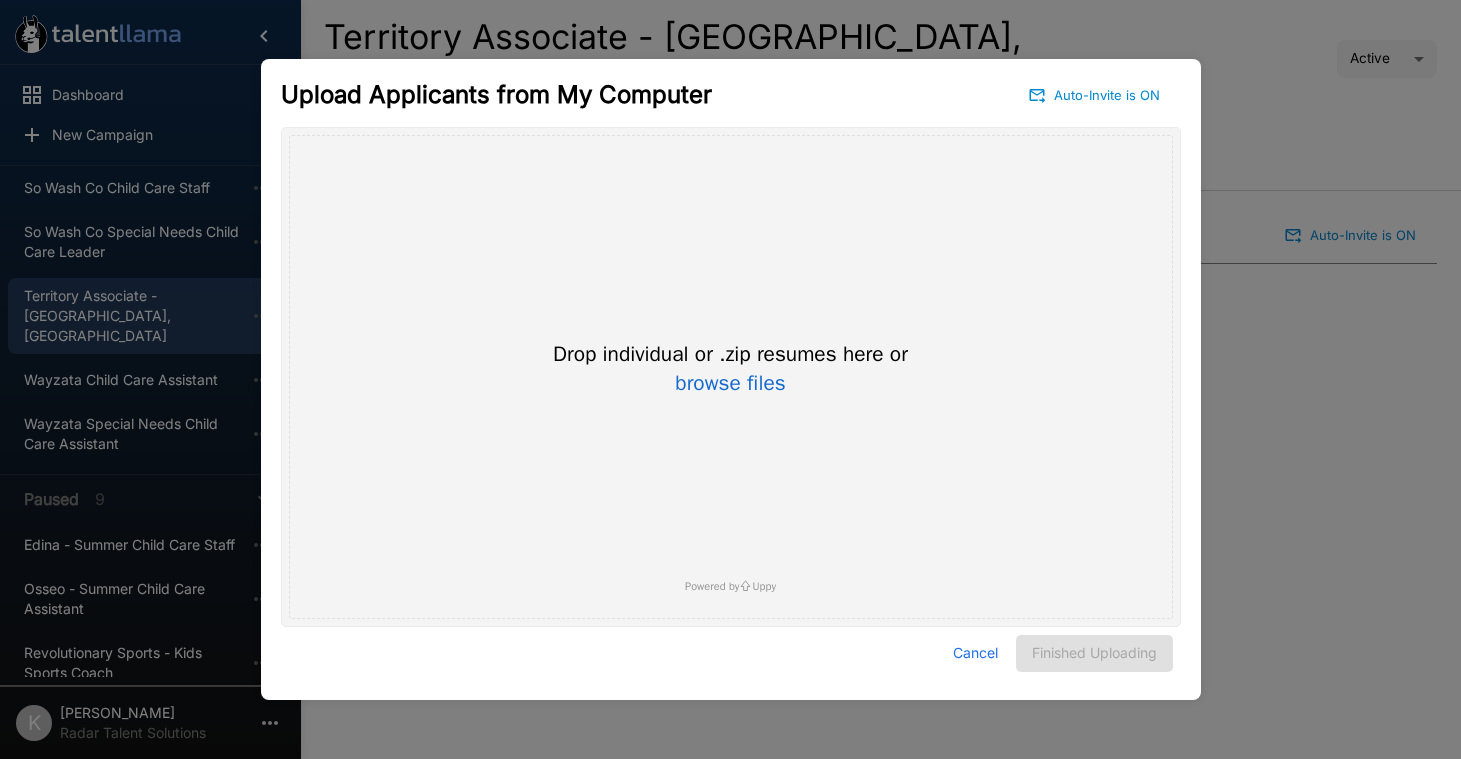 click on "Drop individual or .zip resumes here or  browse files Powered by  Uppy" at bounding box center (731, 377) 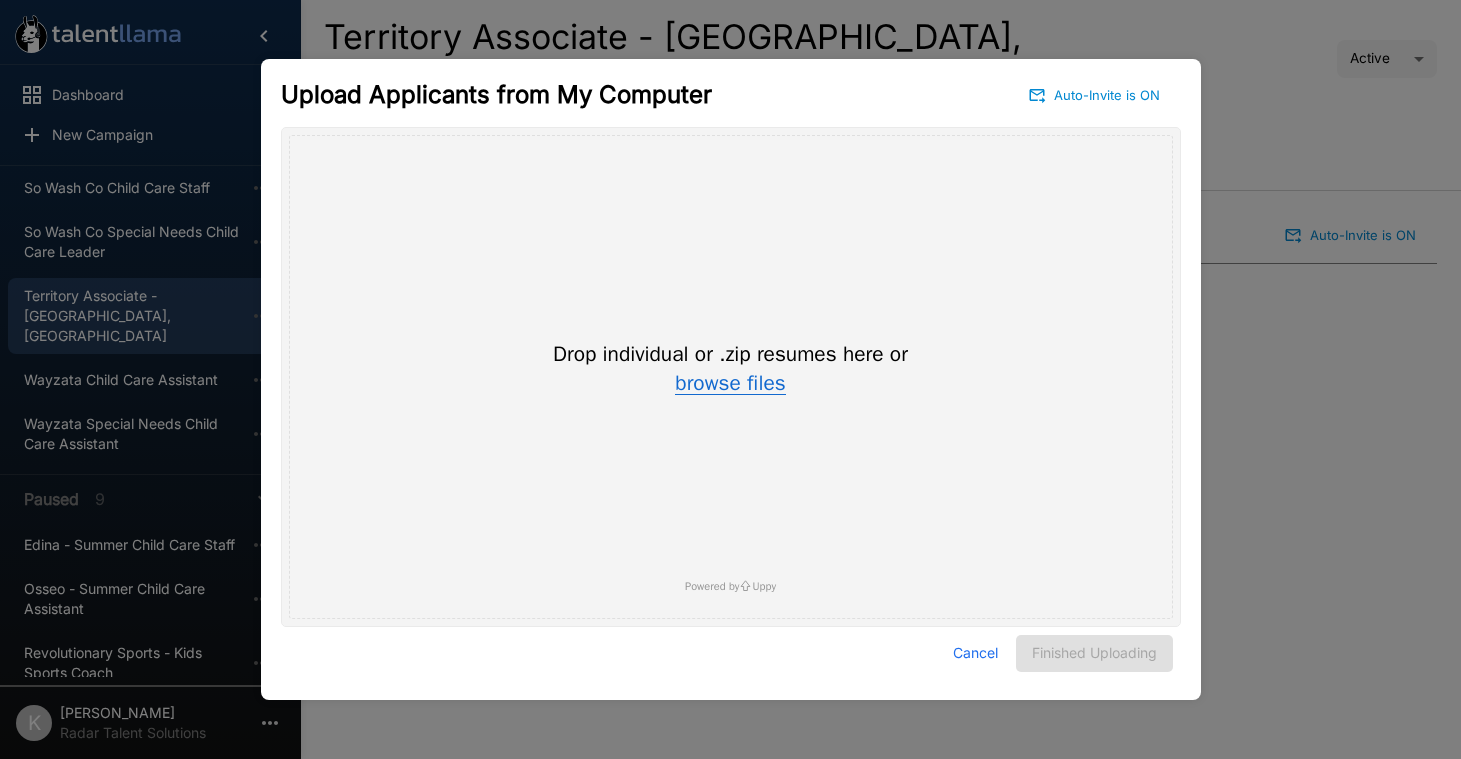 click on "browse files" at bounding box center [730, 384] 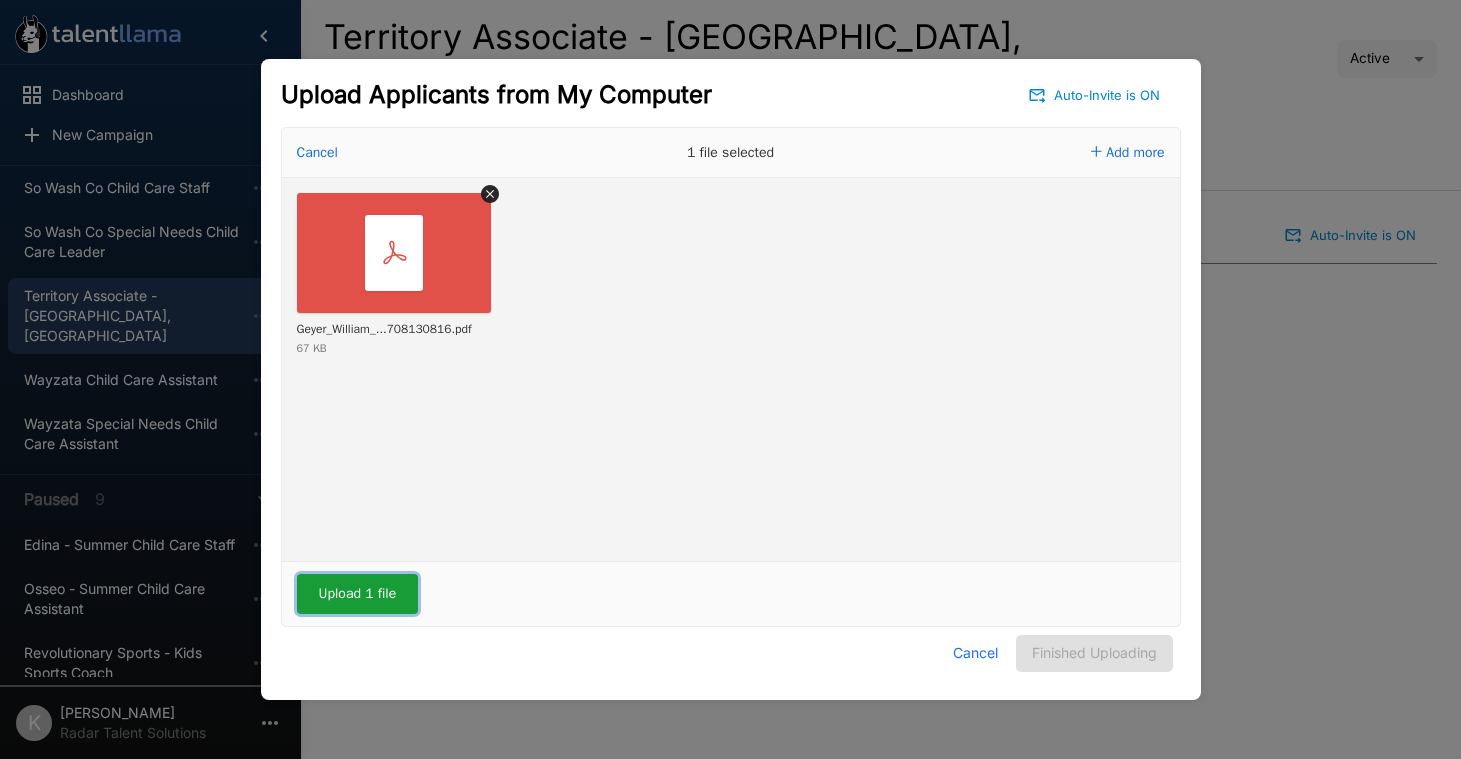 click on "Upload 1 file" at bounding box center (358, 594) 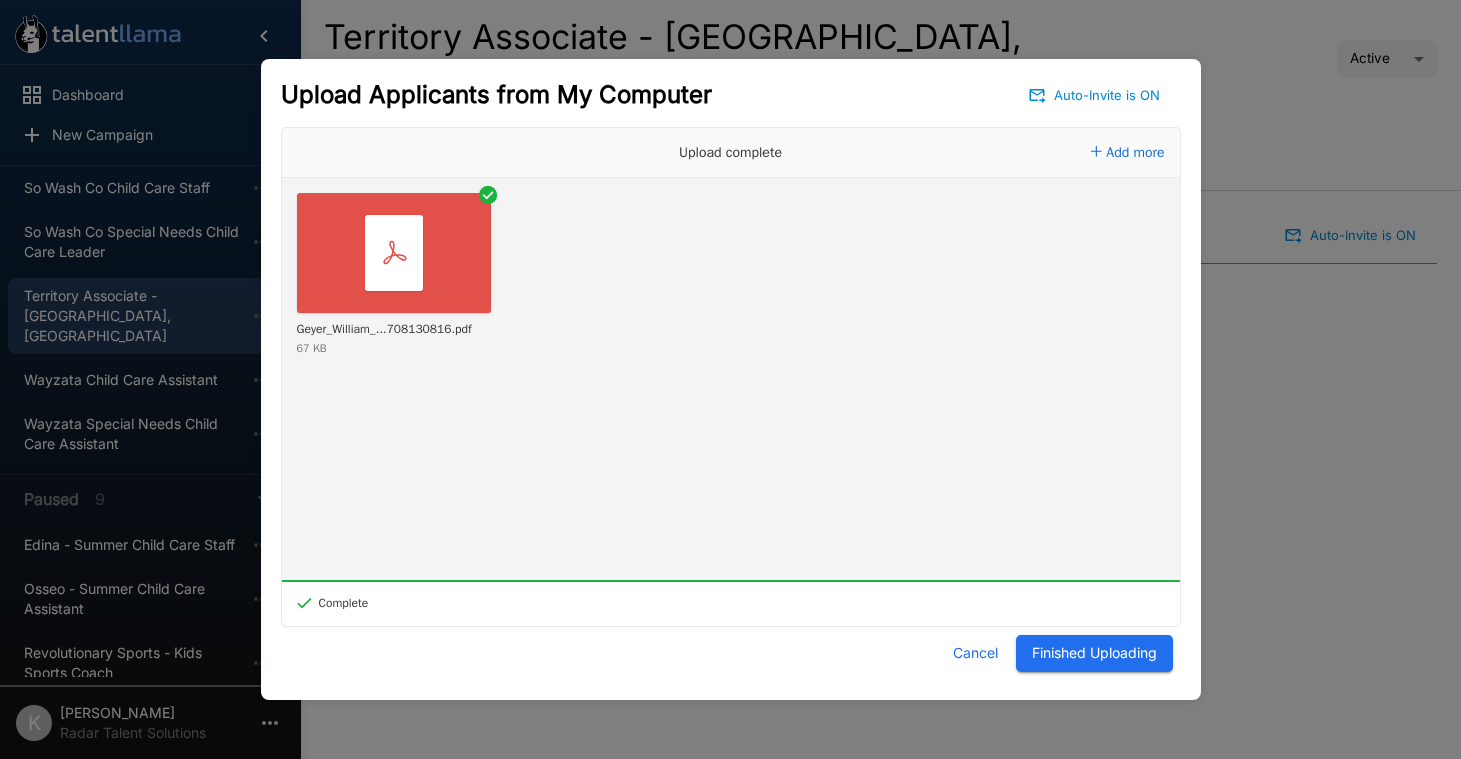 click on "Finished Uploading" at bounding box center (1094, 653) 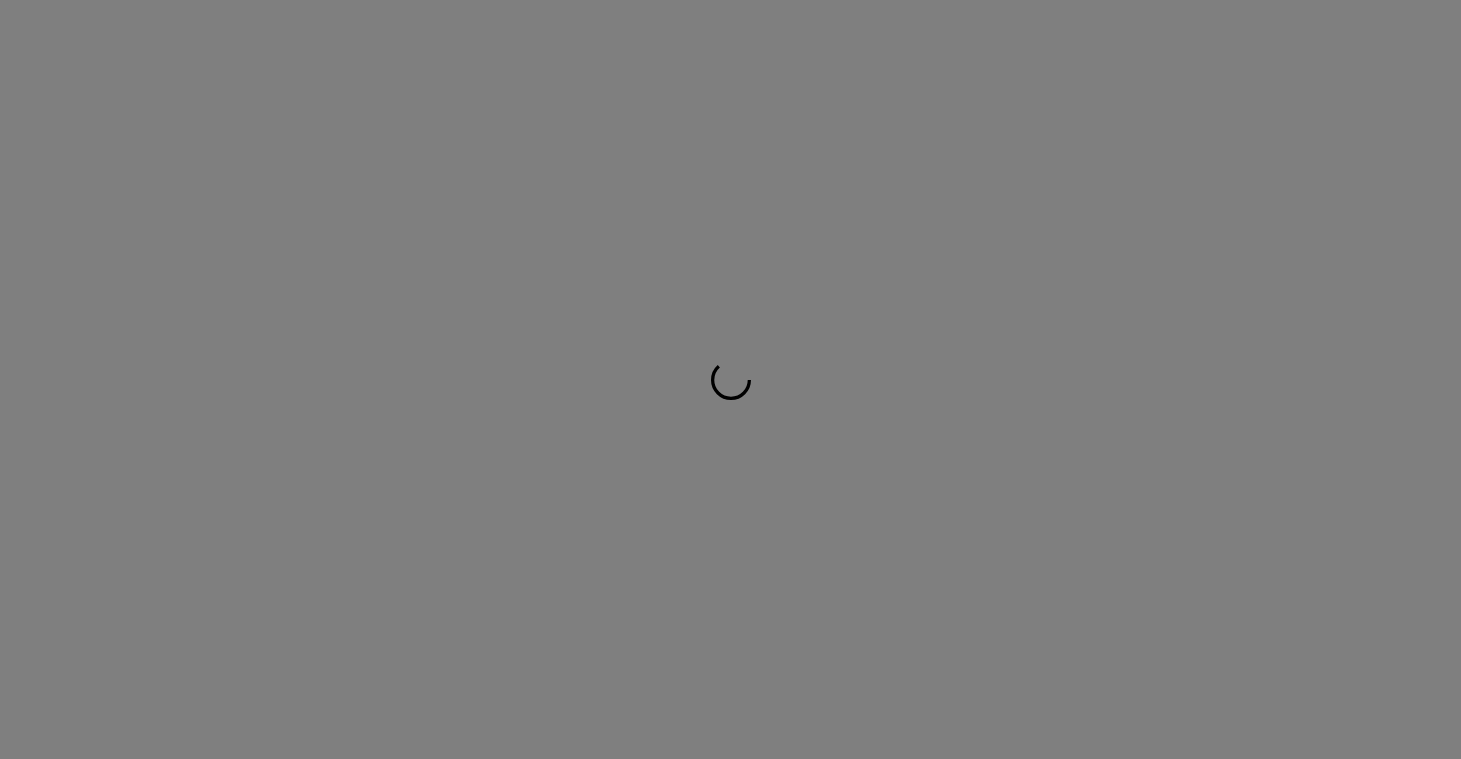 scroll, scrollTop: 0, scrollLeft: 0, axis: both 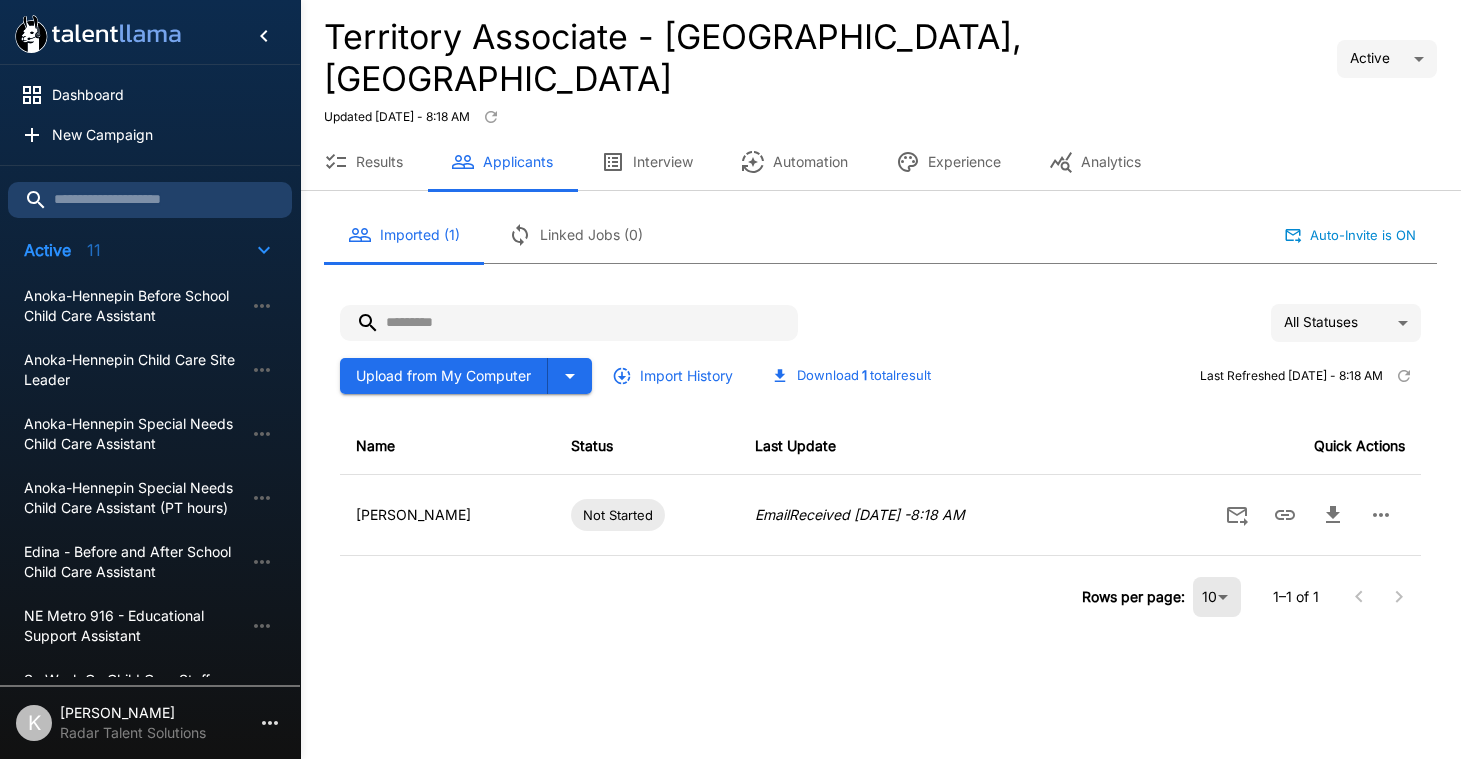 click on "Results" at bounding box center (363, 162) 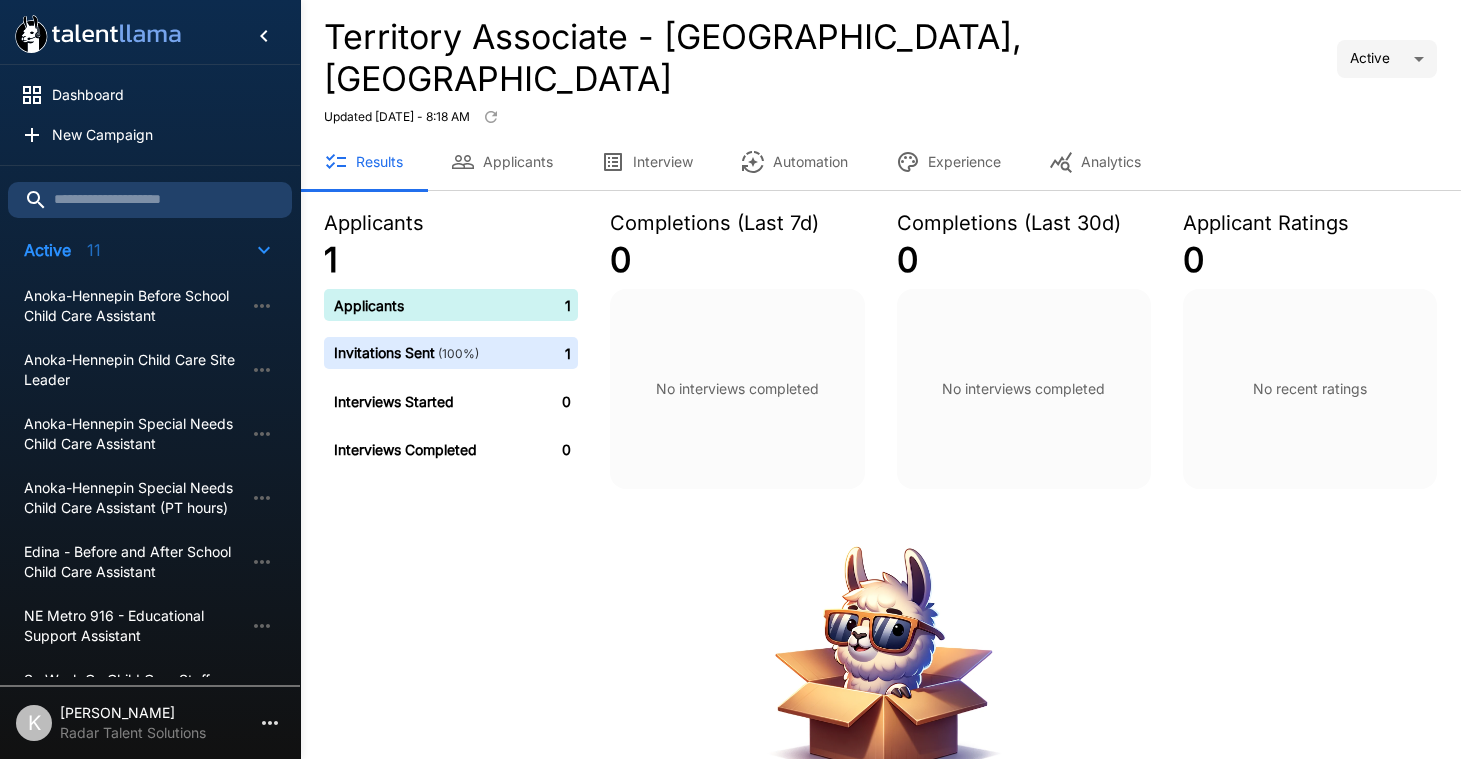 click on "Applicants" at bounding box center [502, 162] 